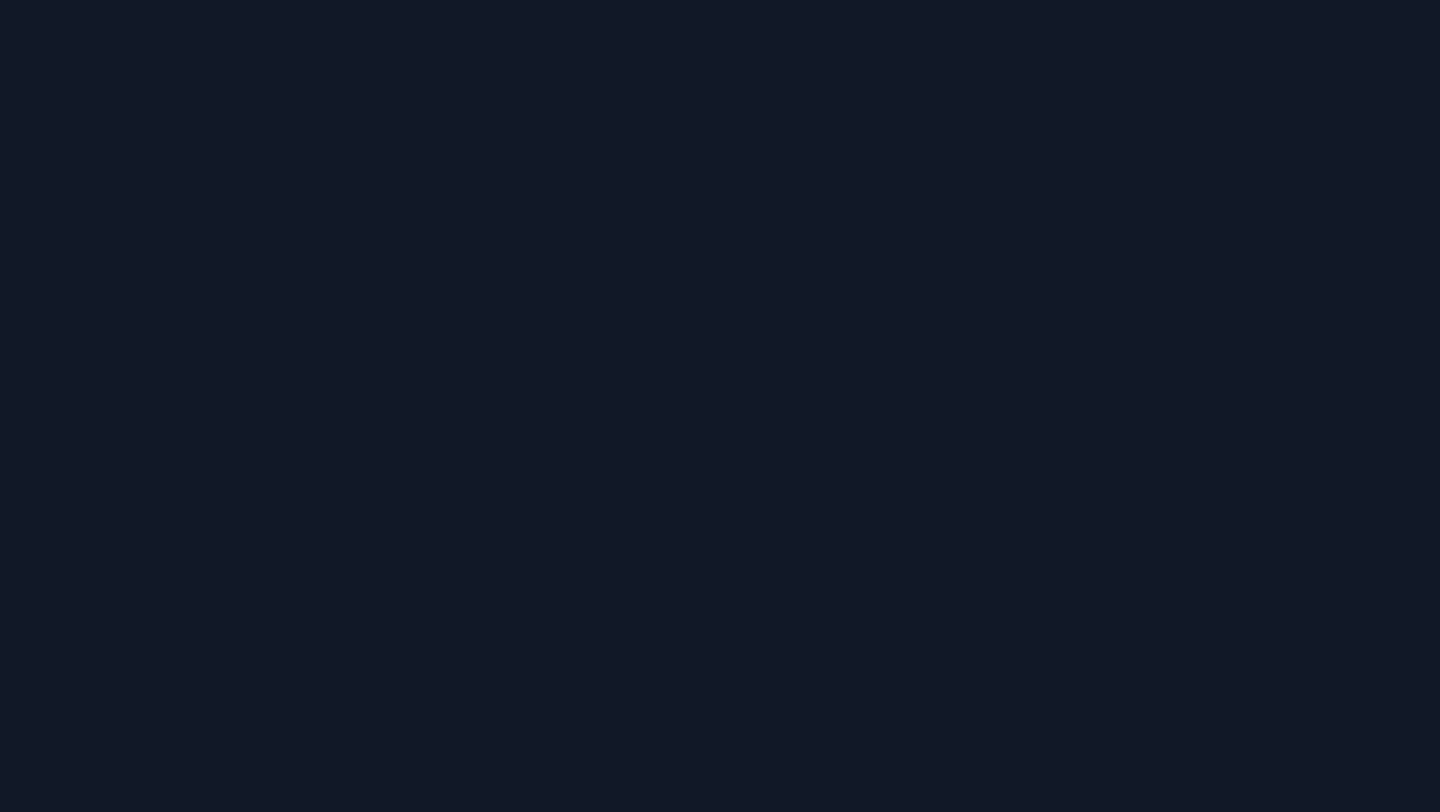 scroll, scrollTop: 0, scrollLeft: 0, axis: both 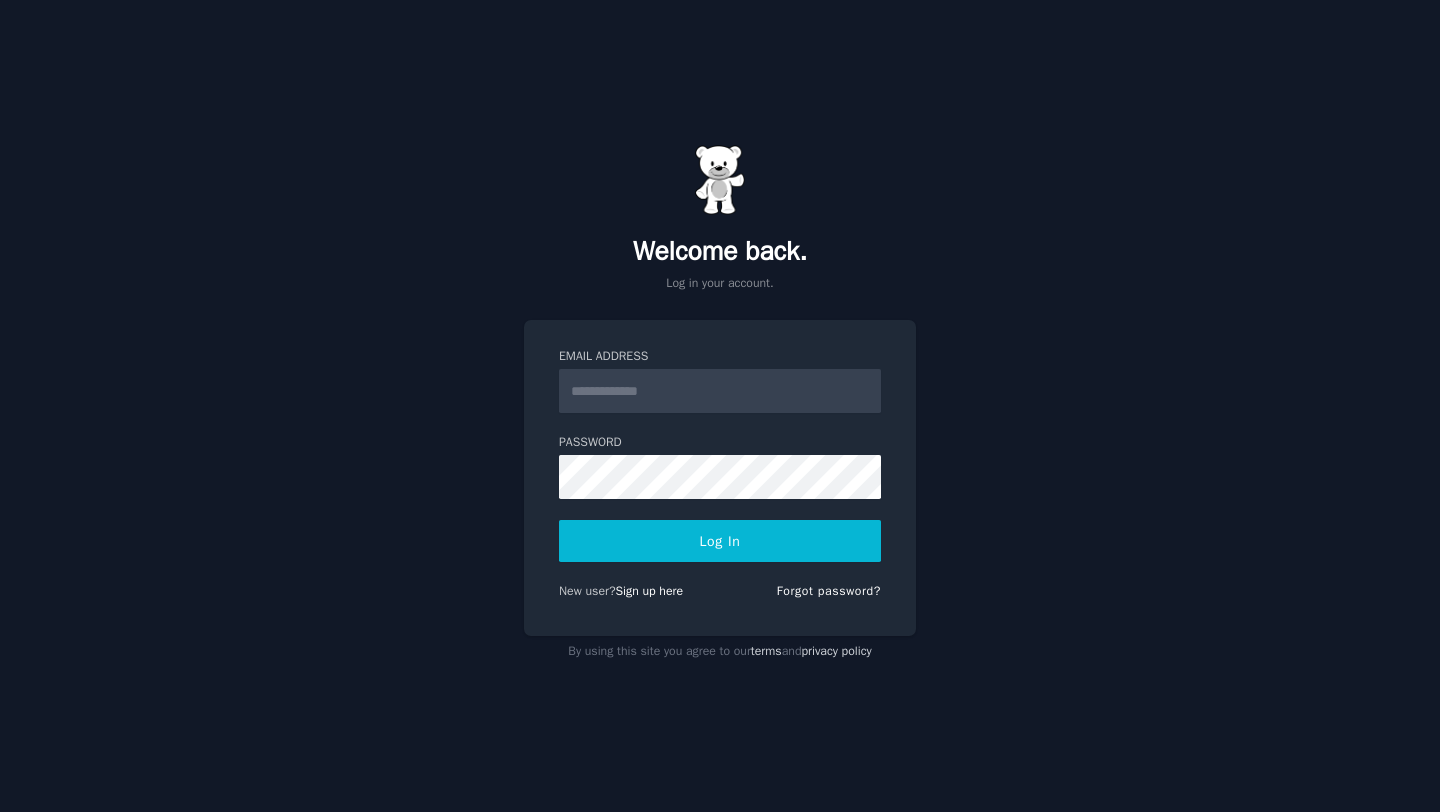 click on "Email Address" at bounding box center (720, 391) 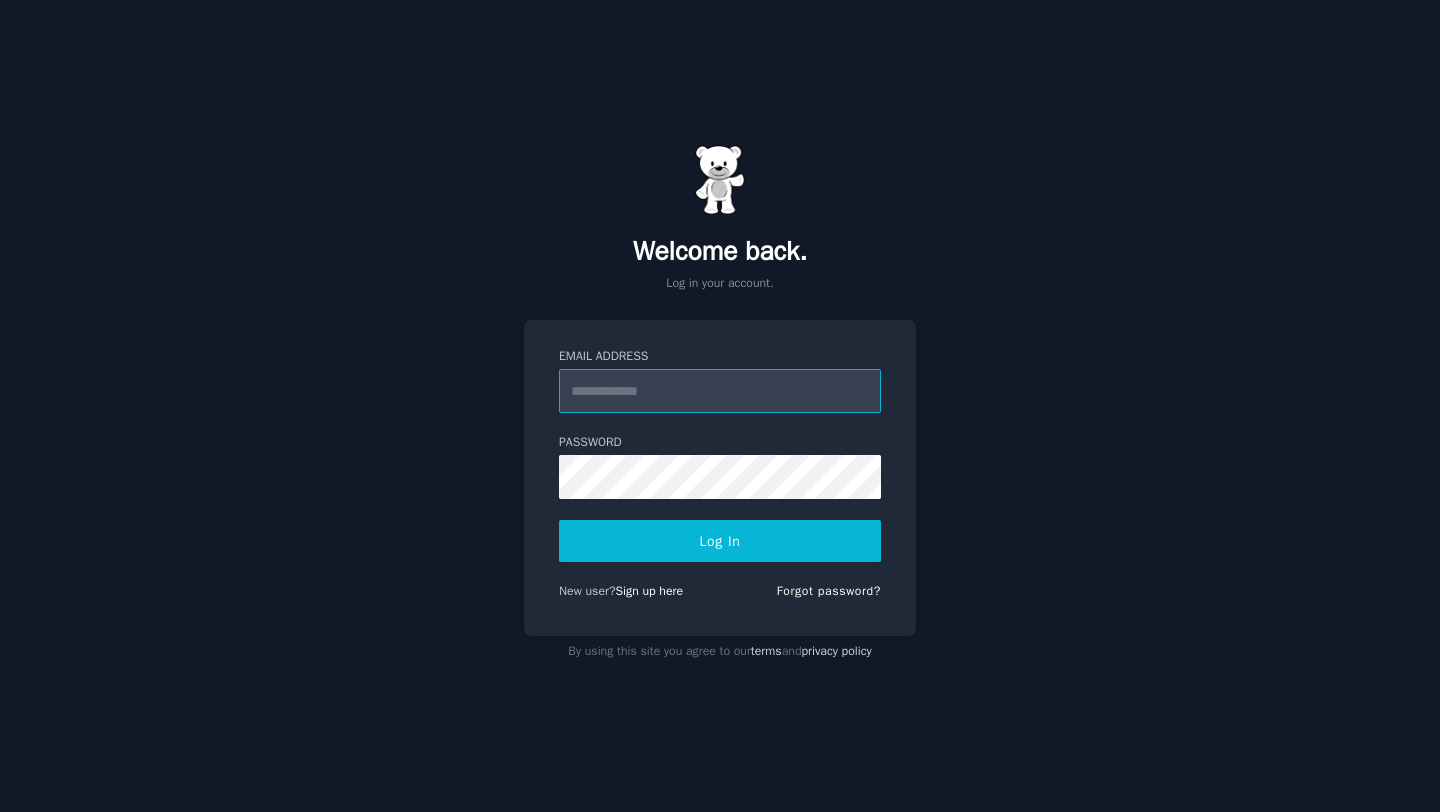 type on "**********" 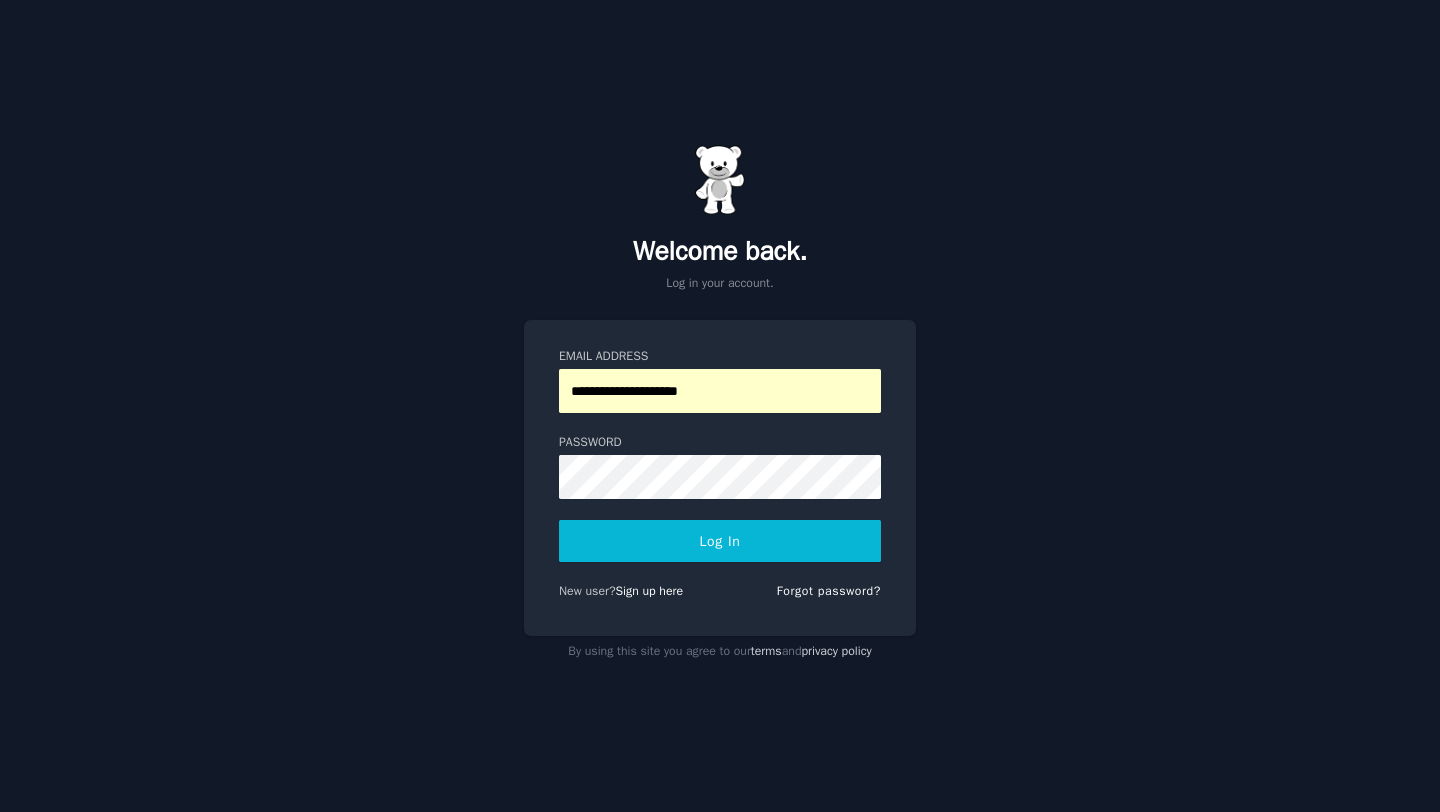 click on "Log In" at bounding box center [720, 541] 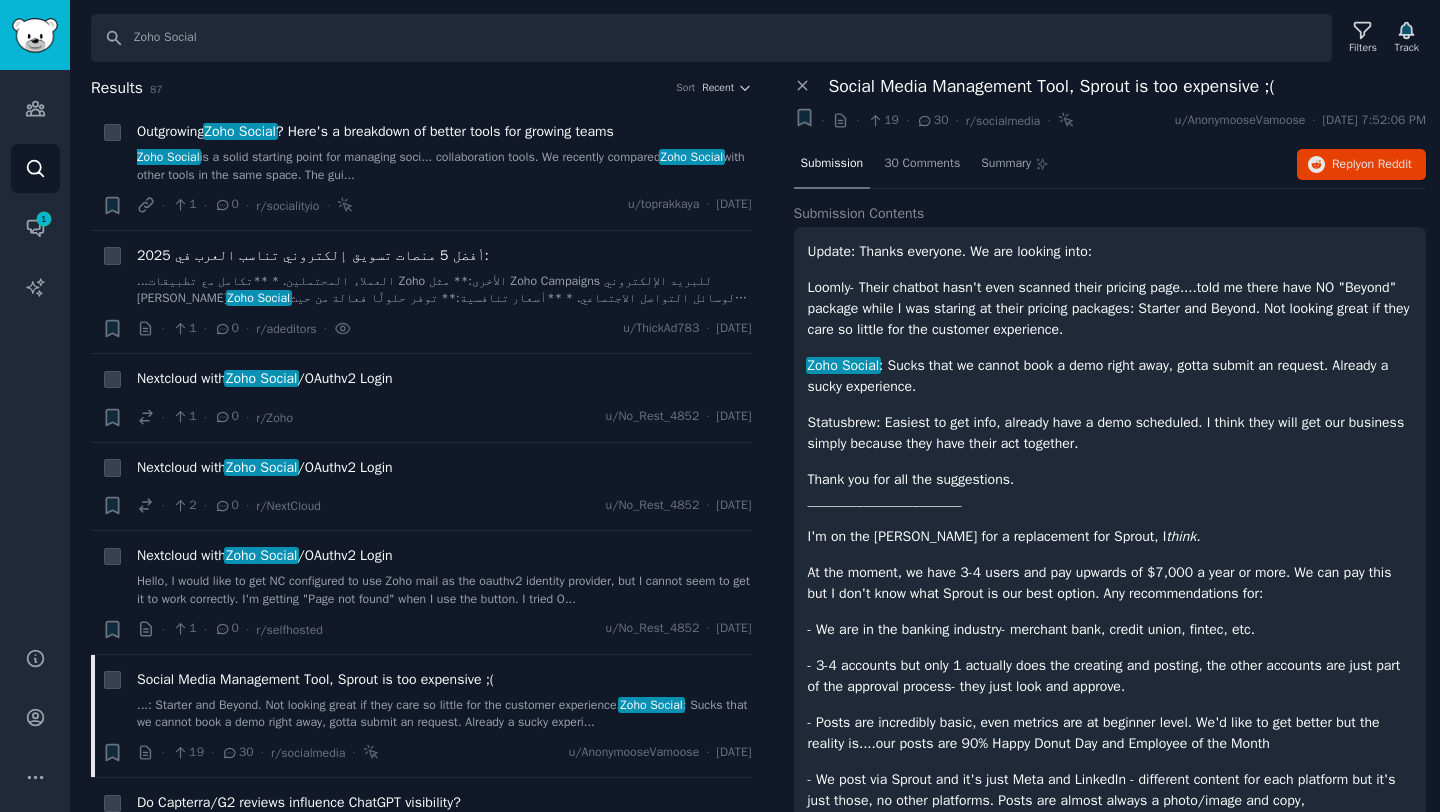 scroll, scrollTop: 0, scrollLeft: 0, axis: both 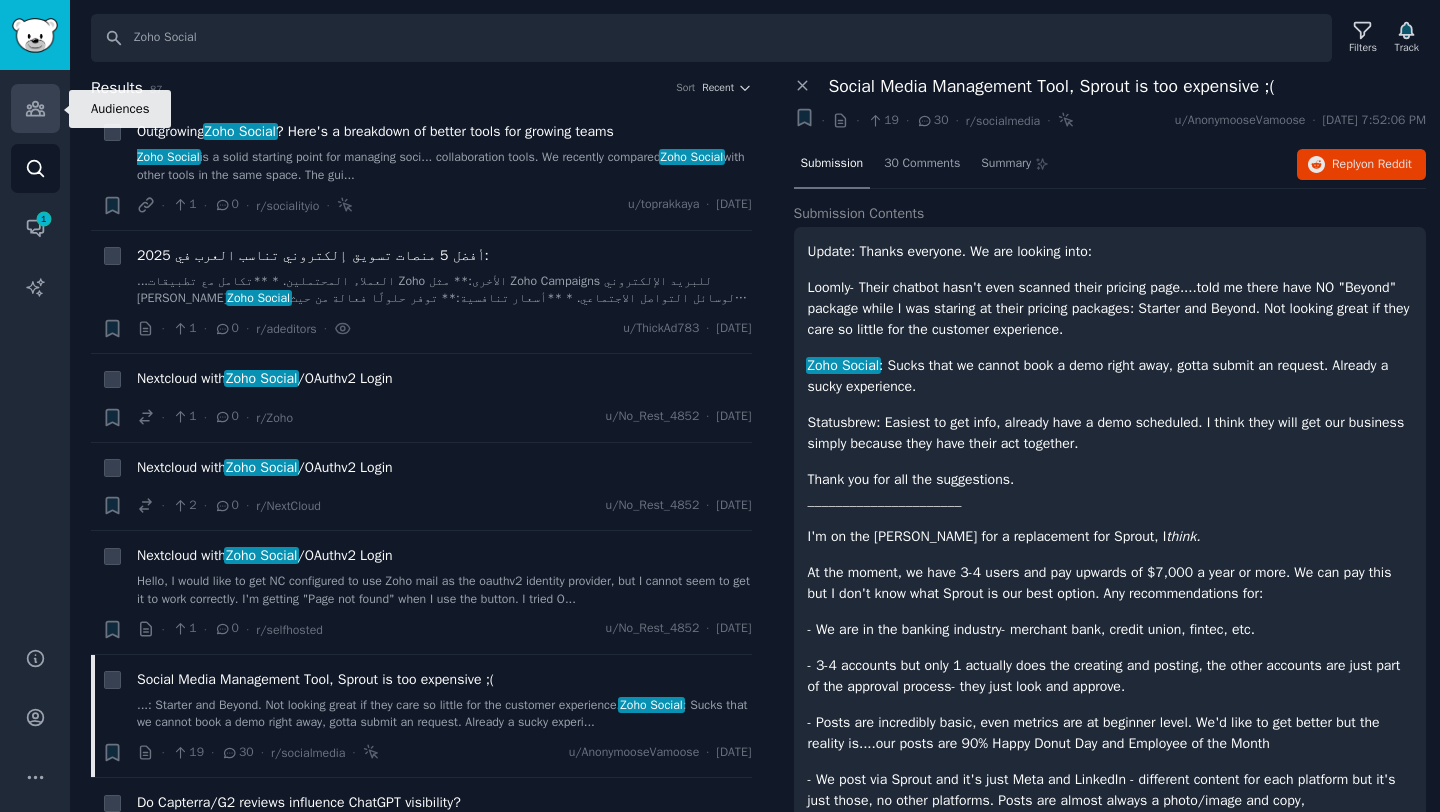 click on "Audiences" at bounding box center (35, 108) 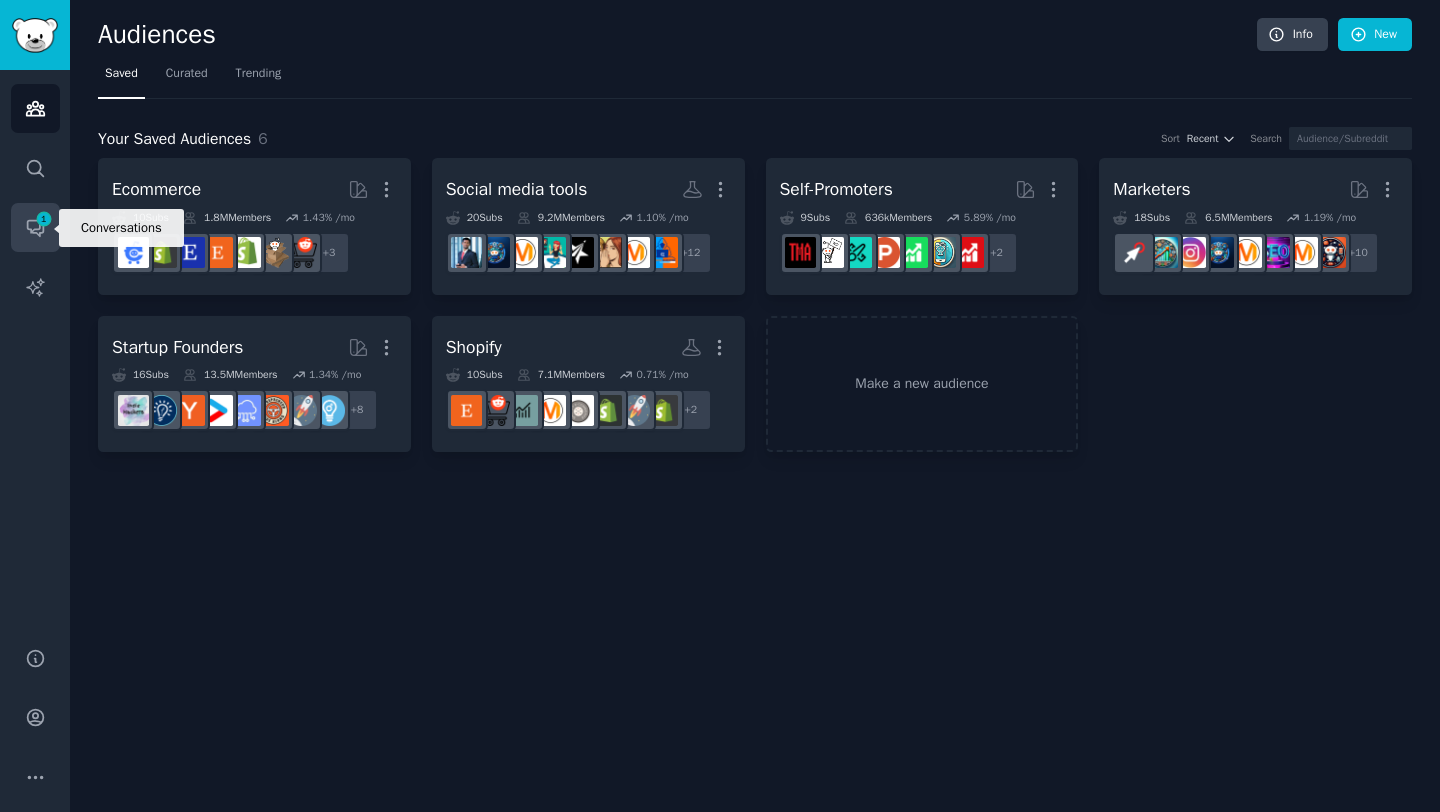 click on "1" at bounding box center [44, 219] 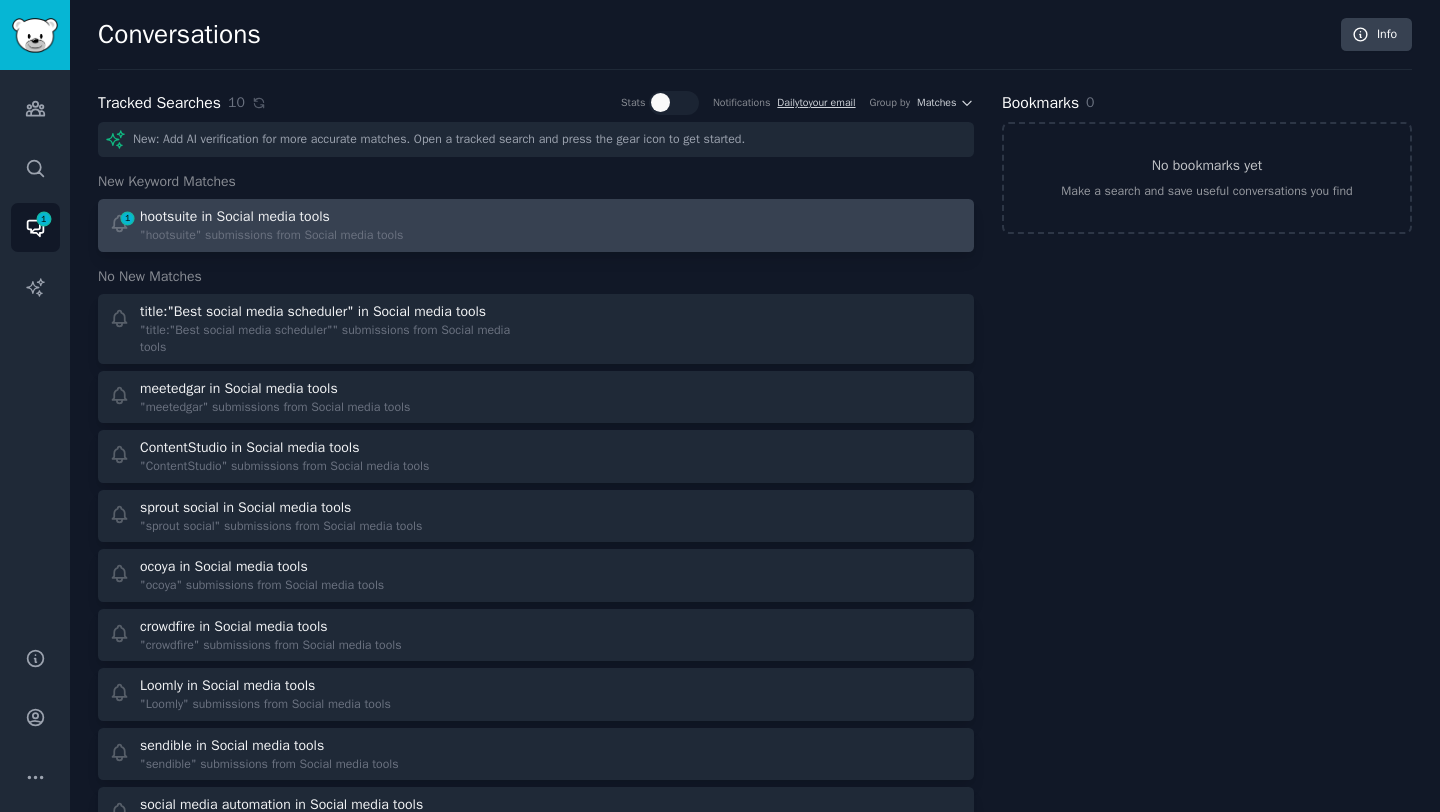click on "hootsuite in Social media tools" at bounding box center (235, 216) 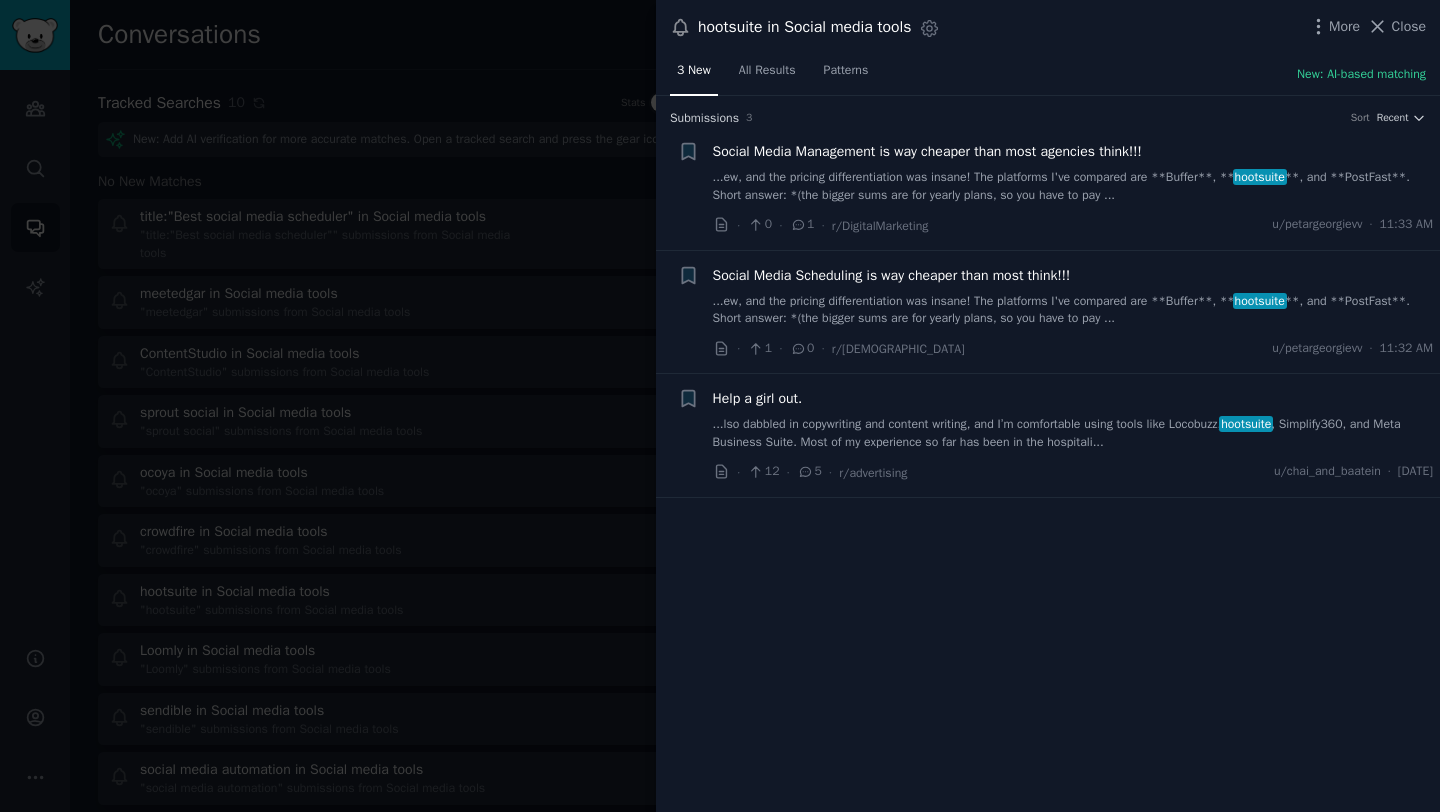click on "...ew, and the pricing differentiation was insane!
The platforms I've compared are **Buffer**, ** hootsuite **, and **PostFast**. Short answer: *(the bigger sums are for yearly plans, so you have to pay ..." at bounding box center [1073, 186] 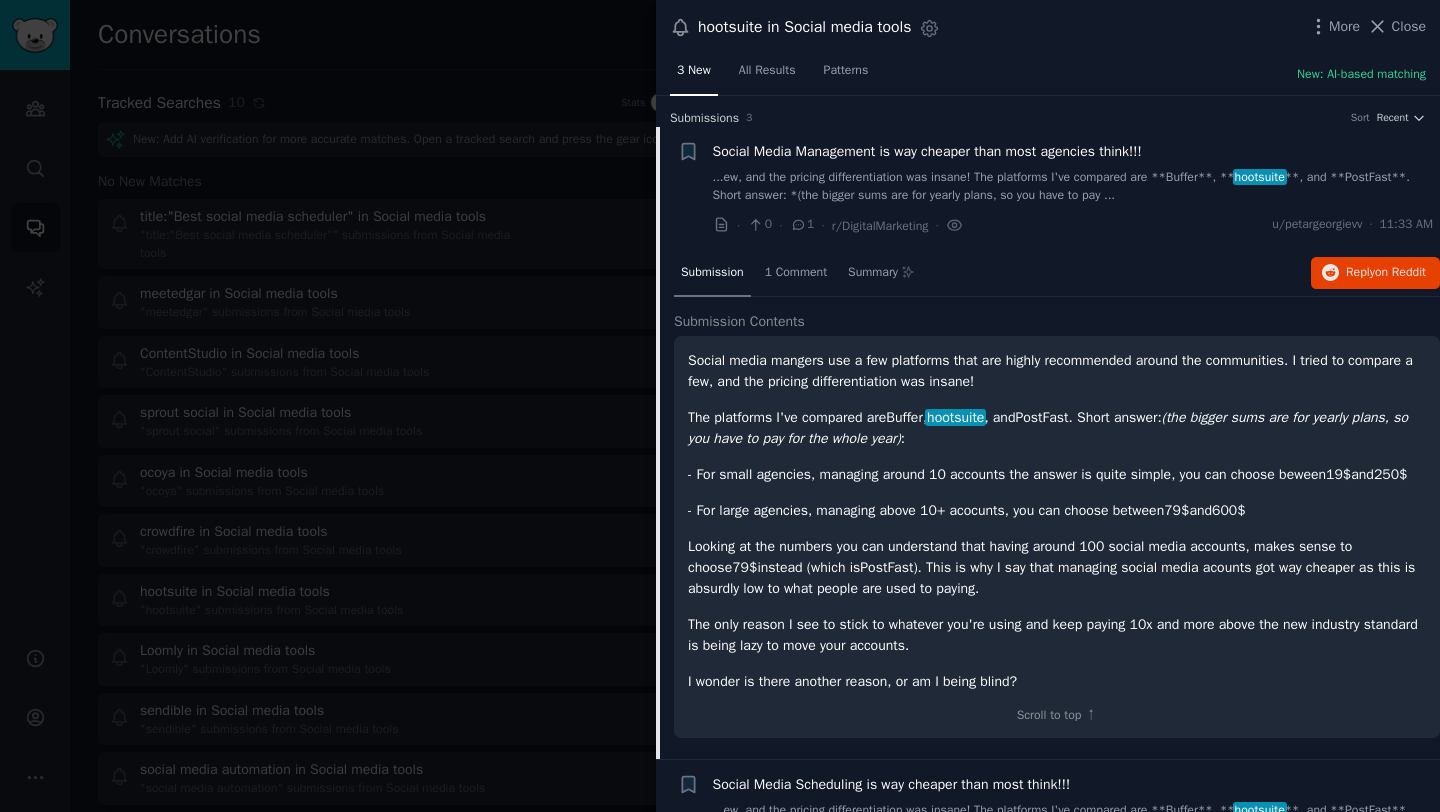 scroll, scrollTop: 31, scrollLeft: 0, axis: vertical 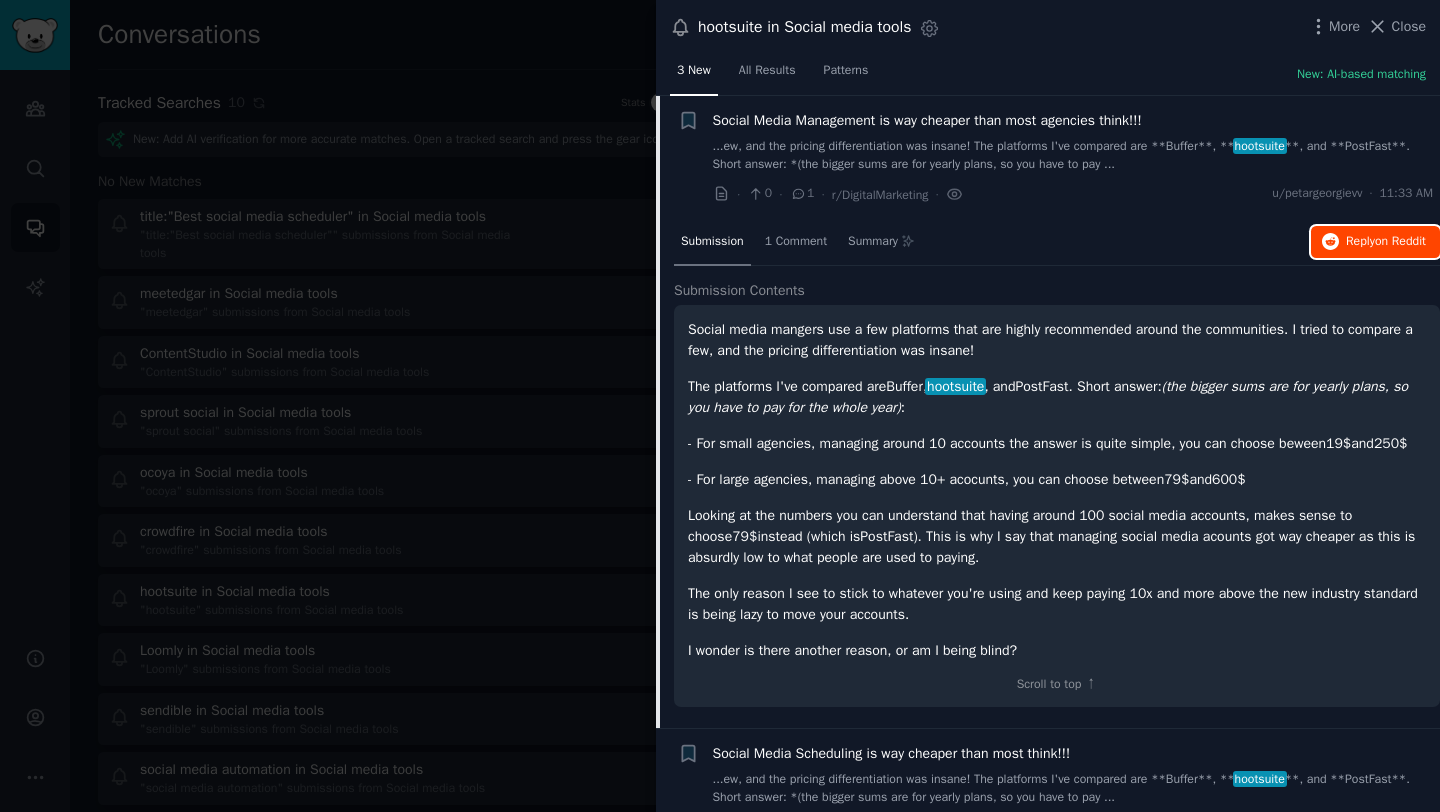 click on "Reply  on Reddit" at bounding box center [1386, 242] 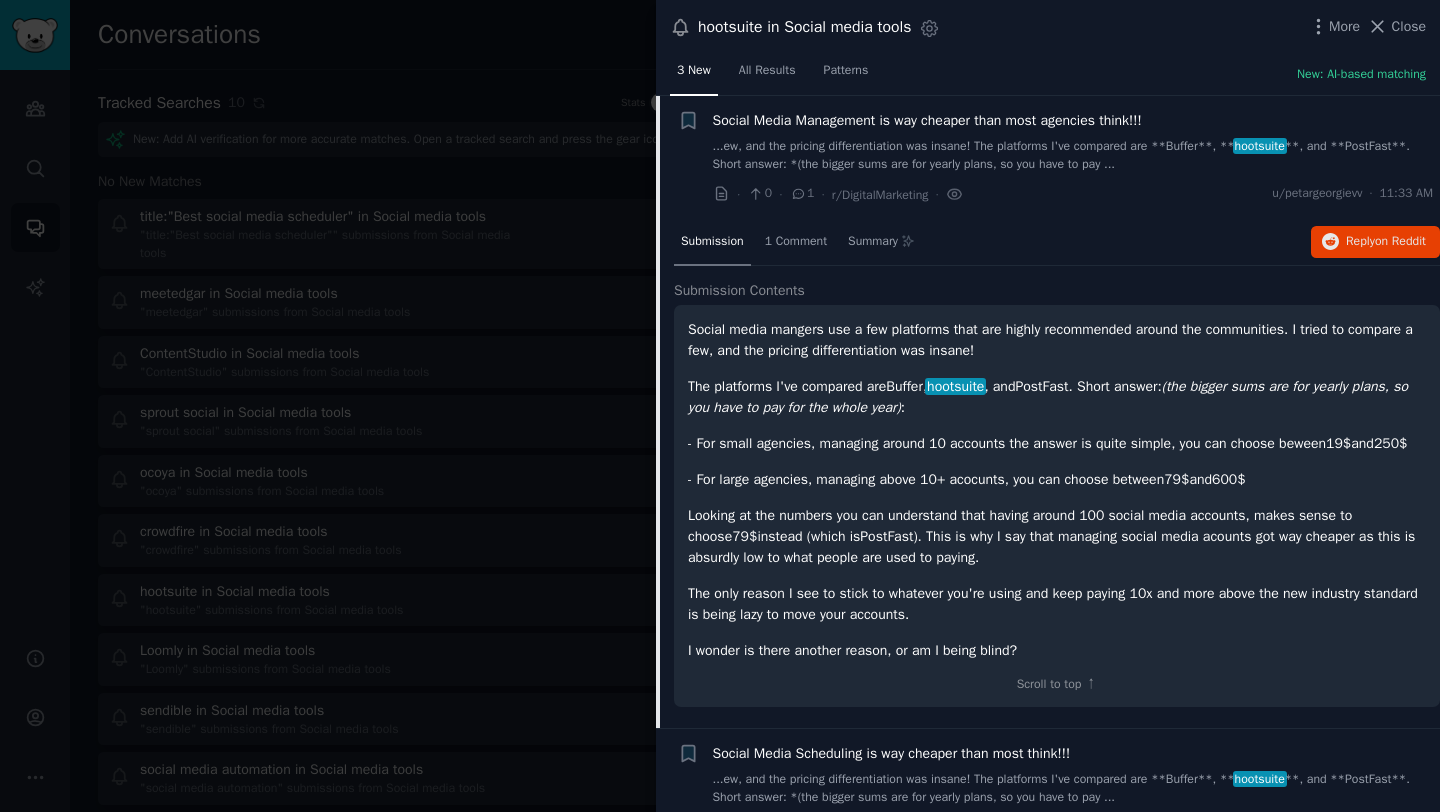 click at bounding box center (720, 406) 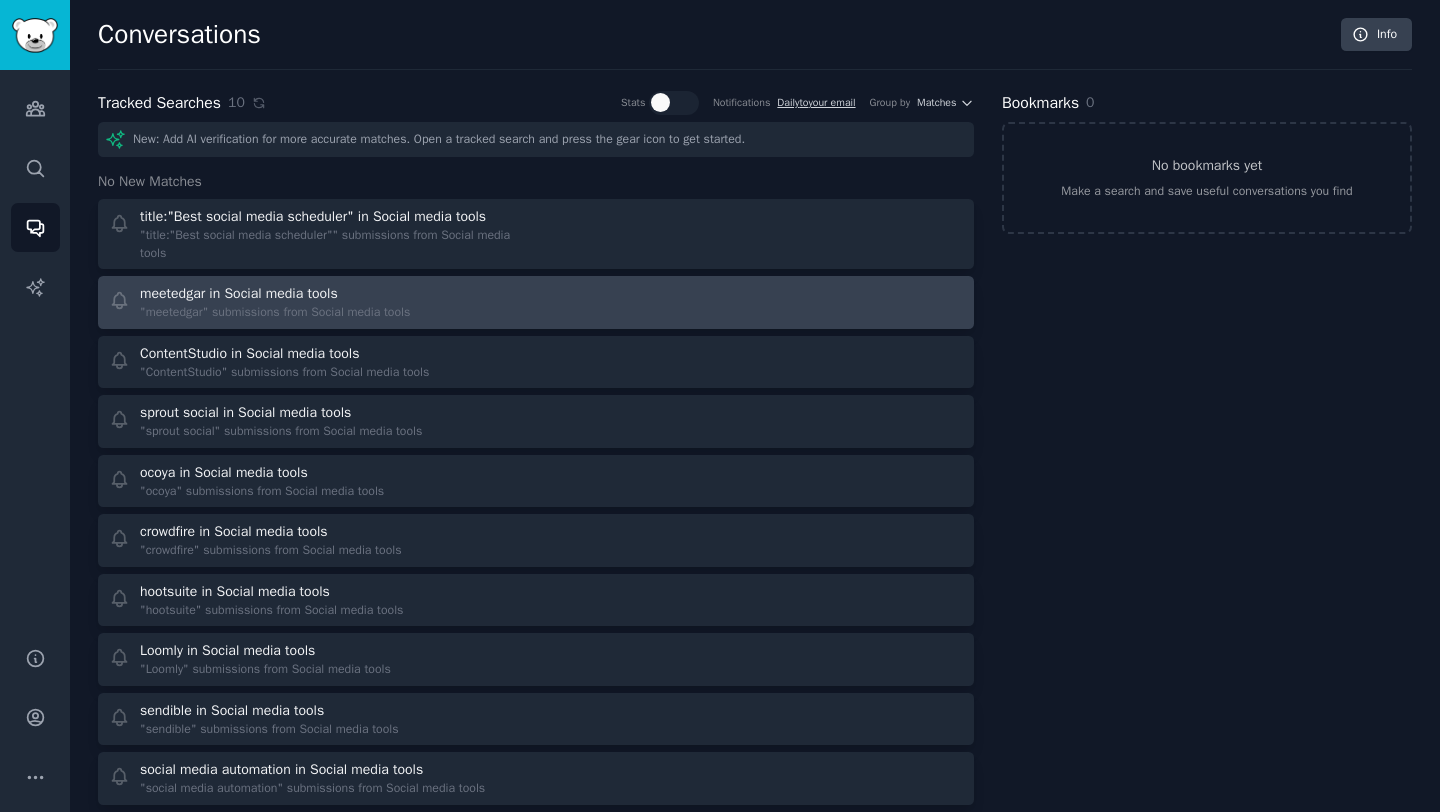 click on "meetedgar in Social media tools" at bounding box center (275, 293) 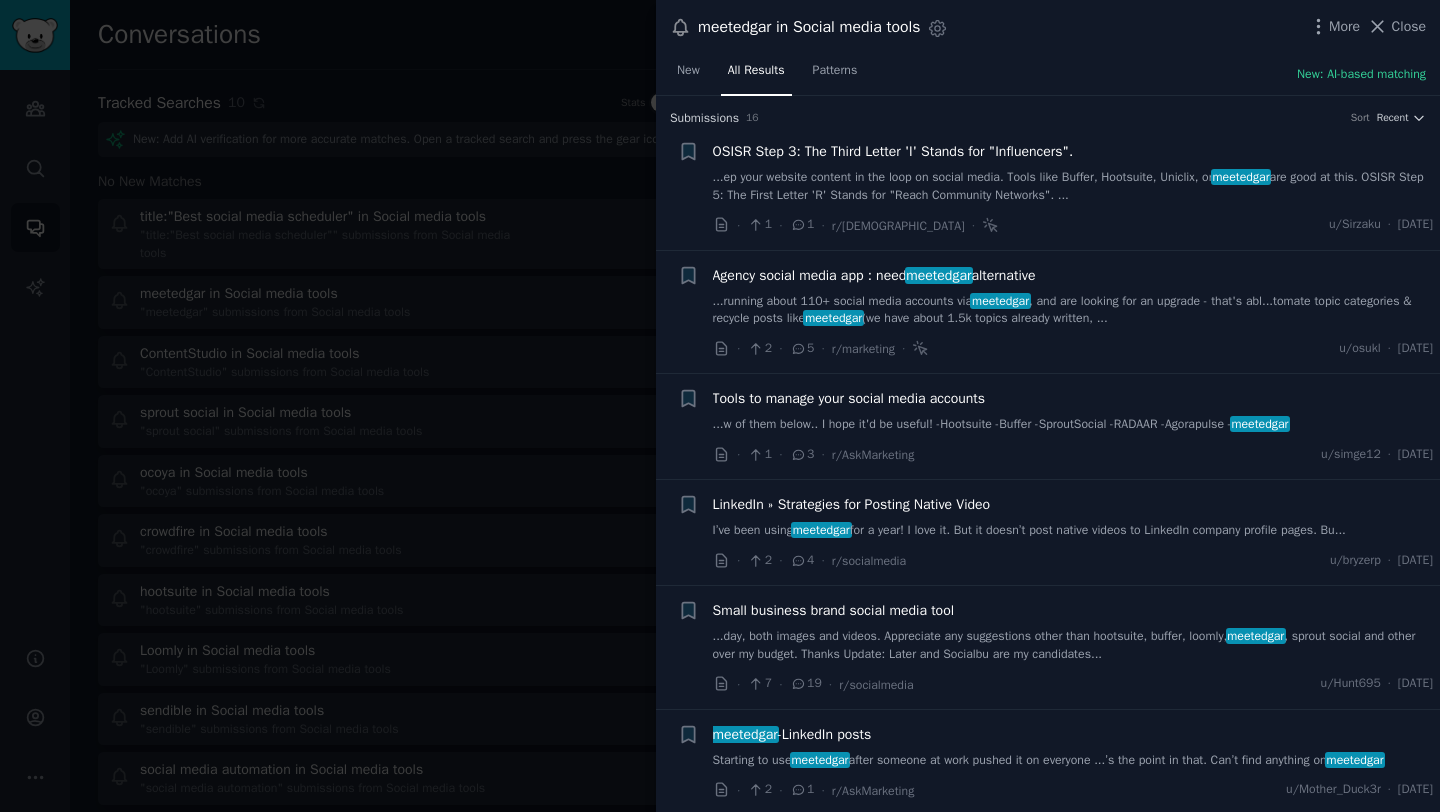 click at bounding box center (720, 406) 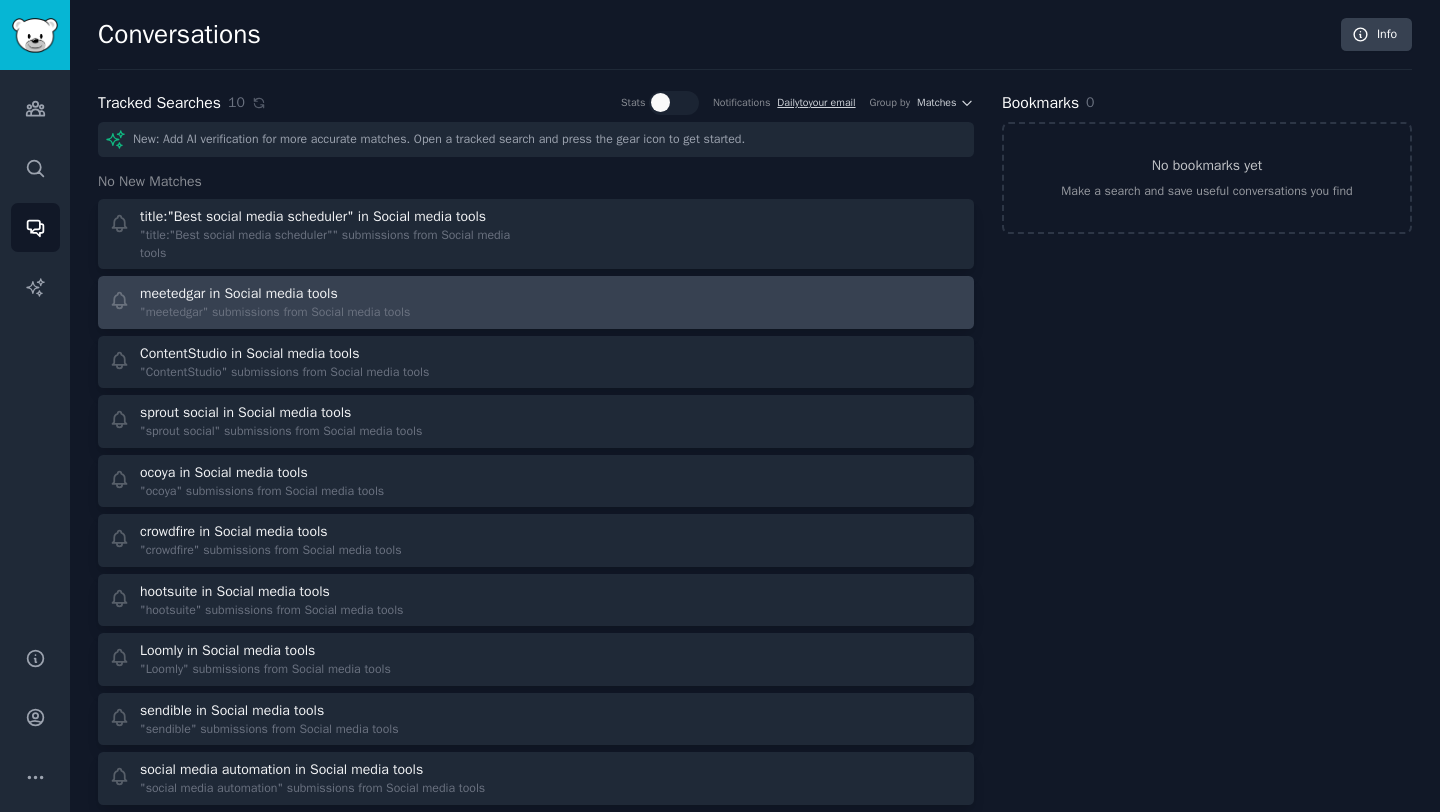 click on ""meetedgar" submissions from Social media tools" at bounding box center (275, 313) 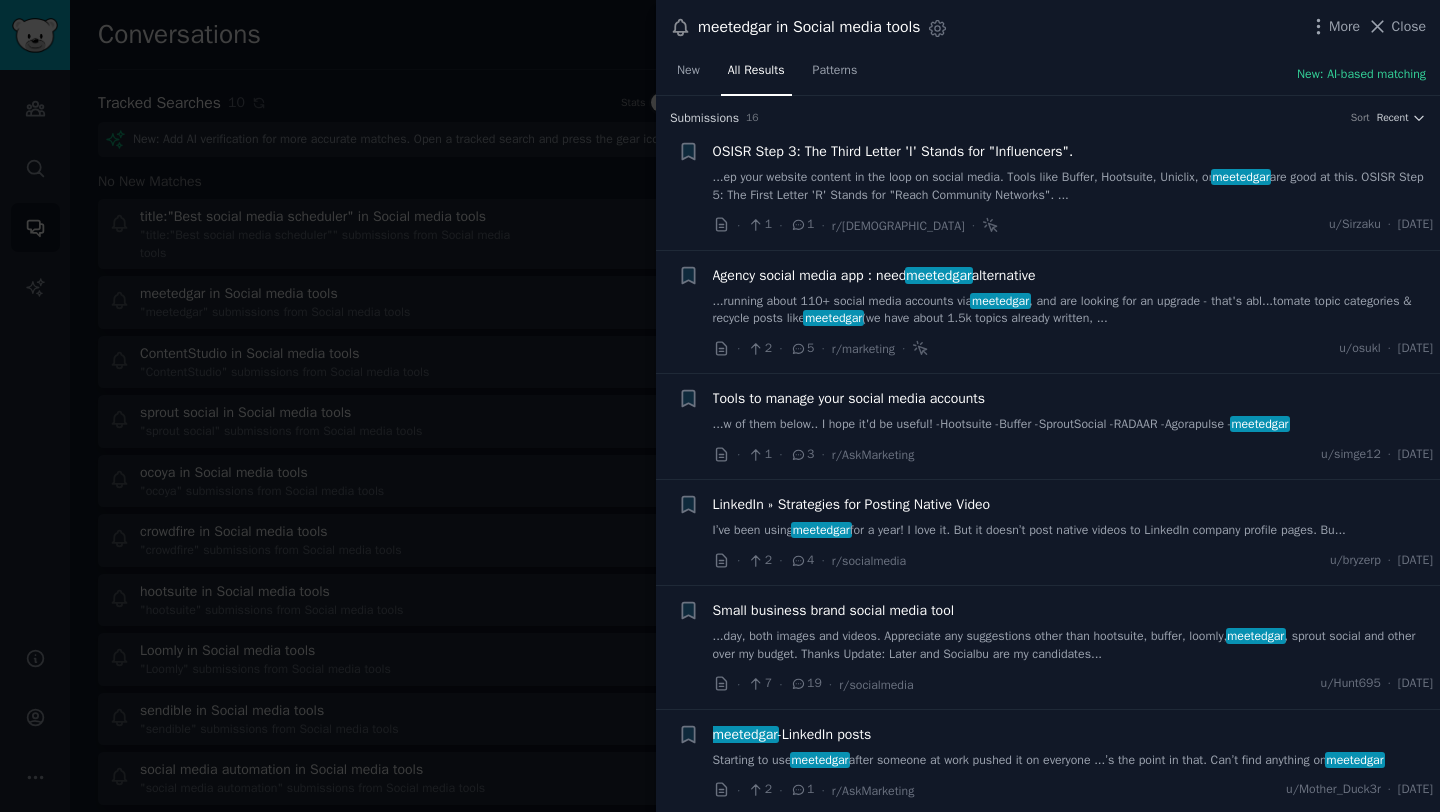 click at bounding box center (720, 406) 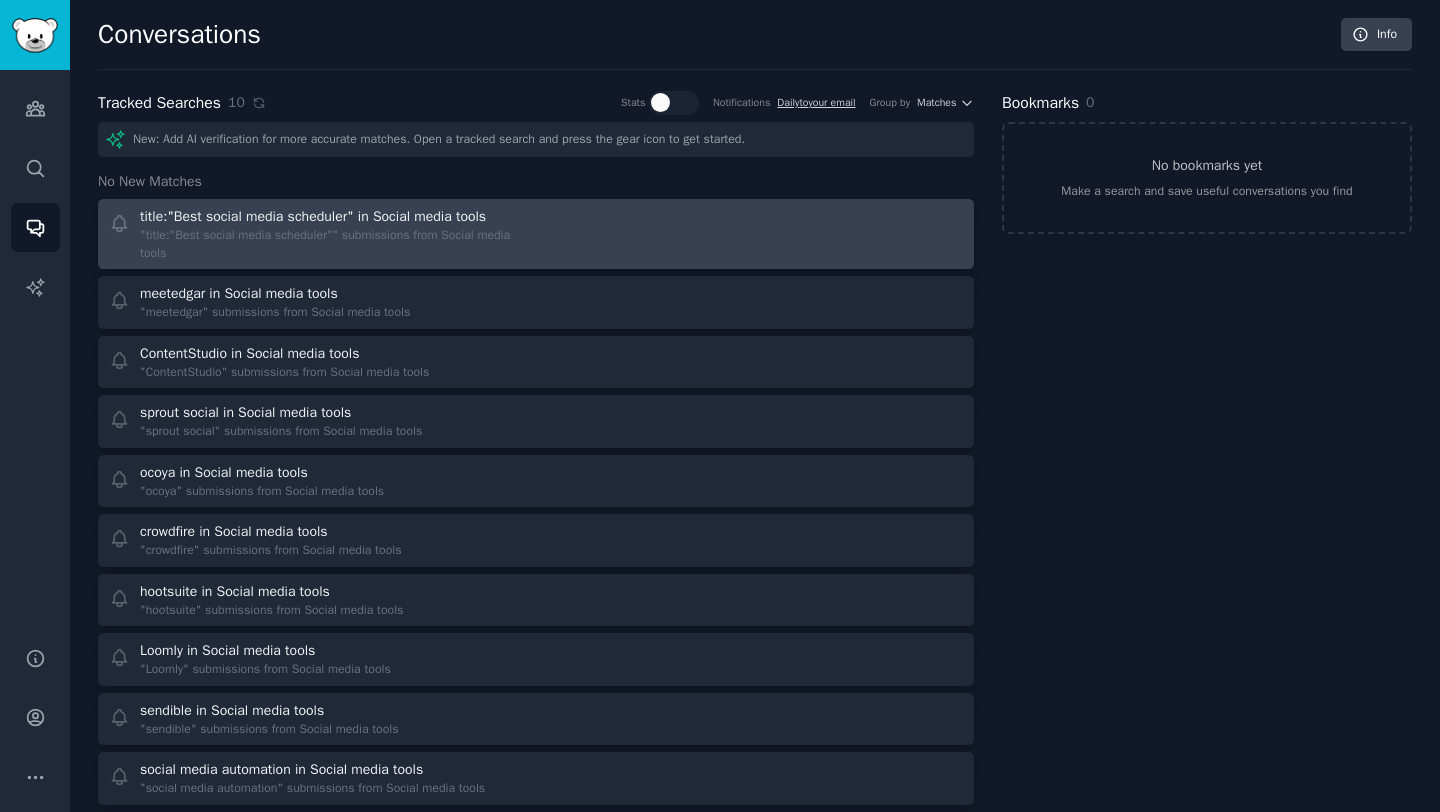 click on ""title:"Best social media scheduler"" submissions from Social media tools" at bounding box center [331, 244] 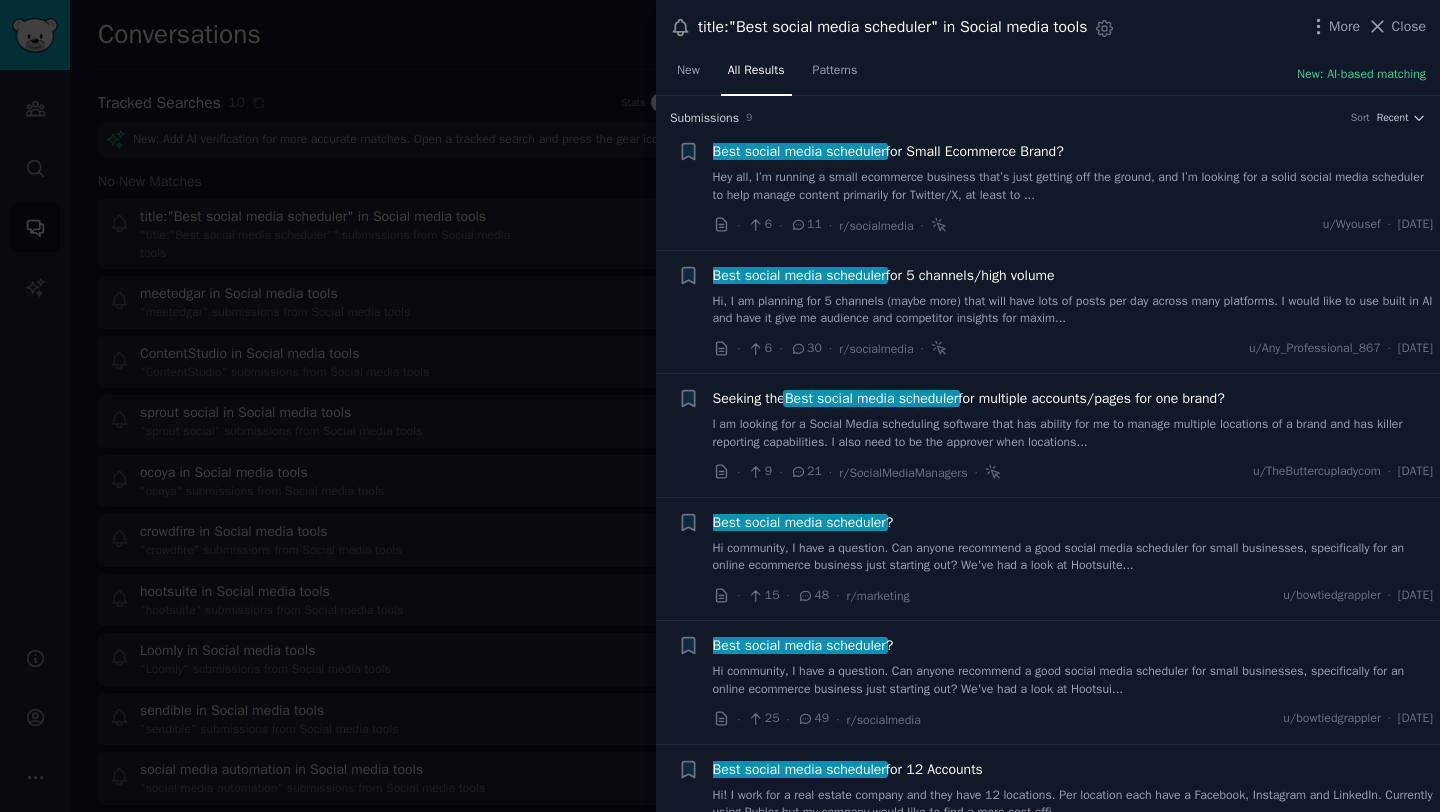 click on "Hey all,
I’m running a small ecommerce business that’s just getting off the ground, and I’m looking for a solid social media scheduler to help manage content primarily for Twitter/X, at least to ..." at bounding box center (1073, 186) 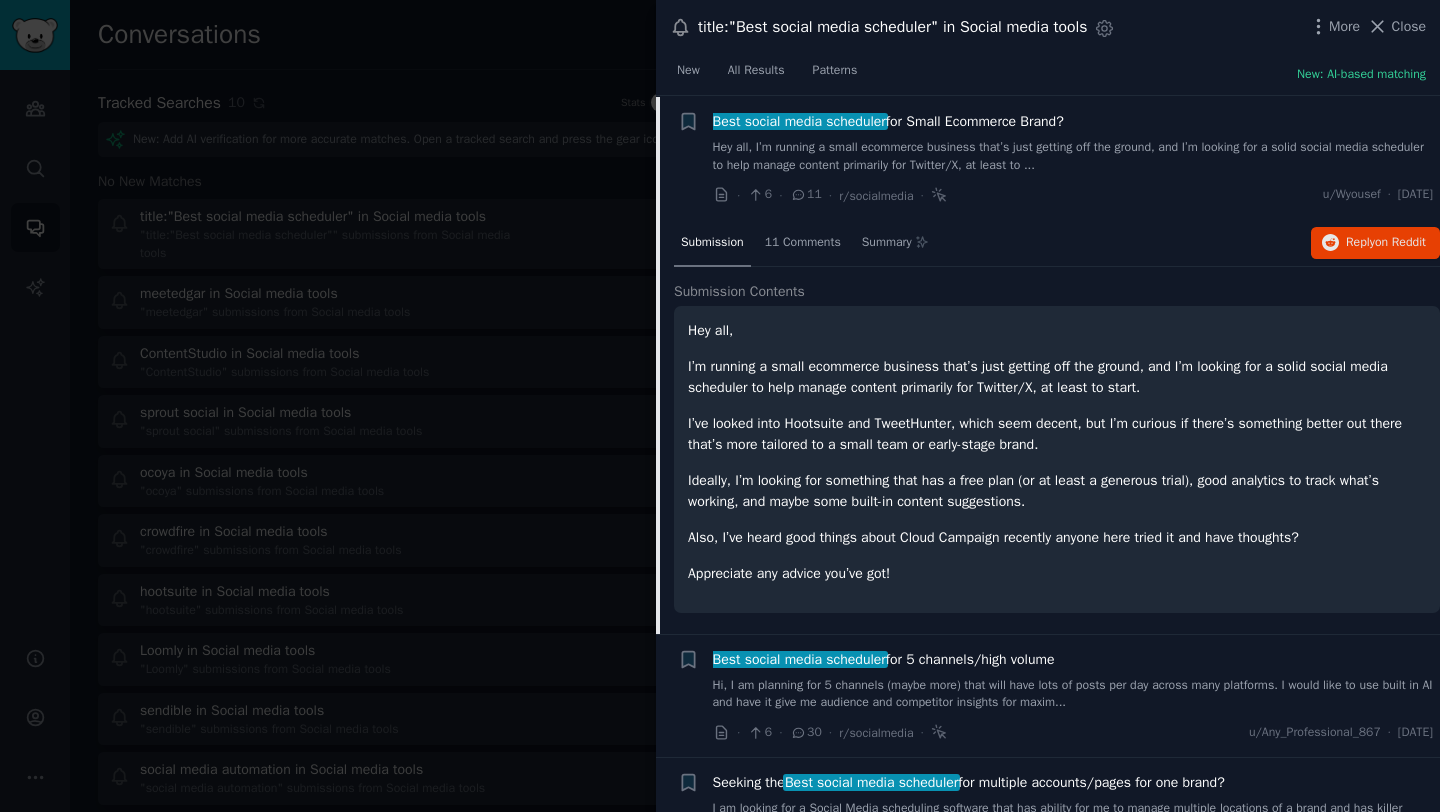 scroll, scrollTop: 31, scrollLeft: 0, axis: vertical 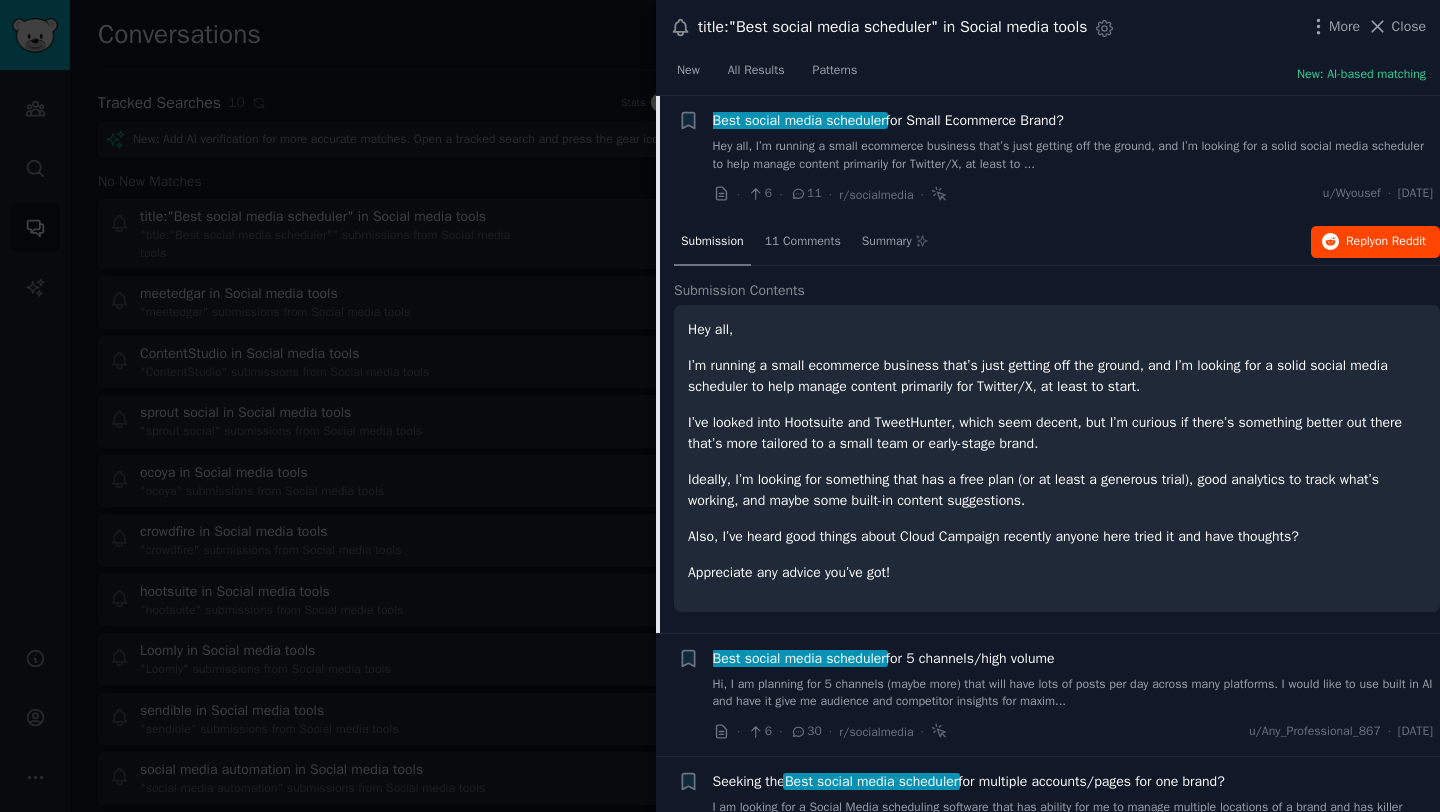 click on "on Reddit" at bounding box center (1400, 241) 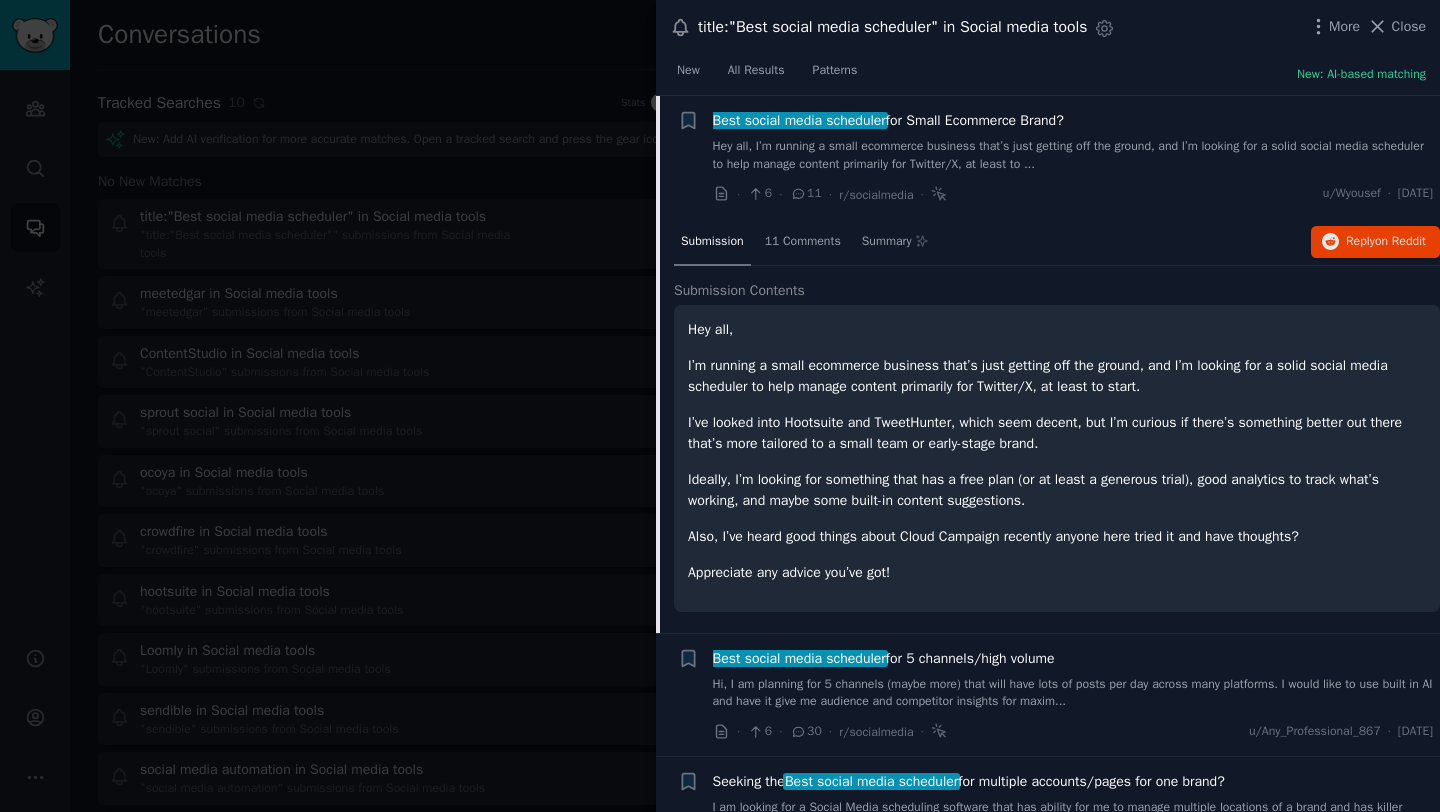 click at bounding box center (720, 406) 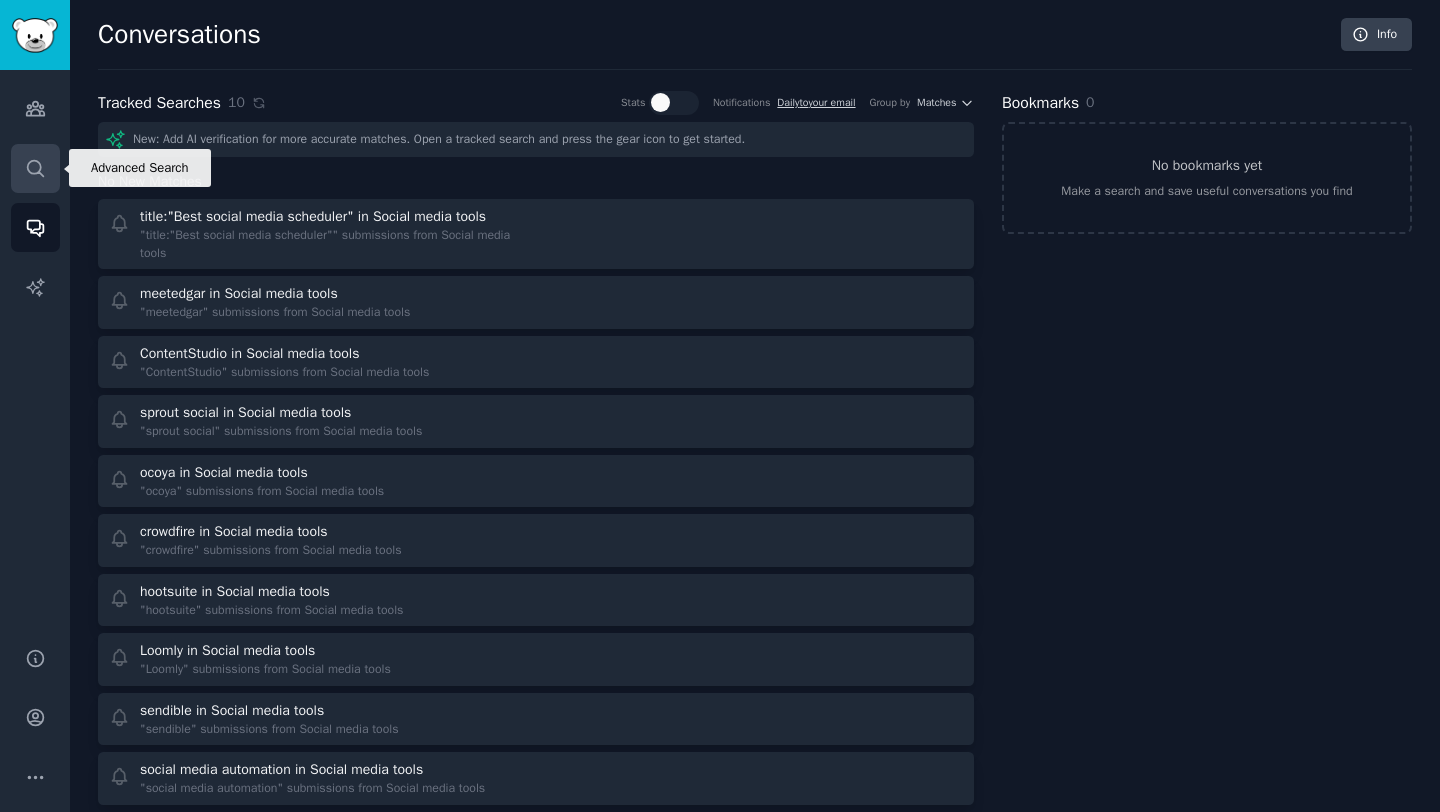 click 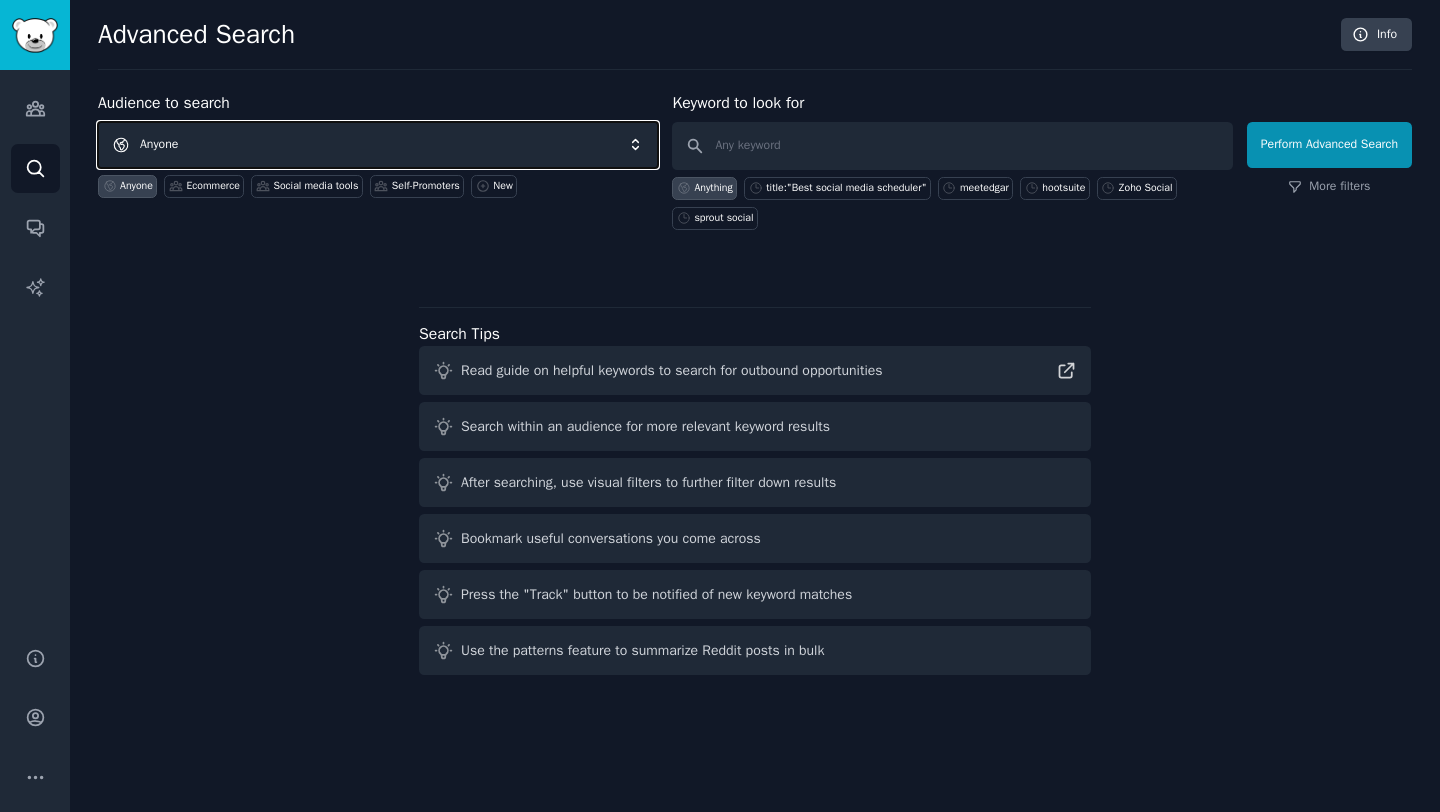click on "Anyone" at bounding box center (378, 145) 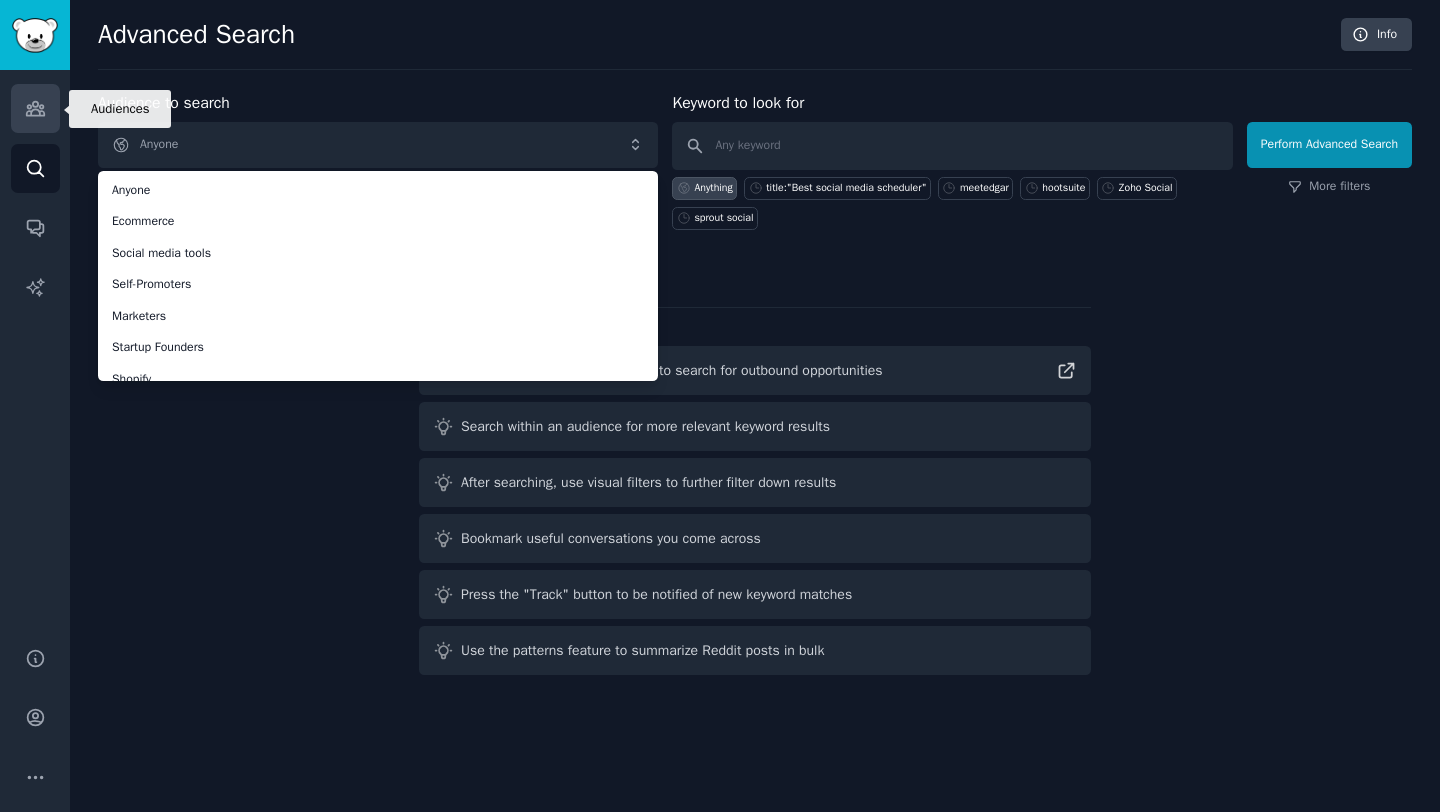 click on "Audiences" at bounding box center (35, 108) 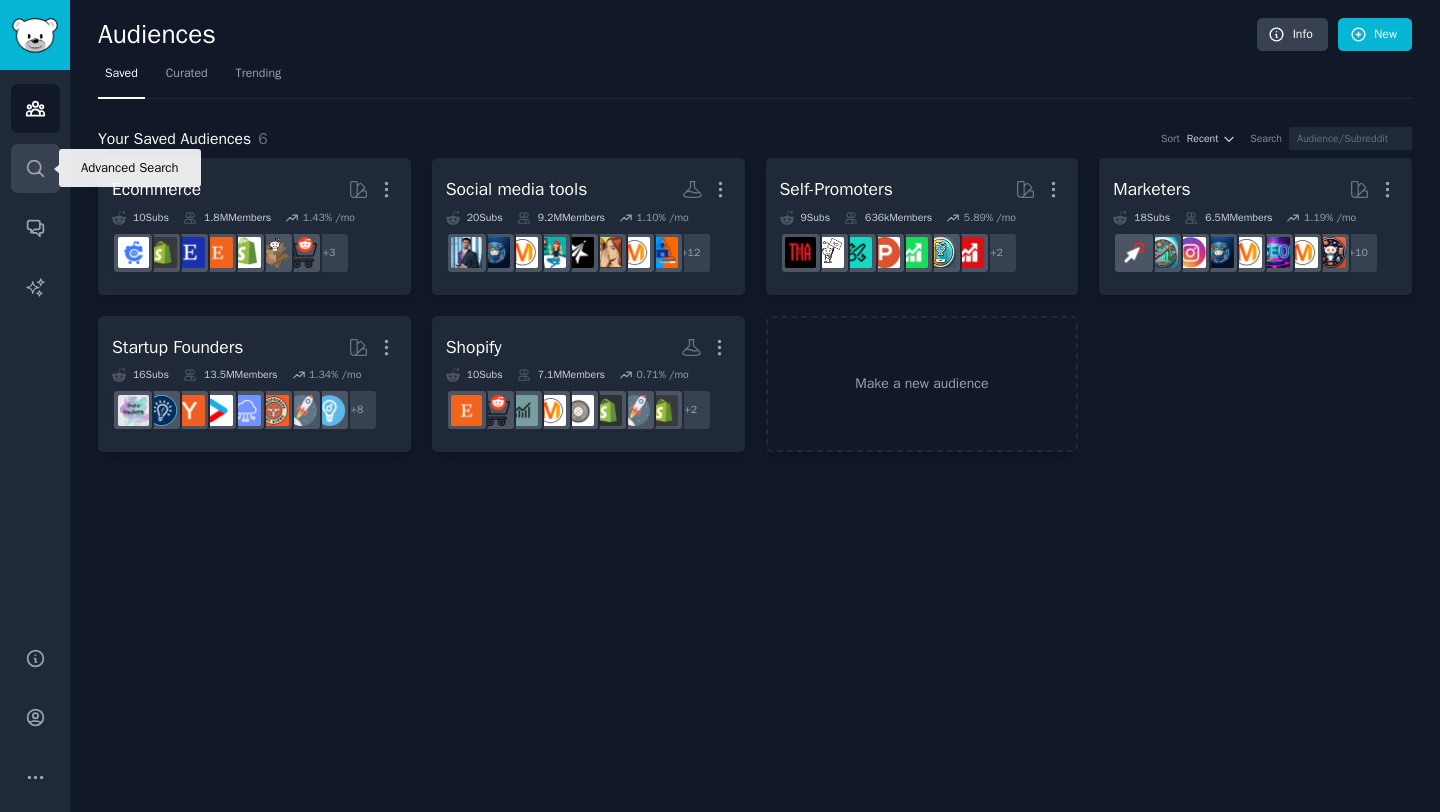 click on "Search" at bounding box center (35, 168) 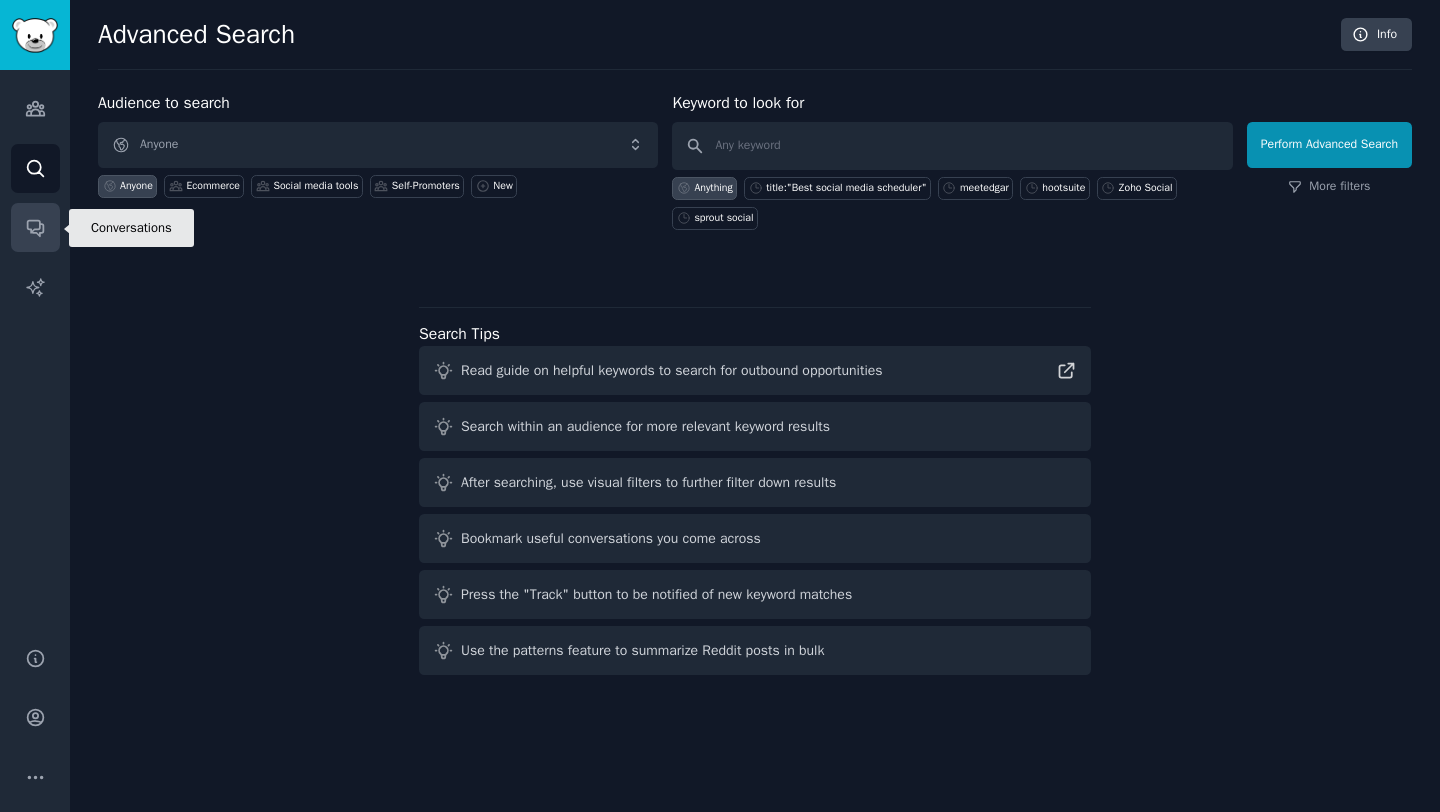click 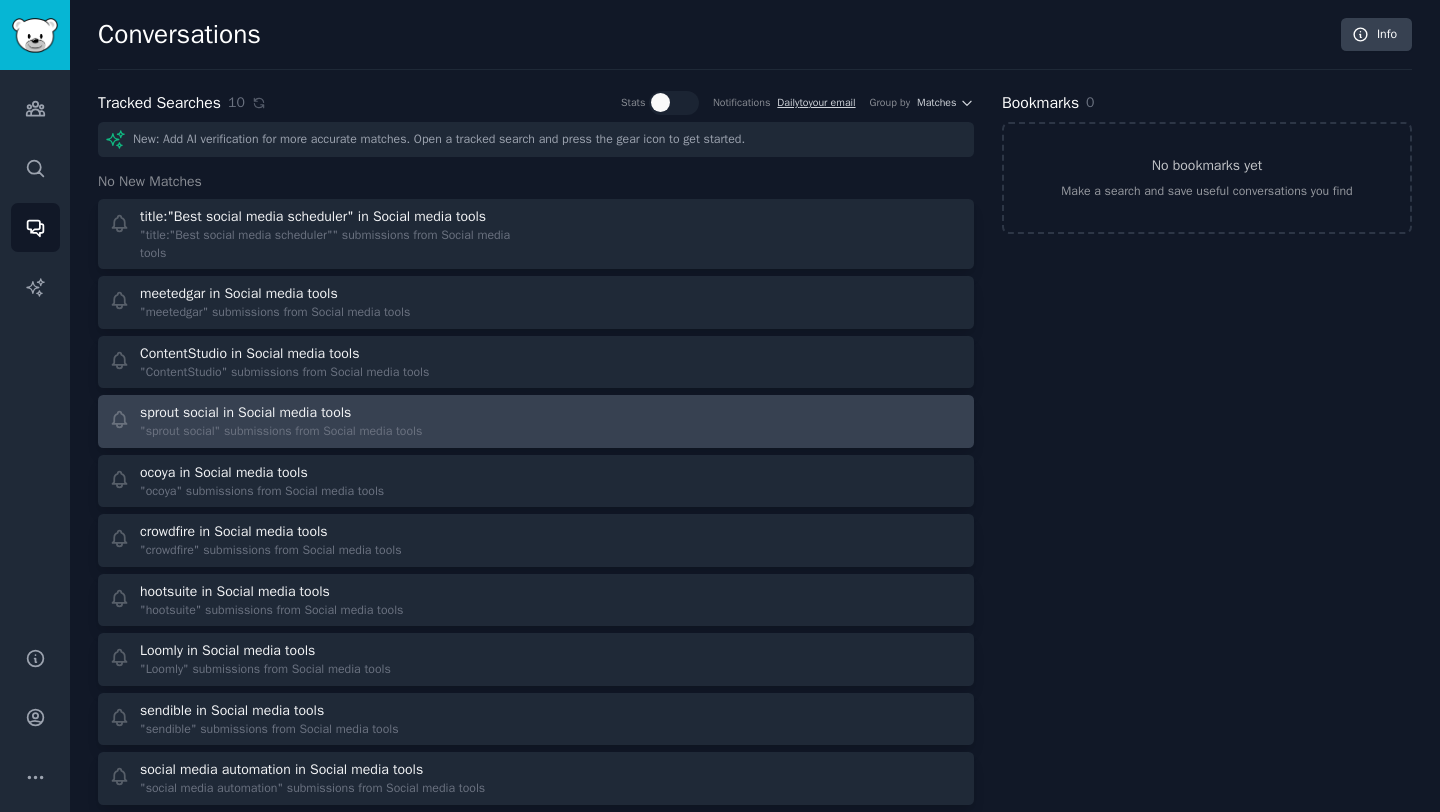 click on "sprout social in Social media tools" at bounding box center [245, 412] 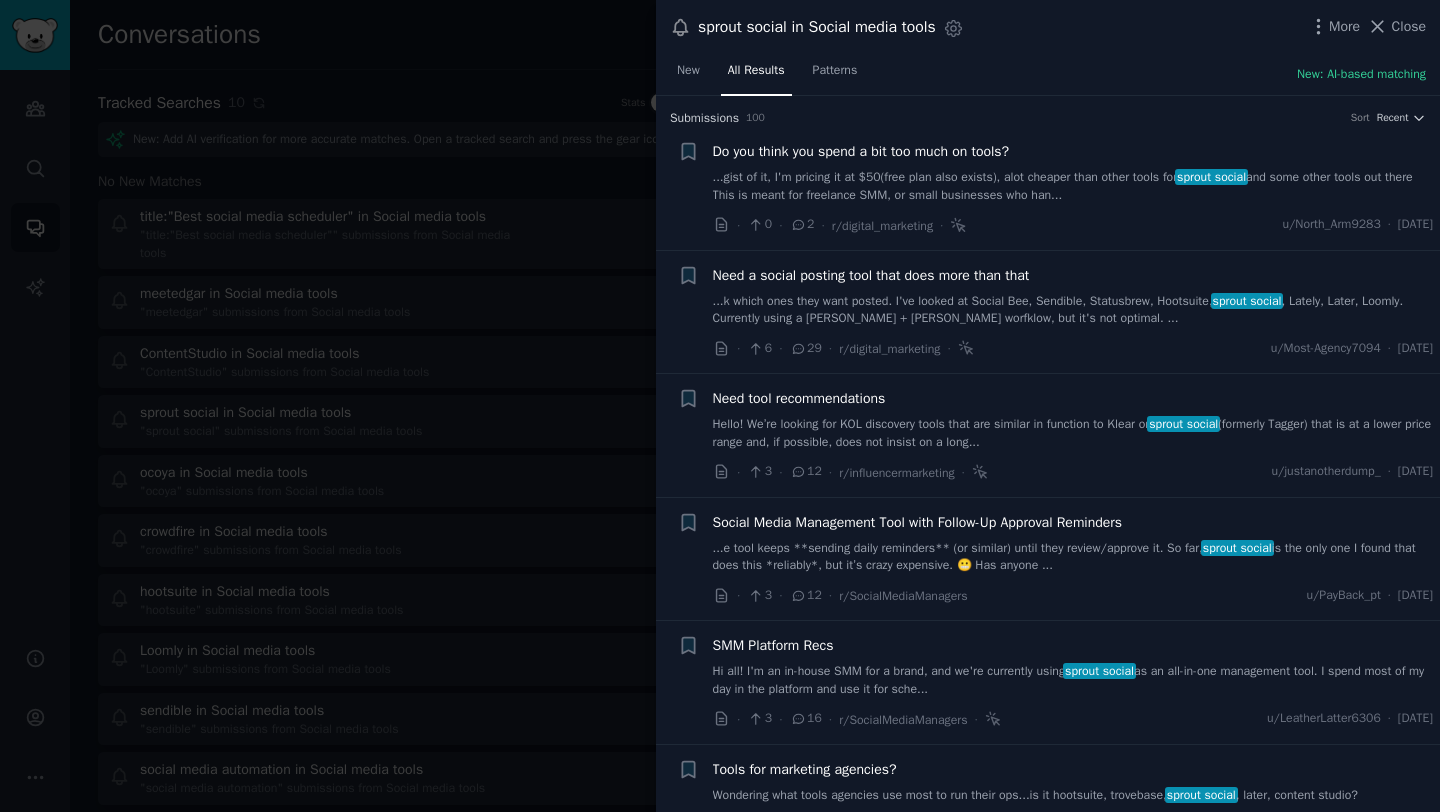click on "...gist of it,
I'm pricing it at $50(free plan also exists), alot cheaper than other tools for  sprout social  and some other tools out there
This is meant for freelance SMM, or small businesses who han..." at bounding box center (1073, 186) 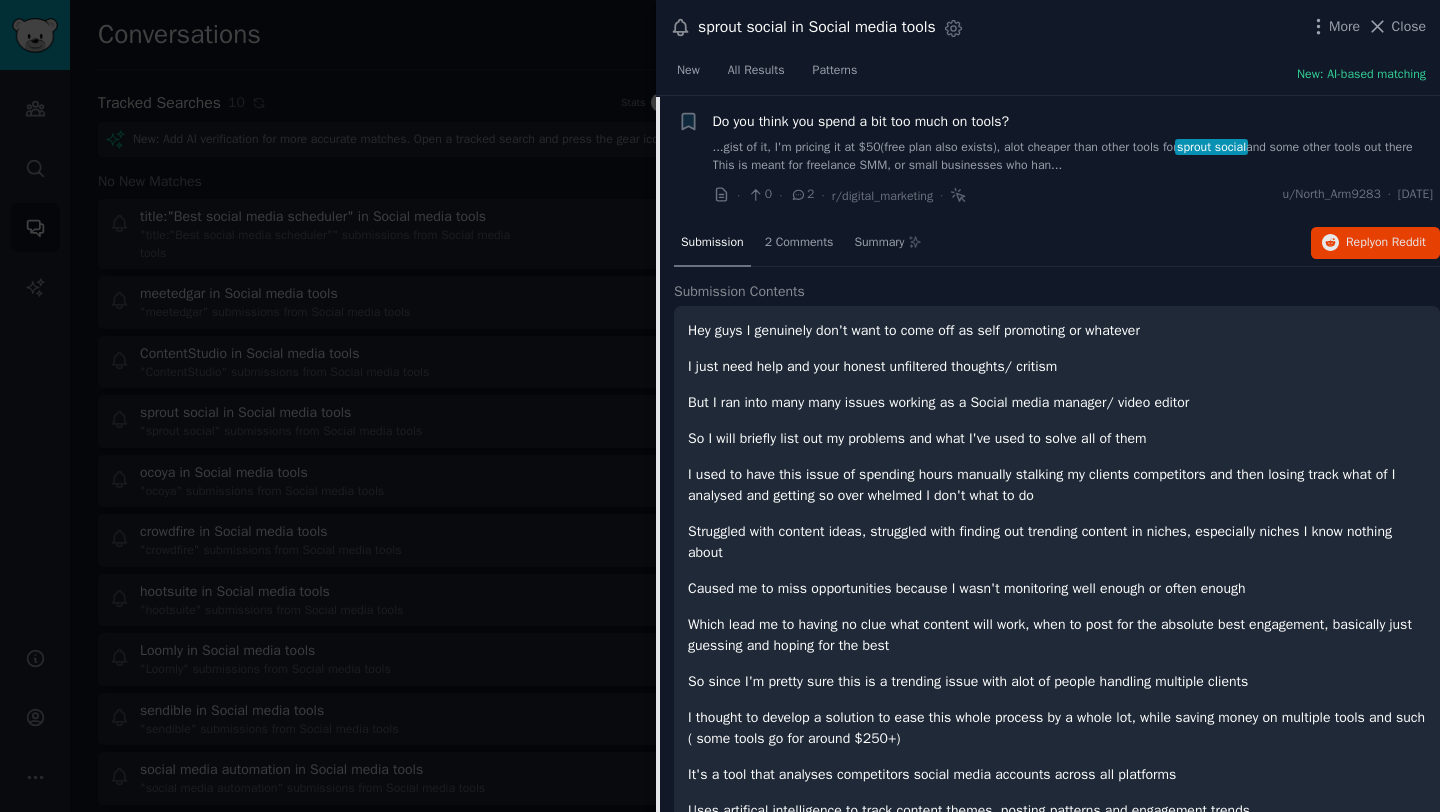 scroll, scrollTop: 31, scrollLeft: 0, axis: vertical 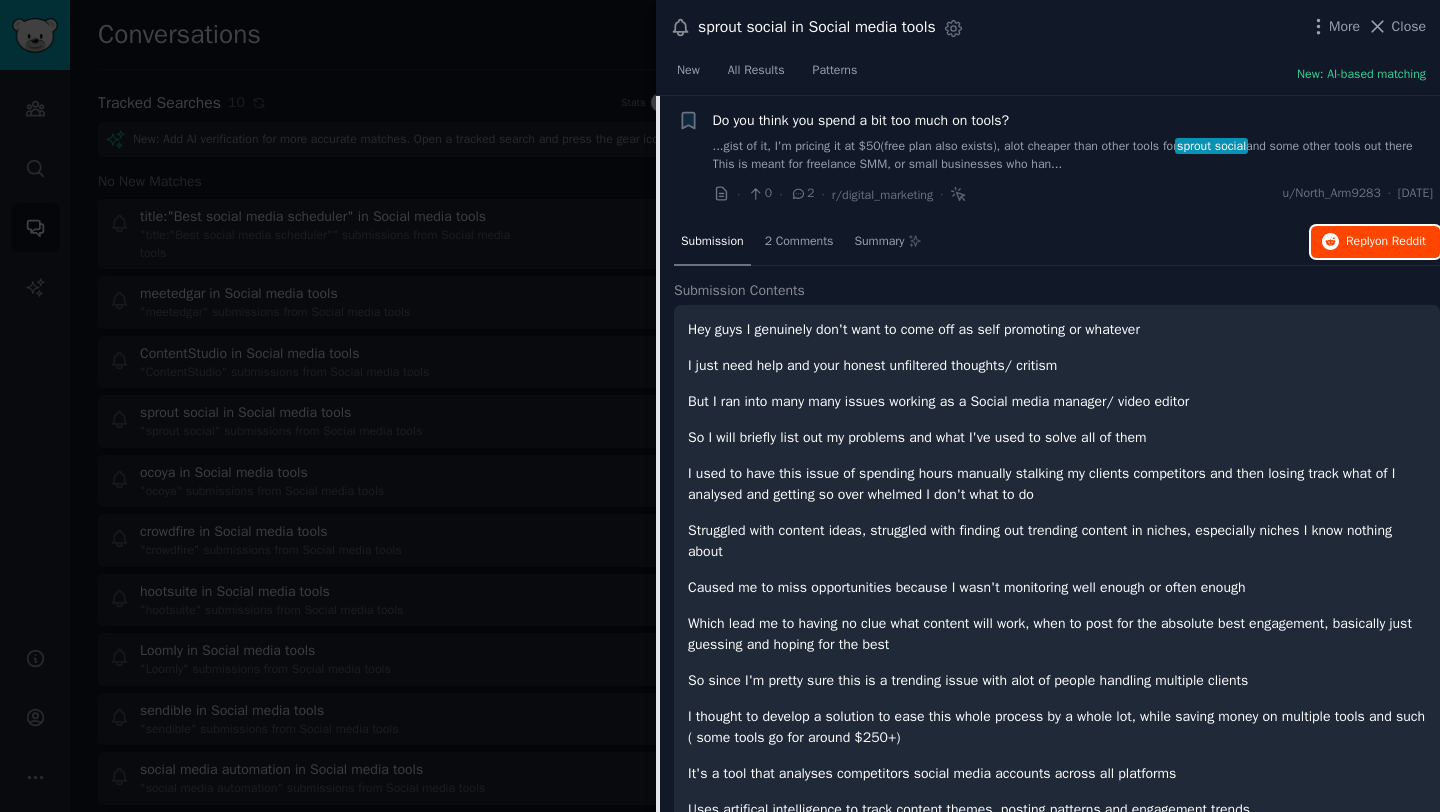 click on "Reply  on Reddit" at bounding box center [1386, 242] 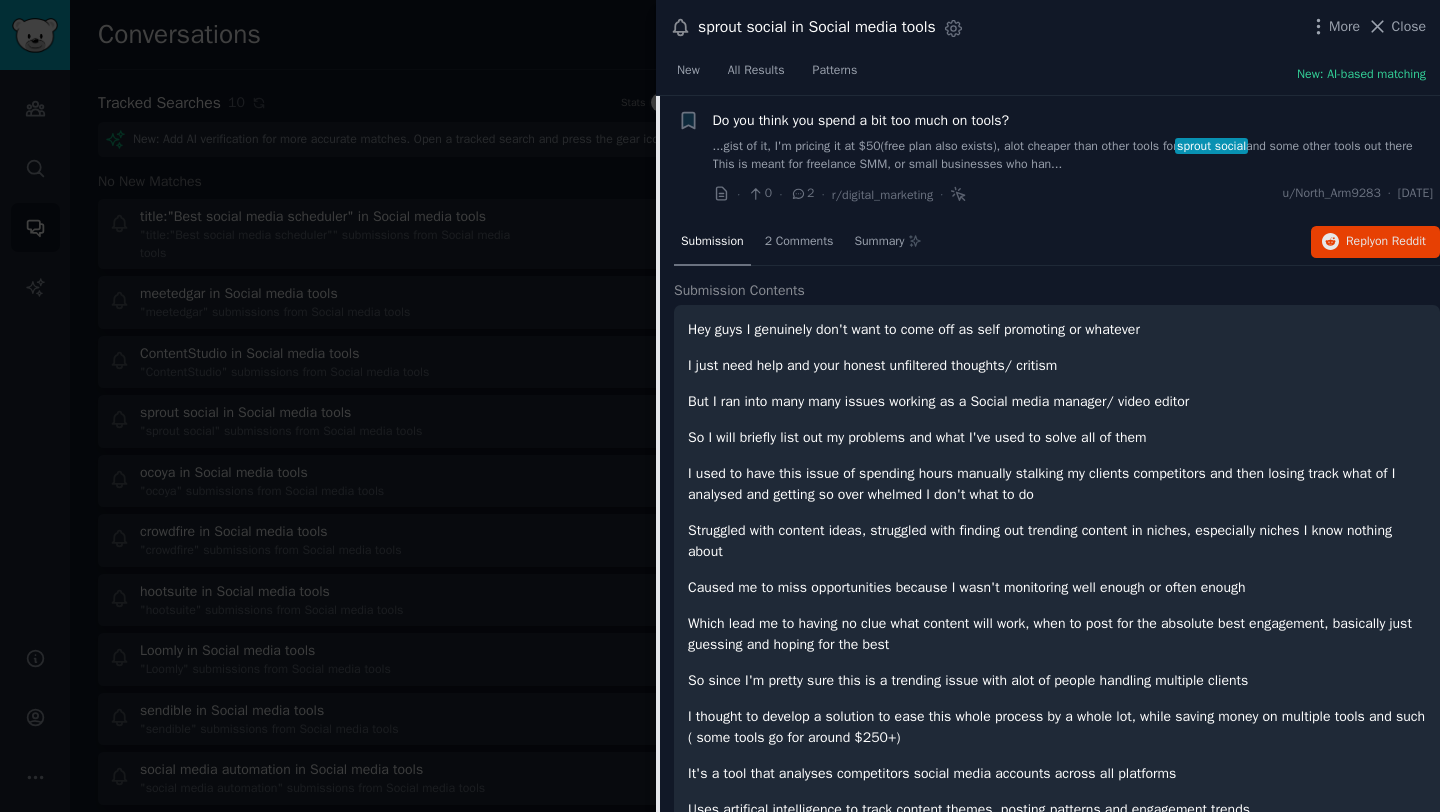 click at bounding box center [720, 406] 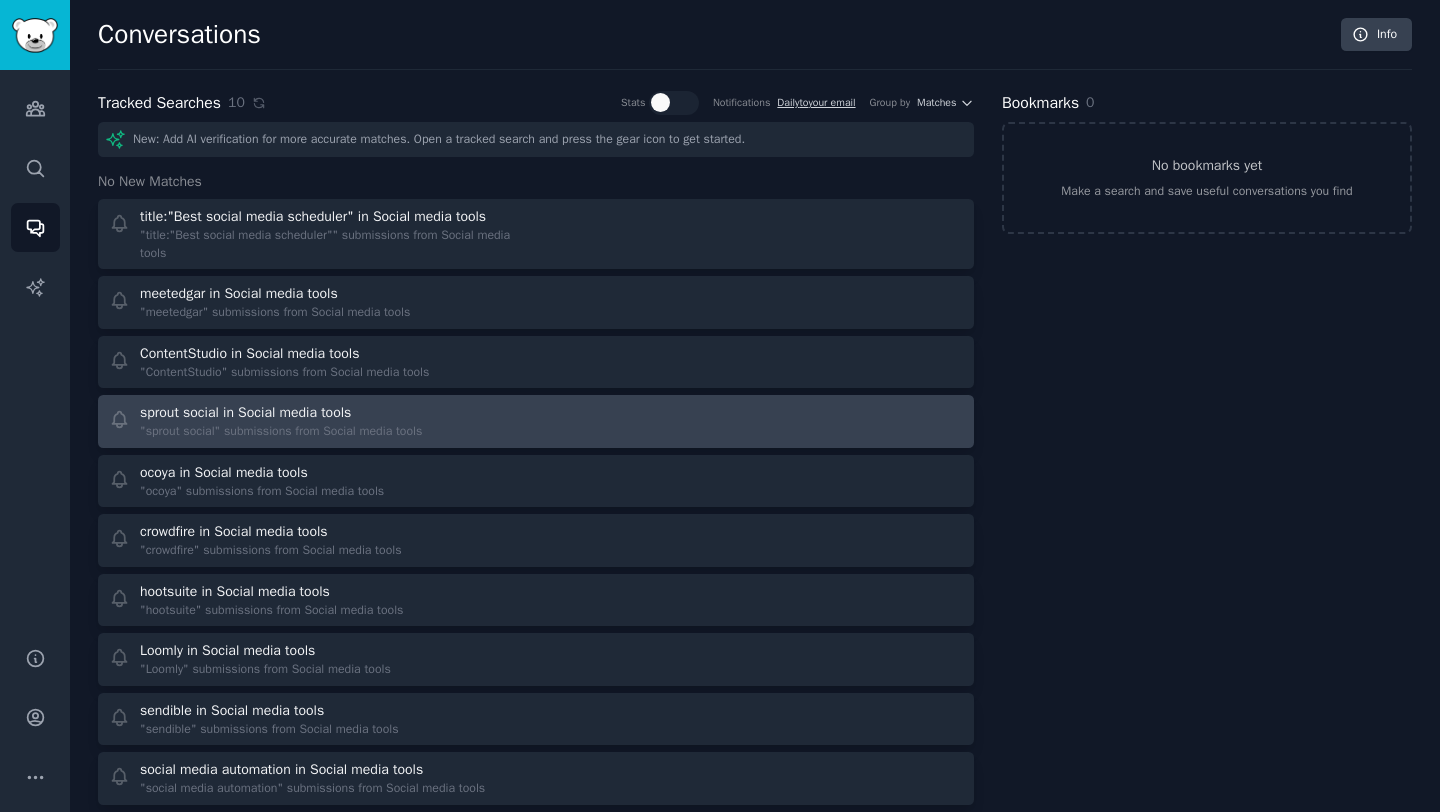 click on "sprout social in Social media tools "sprout social" submissions from Social media tools" at bounding box center [316, 421] 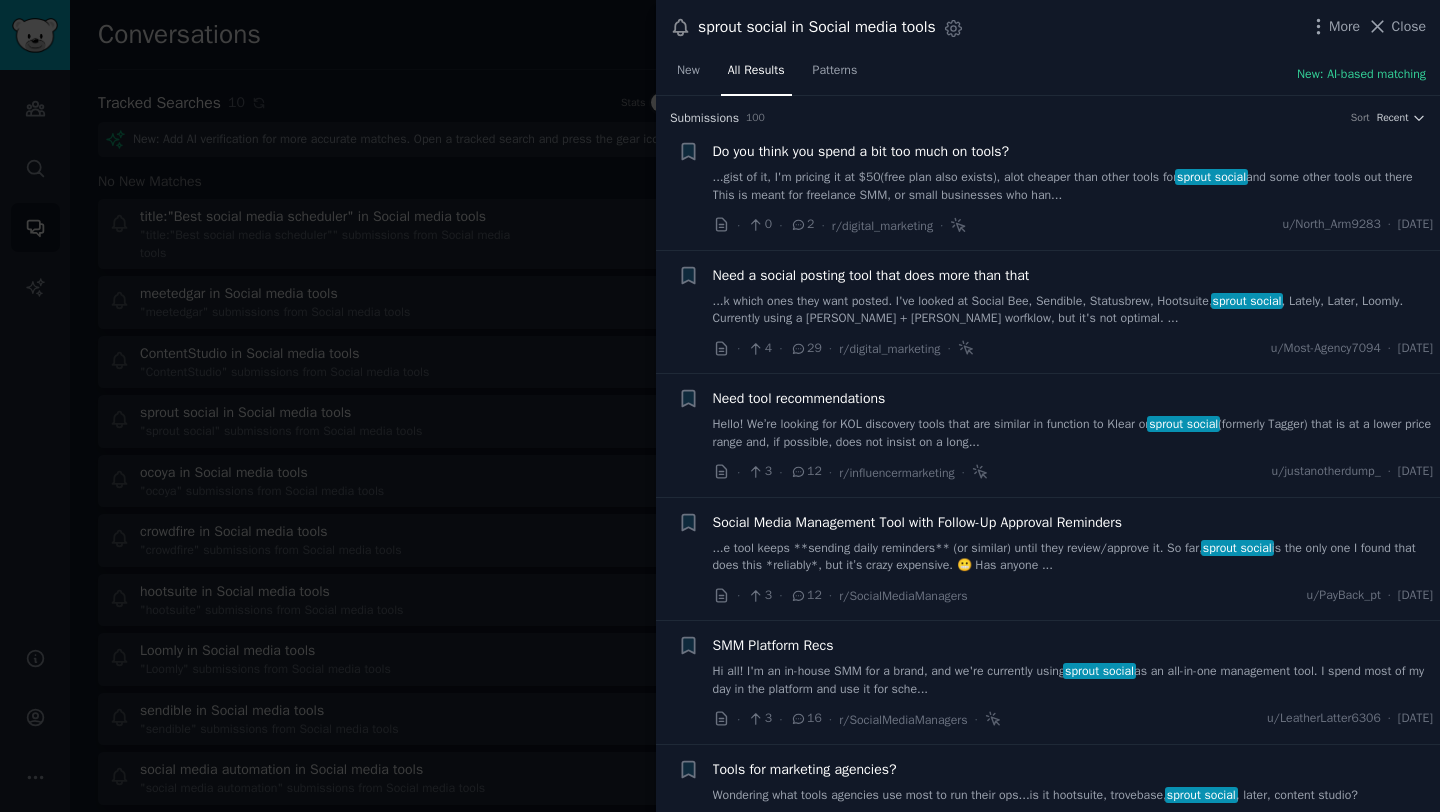 click at bounding box center (720, 406) 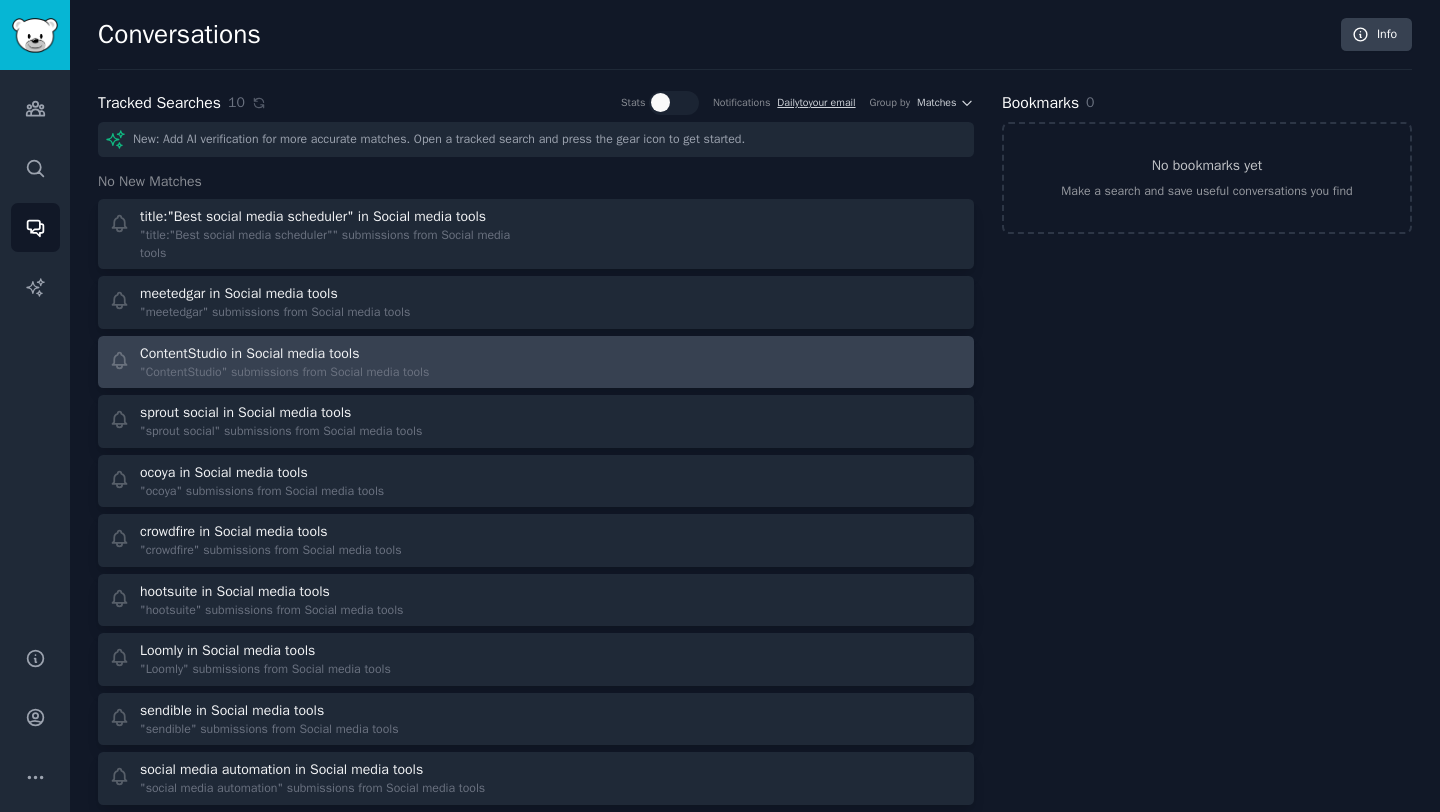 click on "ContentStudio in Social media tools "ContentStudio" submissions from Social media tools" at bounding box center (316, 362) 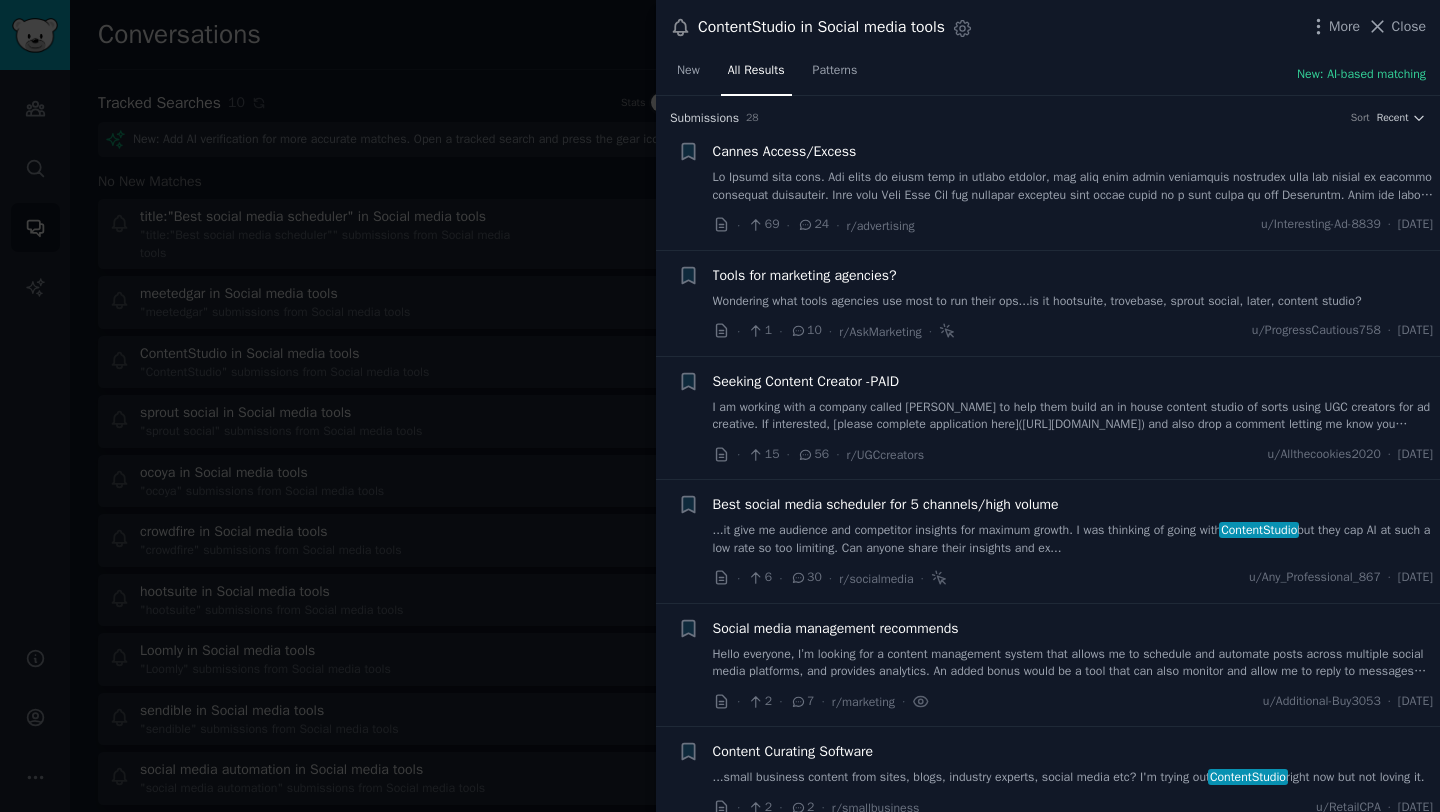 click at bounding box center (720, 406) 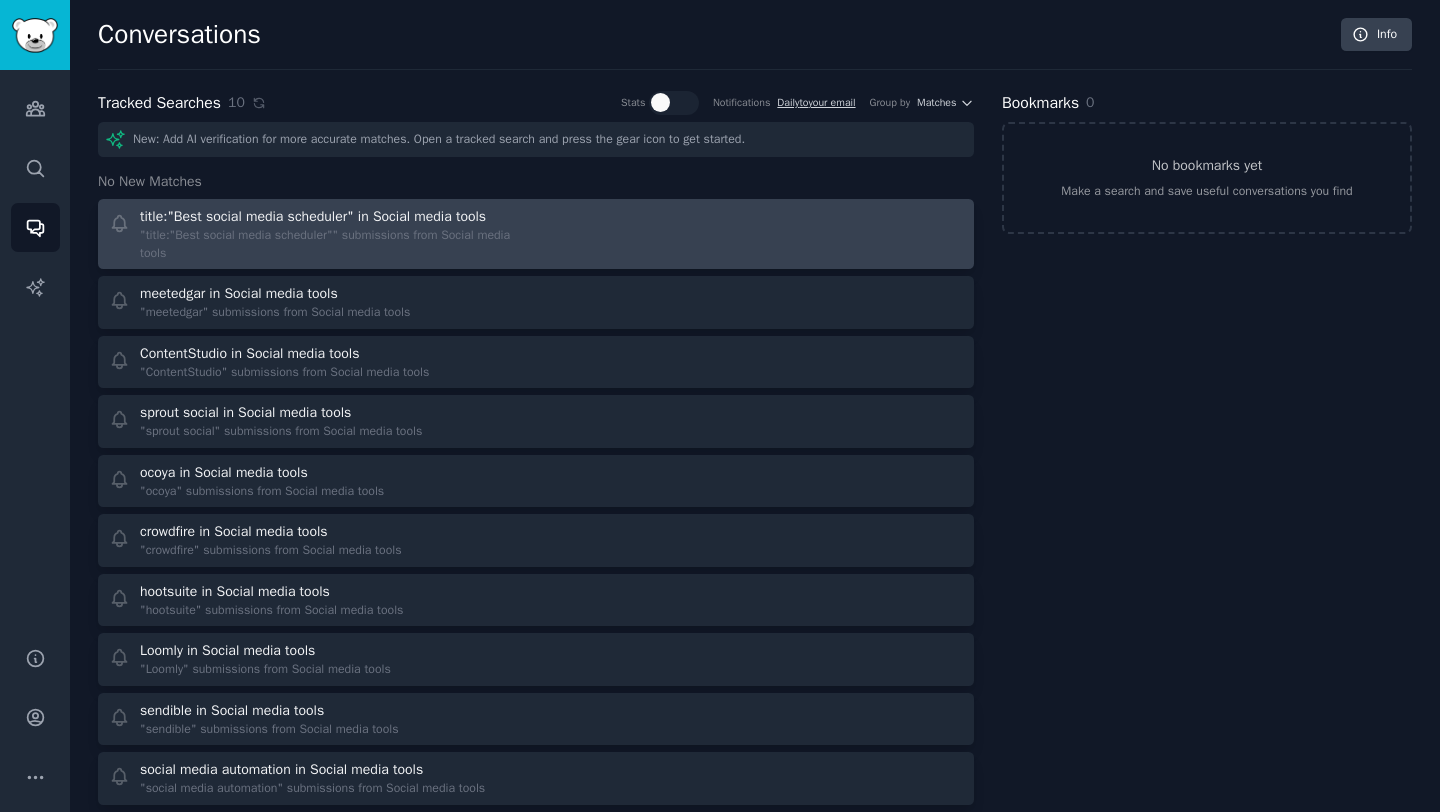 click 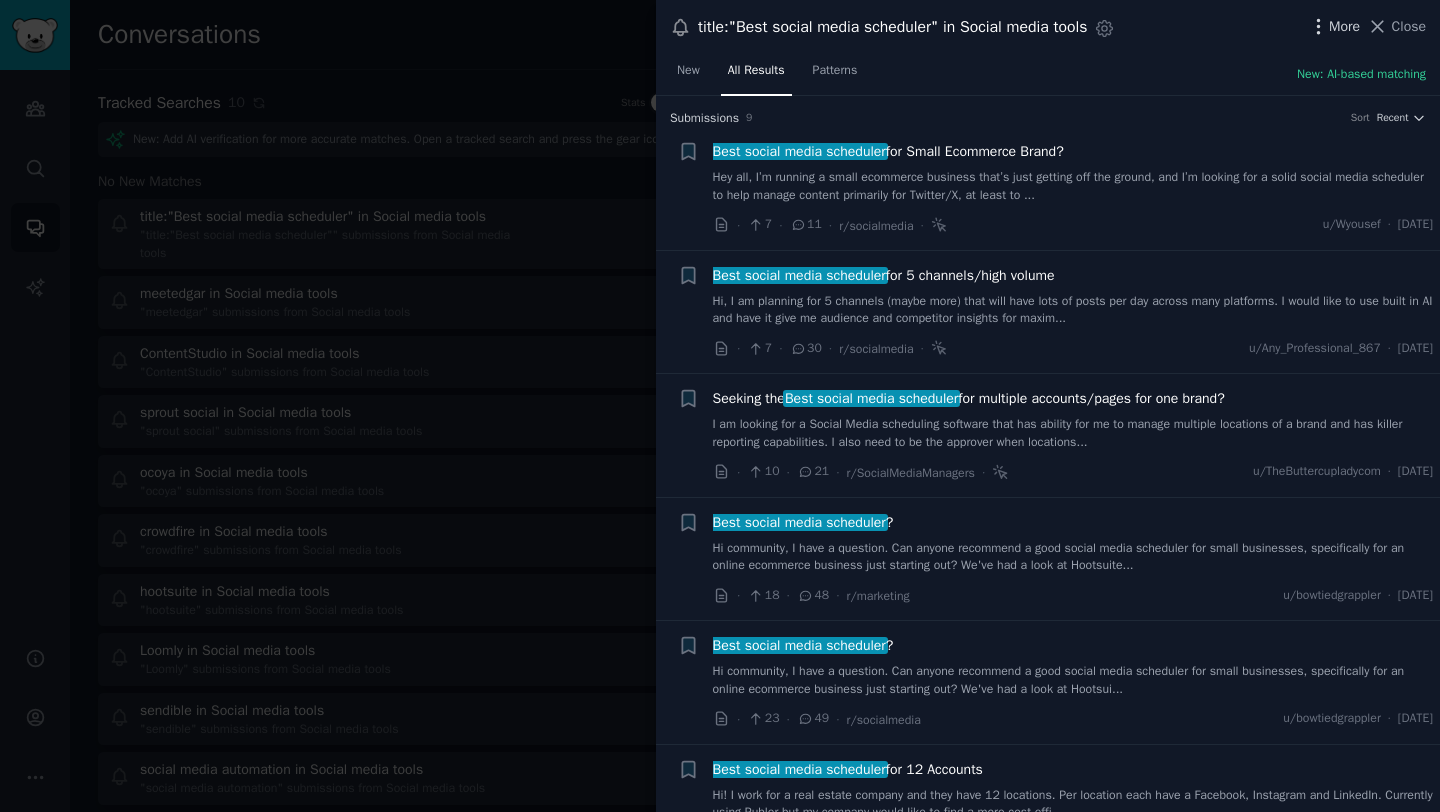 click on "More" at bounding box center (1344, 26) 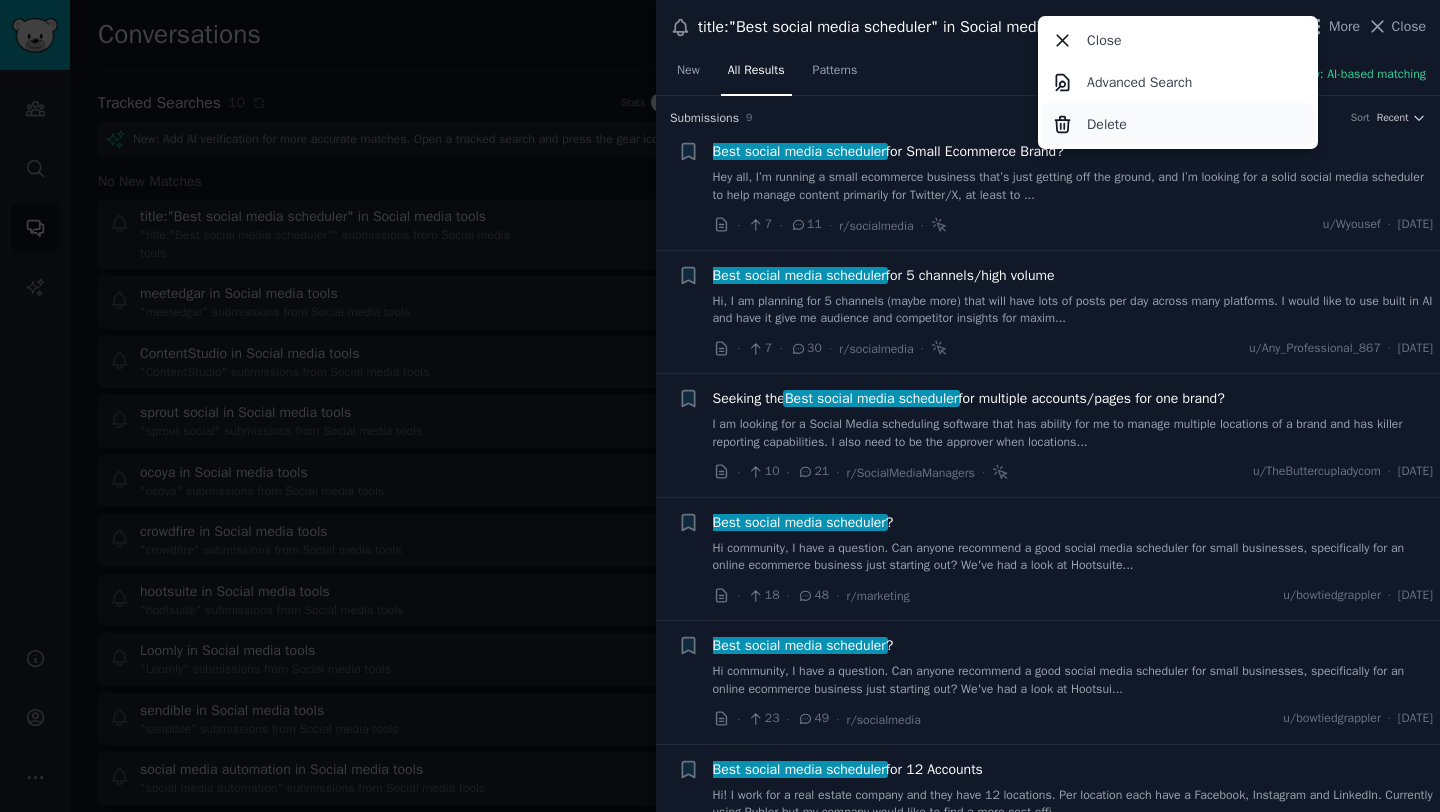 click on "Delete" 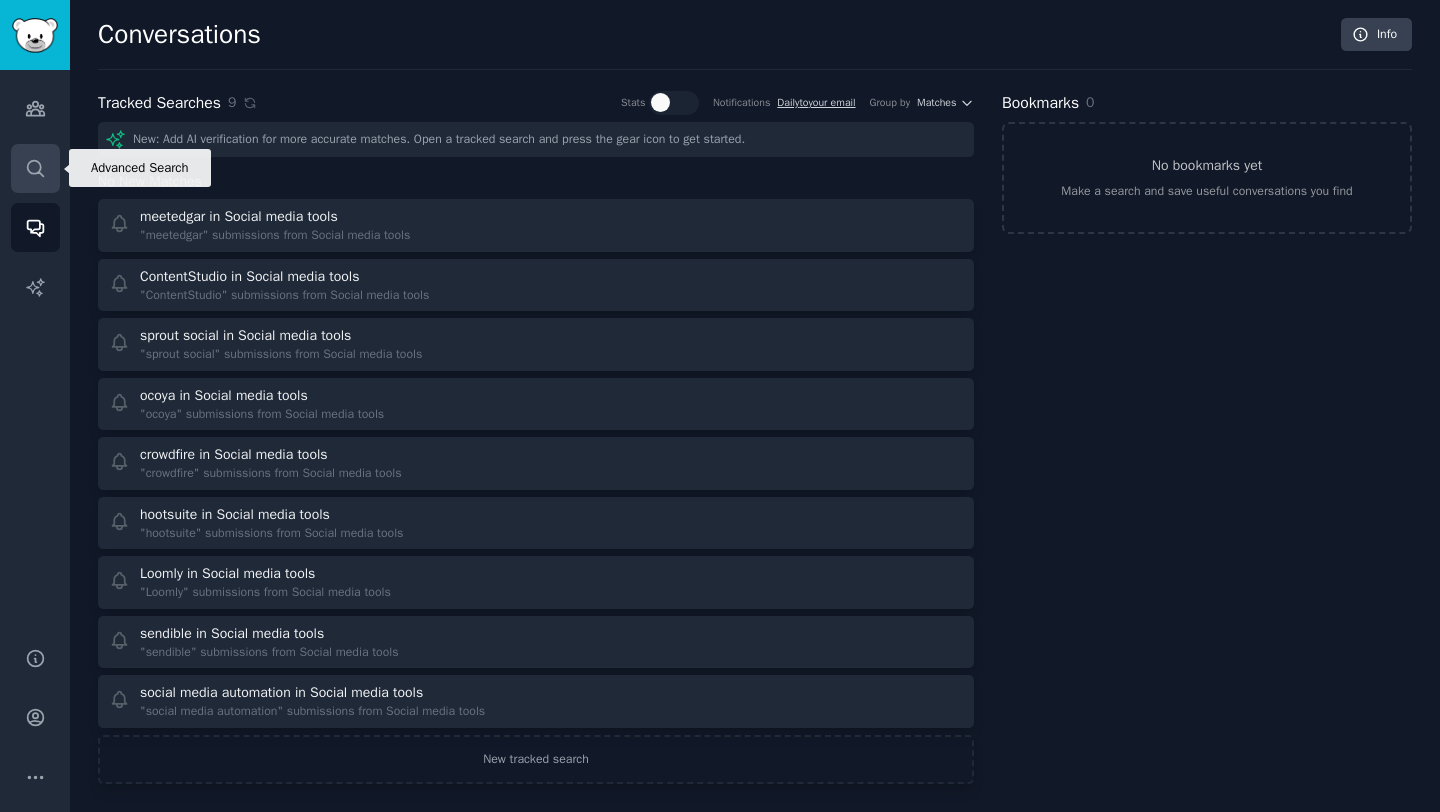 click on "Search" at bounding box center (35, 168) 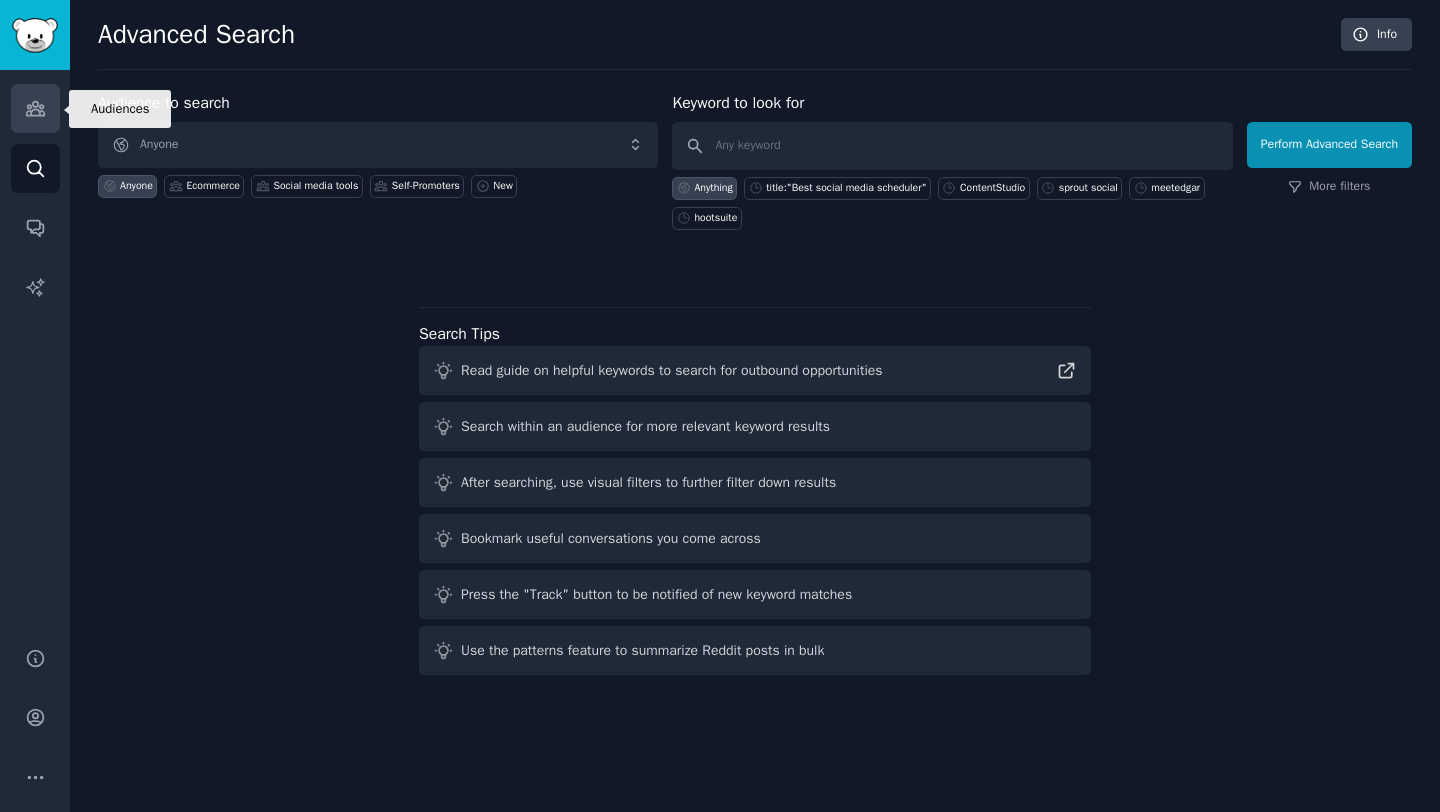 click 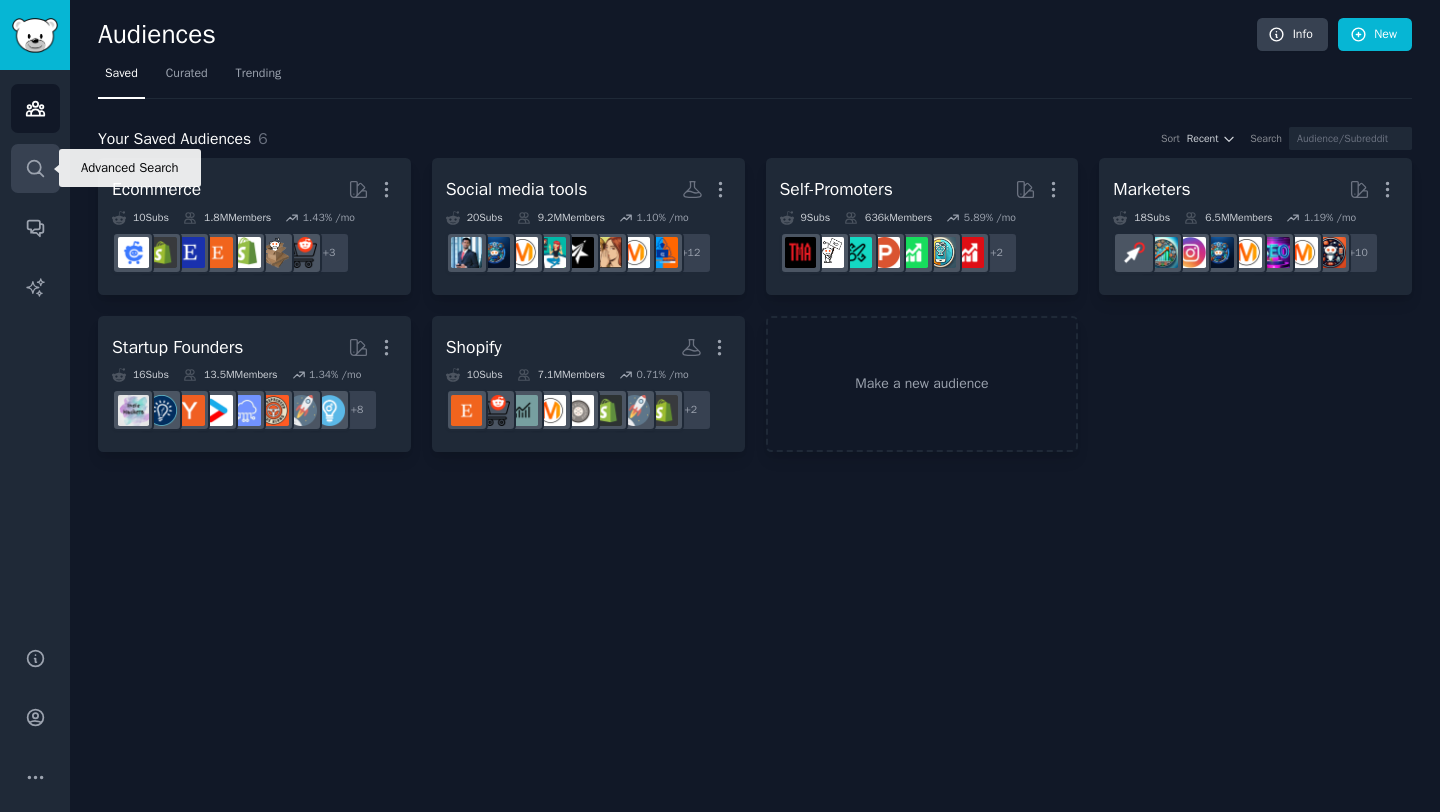click 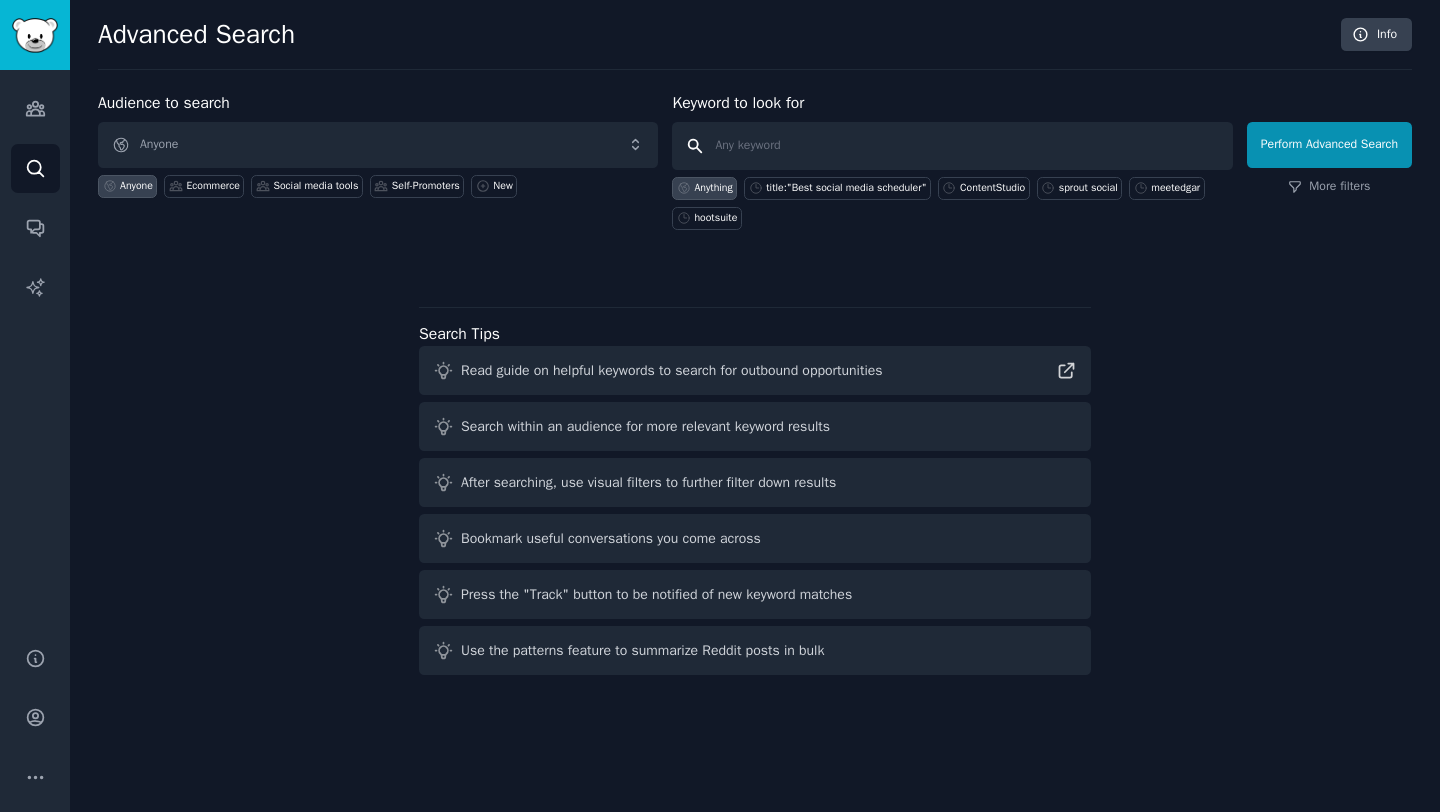 click at bounding box center (952, 146) 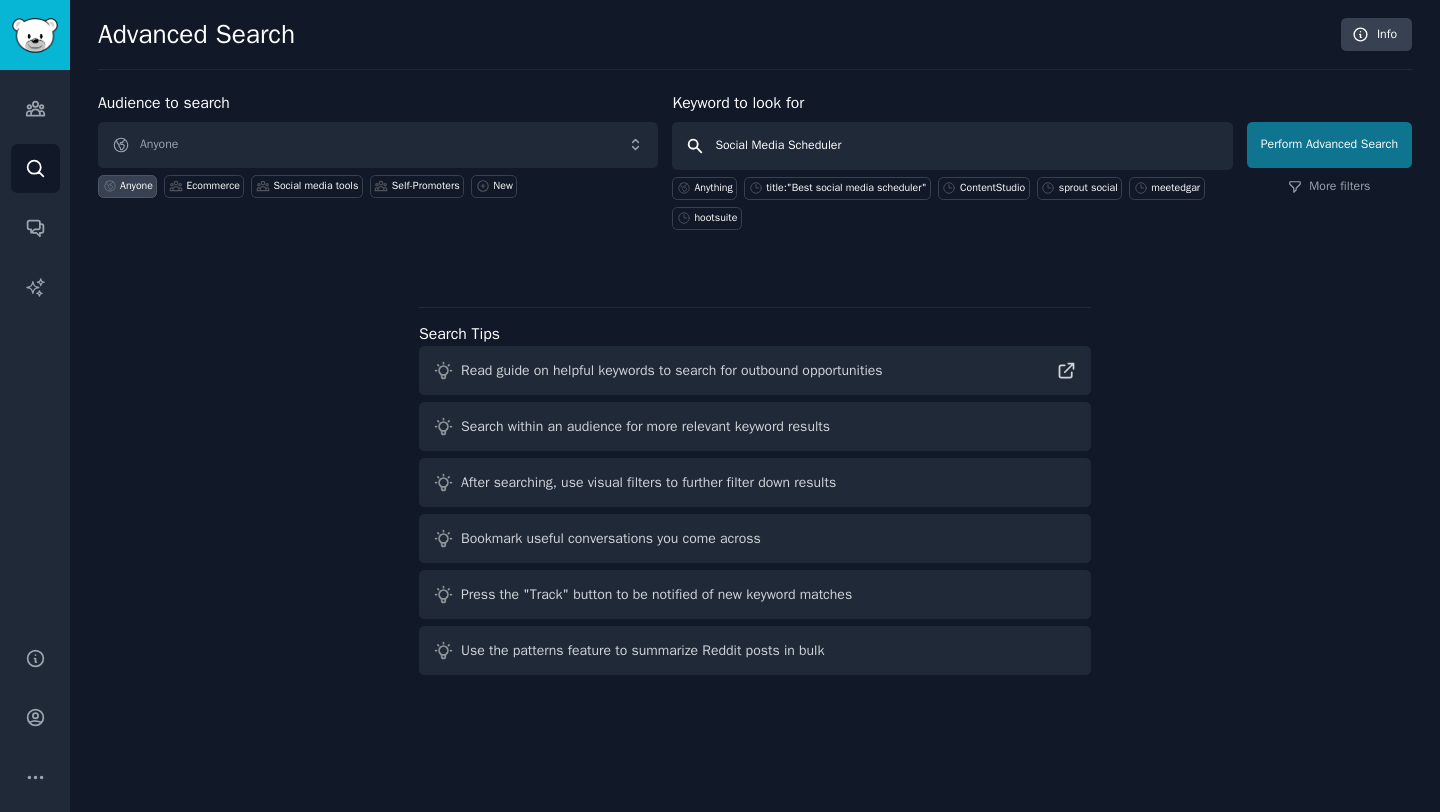 type on "Social Media Scheduler" 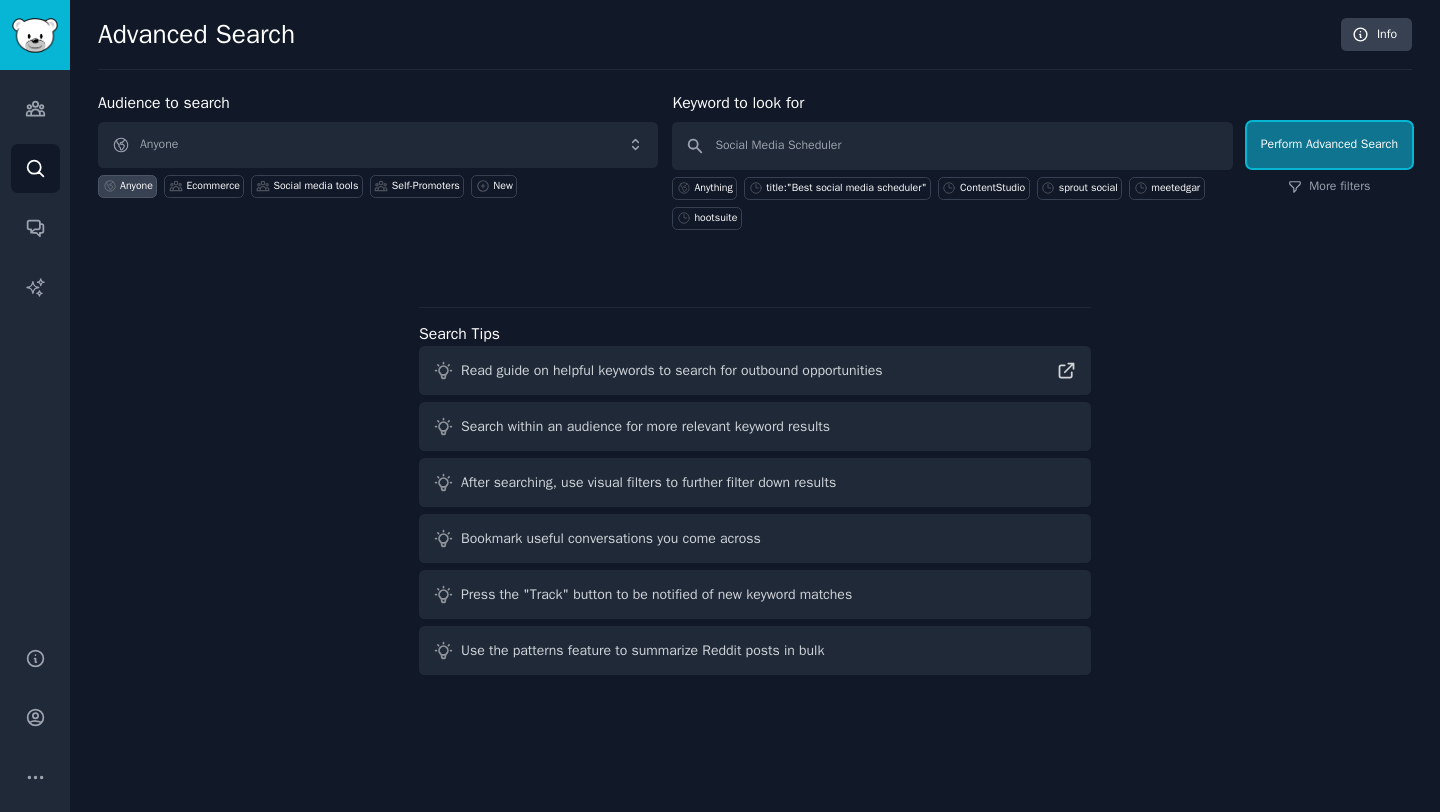 click on "Perform Advanced Search" at bounding box center (1329, 145) 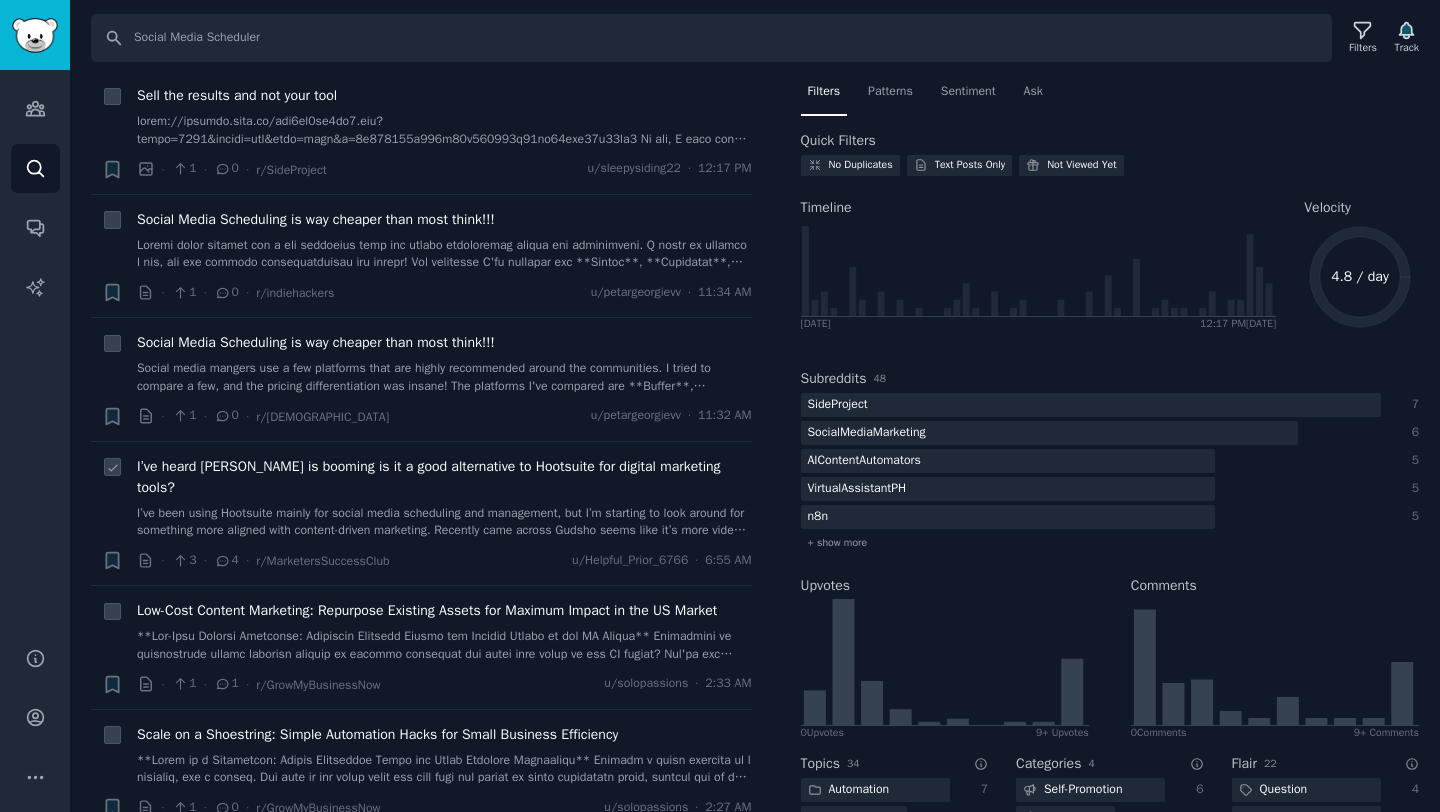 scroll, scrollTop: 40, scrollLeft: 0, axis: vertical 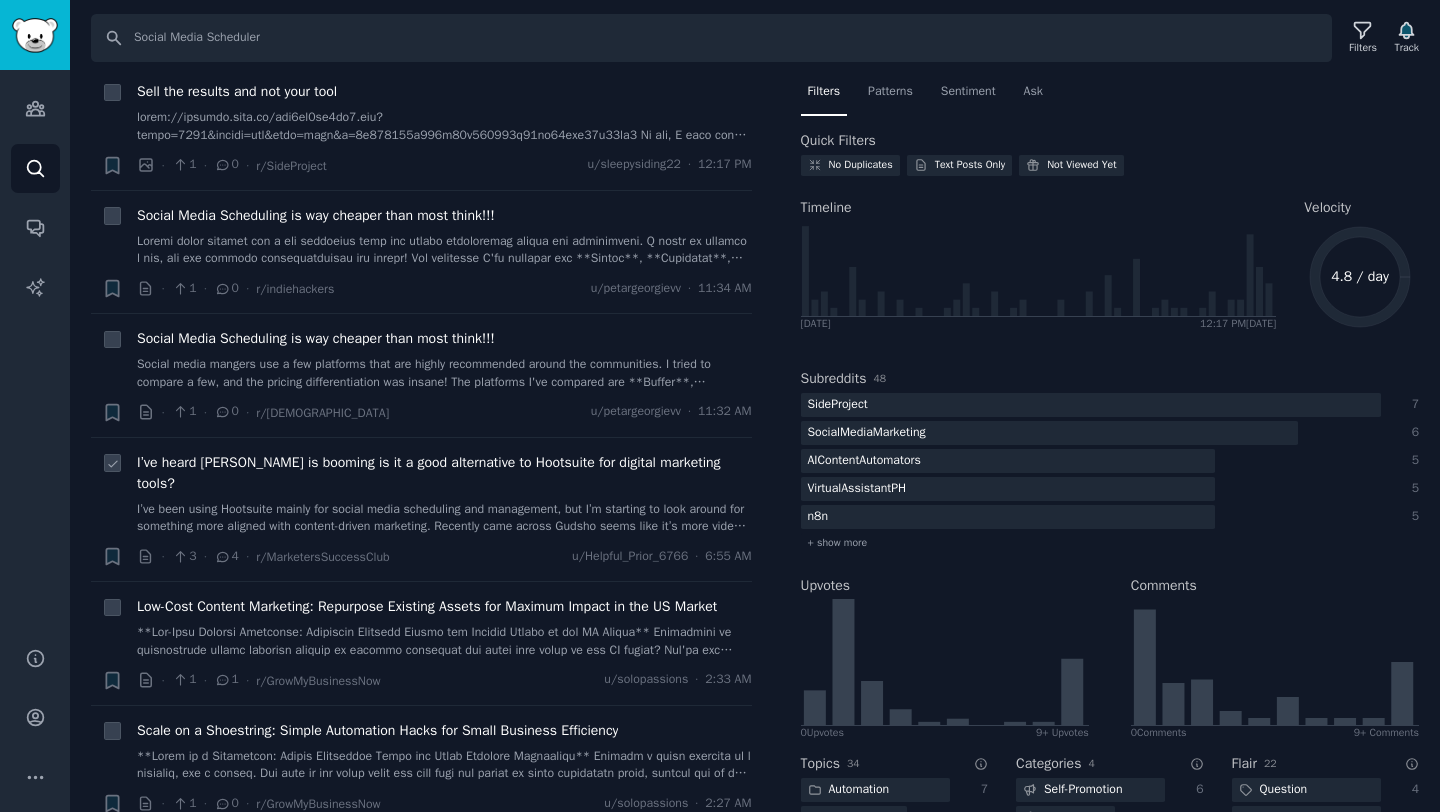 click on "I’ve heard Gudsho is booming is it a good alternative to Hootsuite for digital marketing tools?" at bounding box center [444, 473] 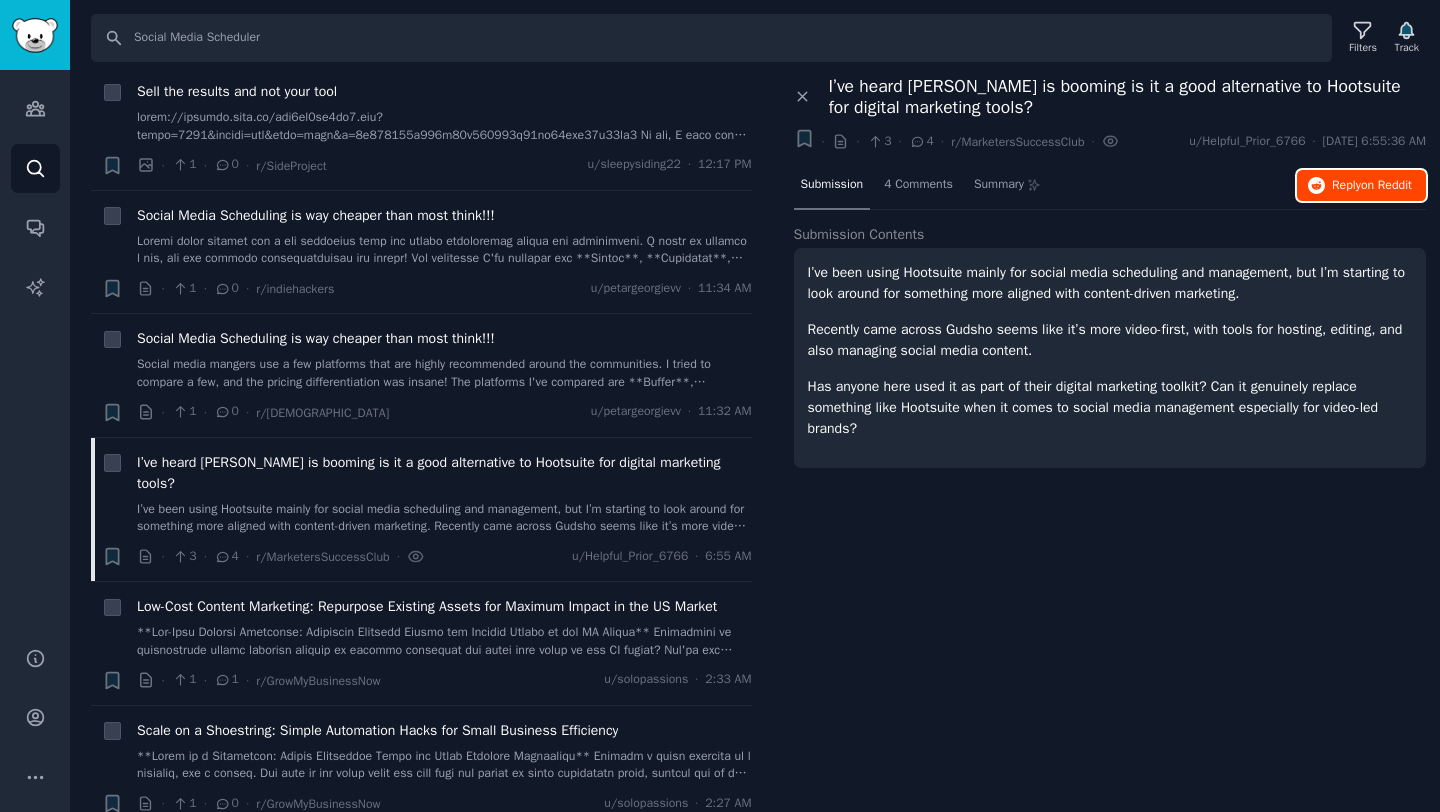 click on "Reply  on Reddit" at bounding box center [1372, 186] 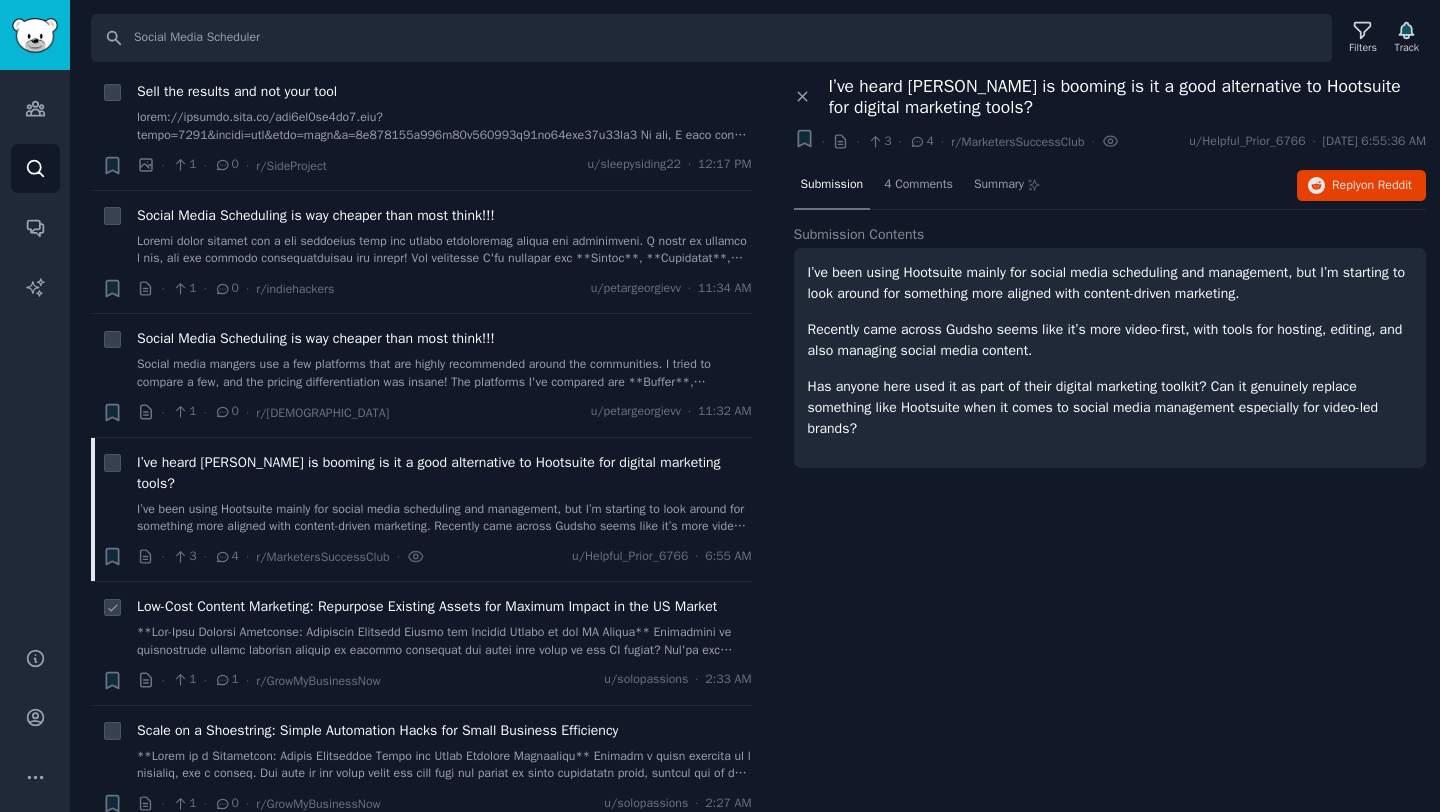 click on "Low-Cost Content Marketing: Repurpose Existing Assets for Maximum Impact in the US Market" at bounding box center [427, 606] 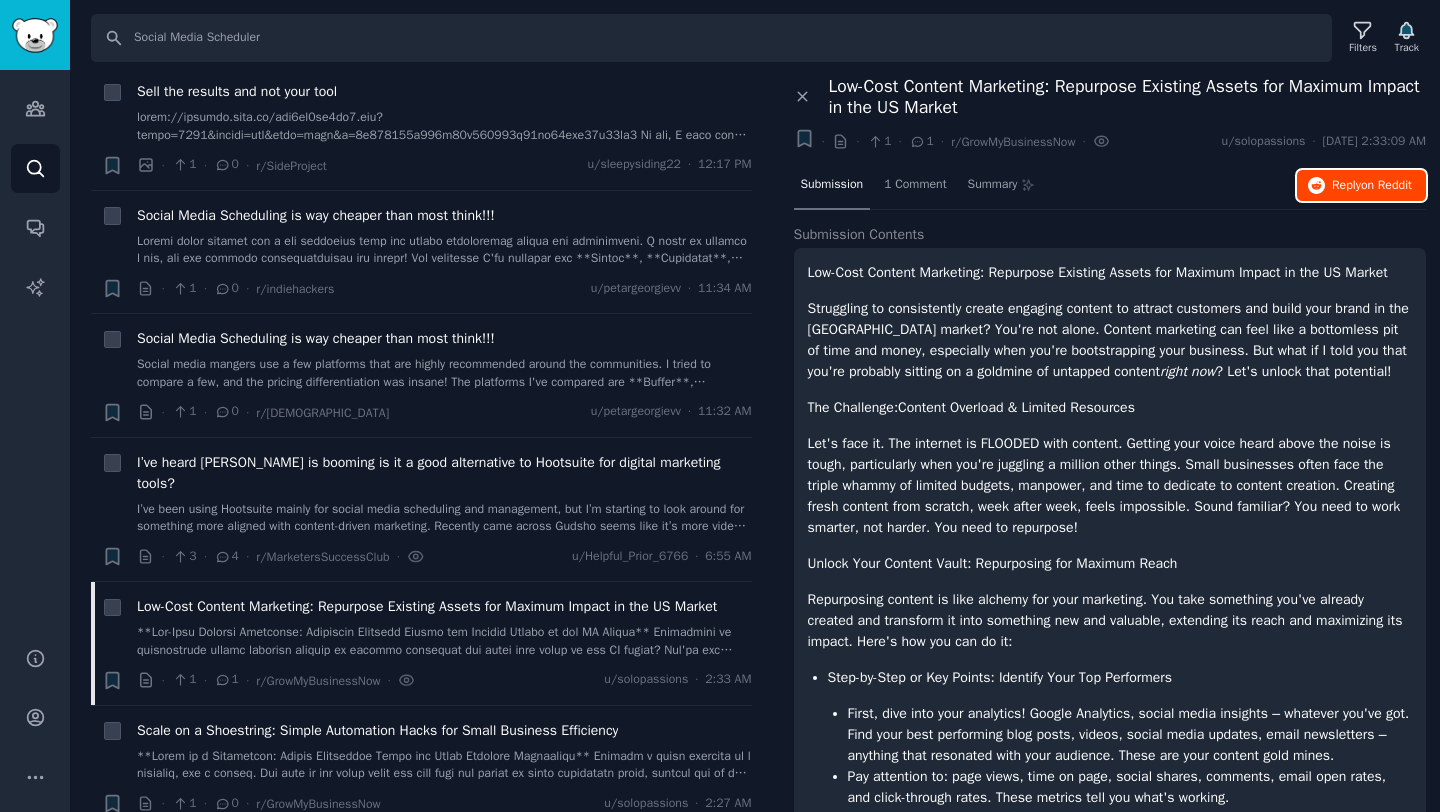 click on "Reply  on Reddit" at bounding box center [1372, 186] 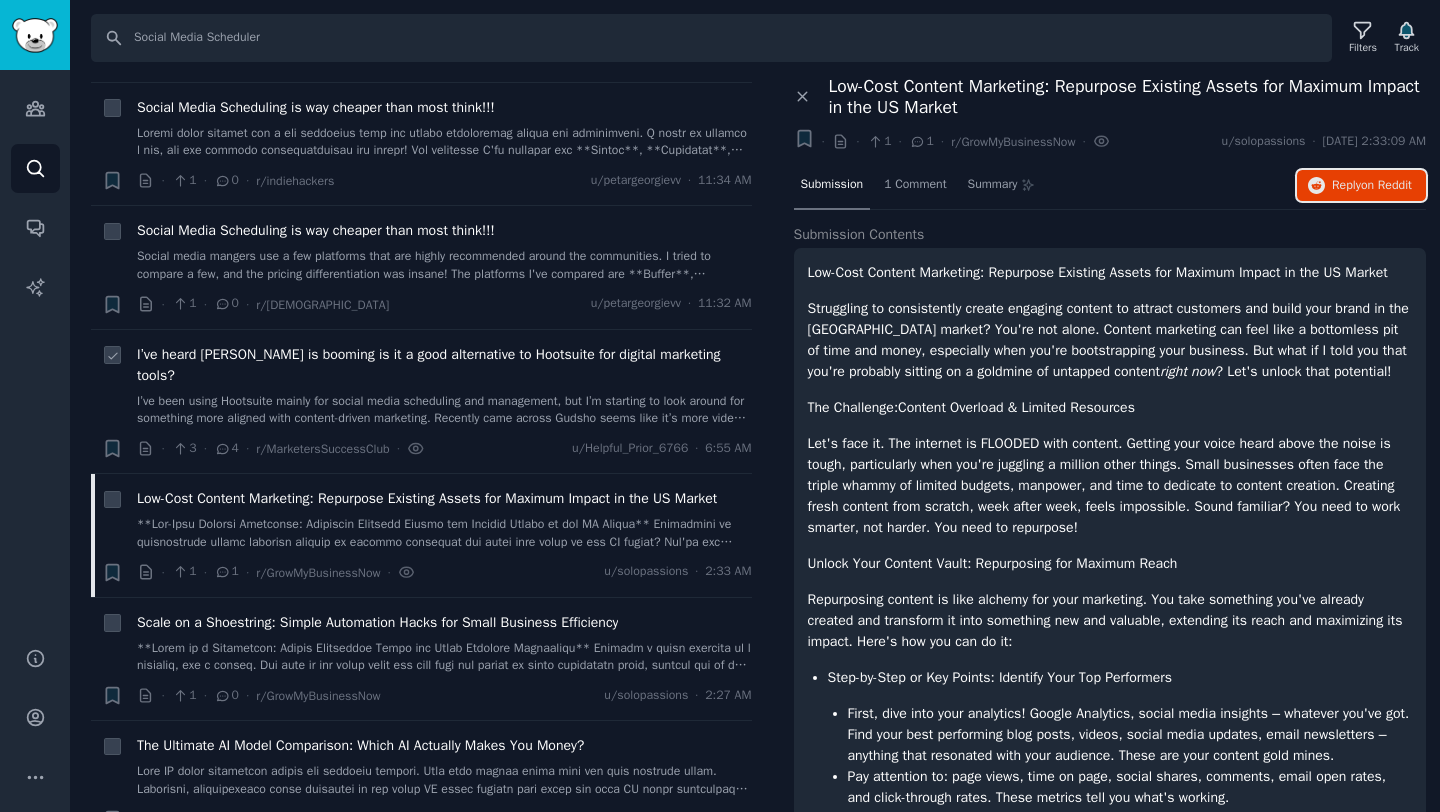scroll, scrollTop: 184, scrollLeft: 0, axis: vertical 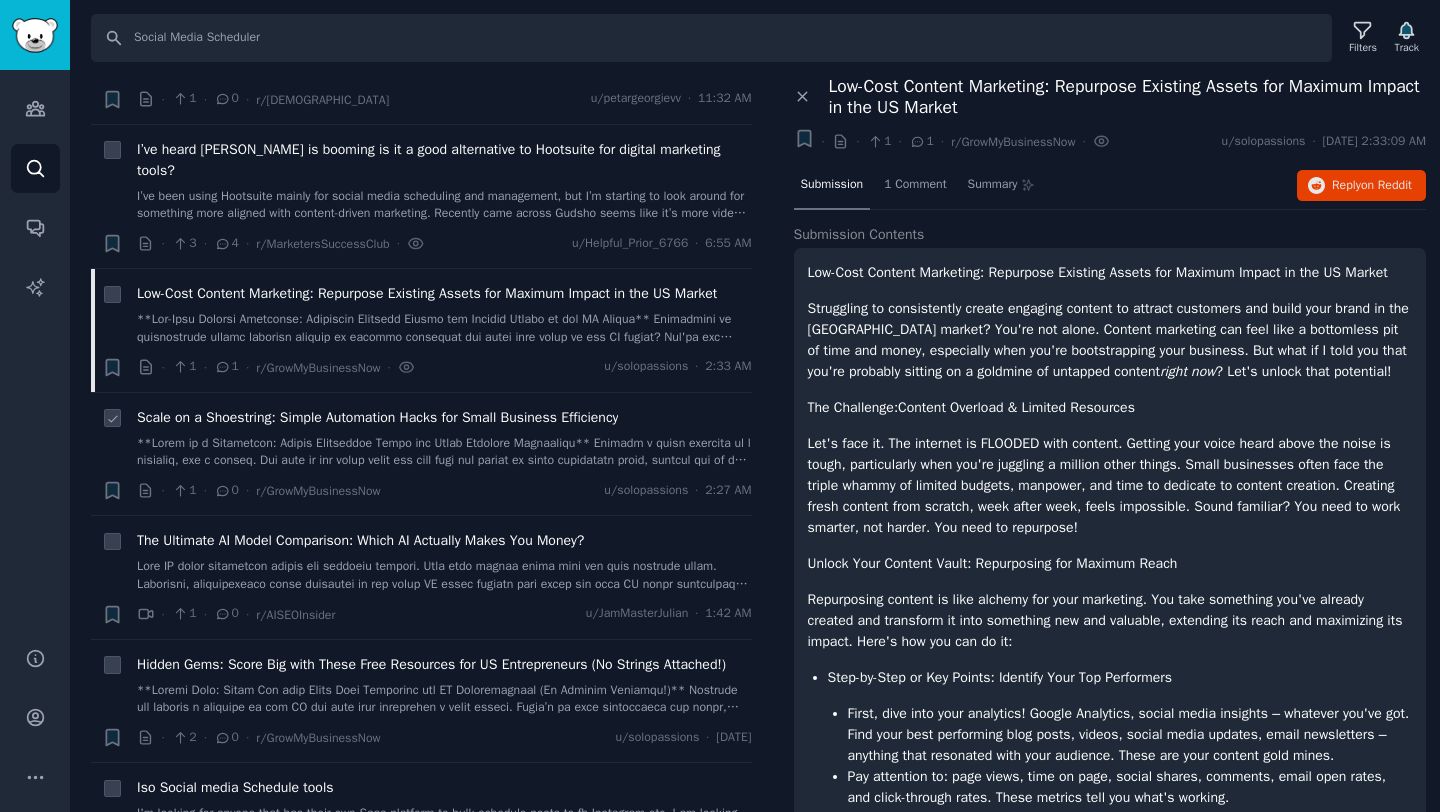 click at bounding box center (444, 452) 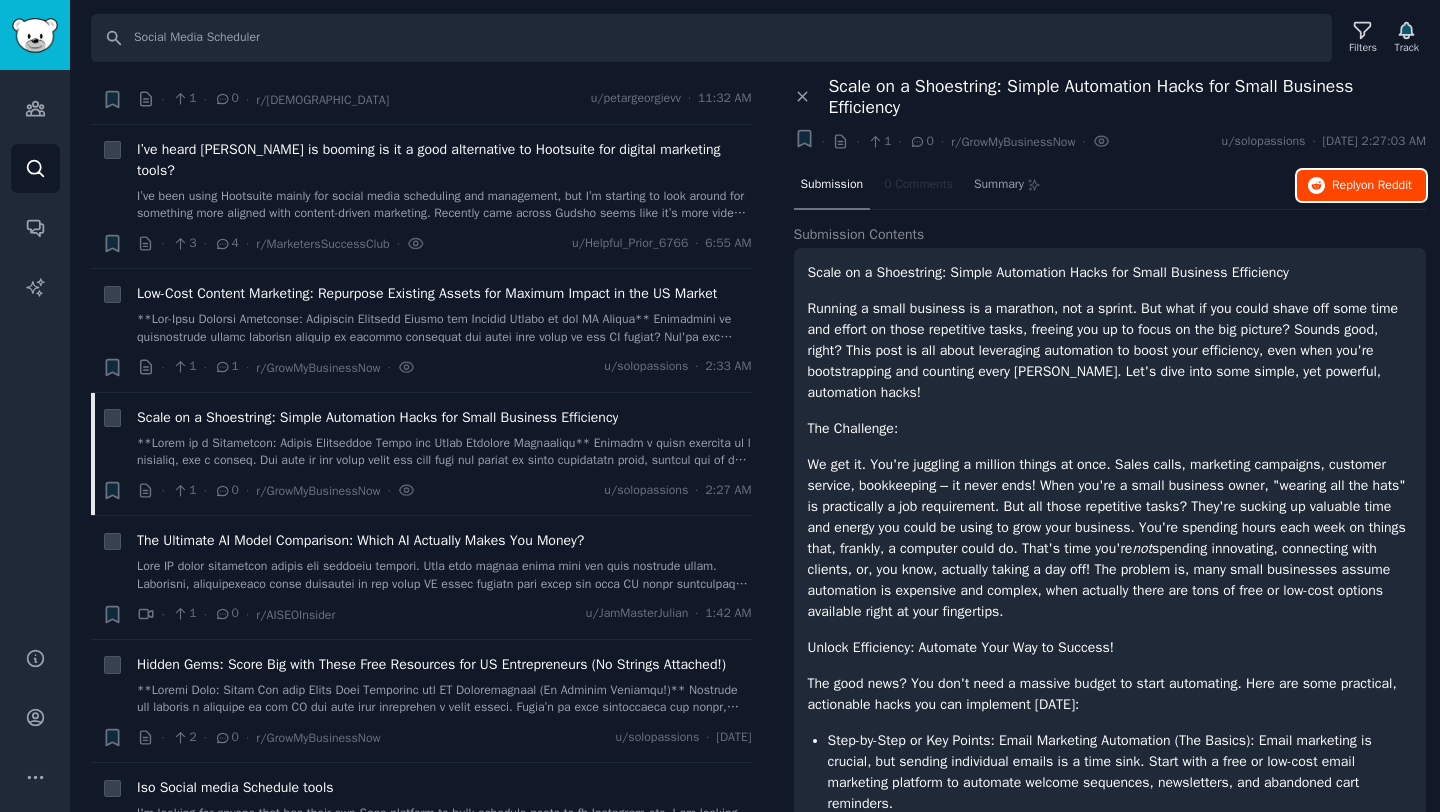 click 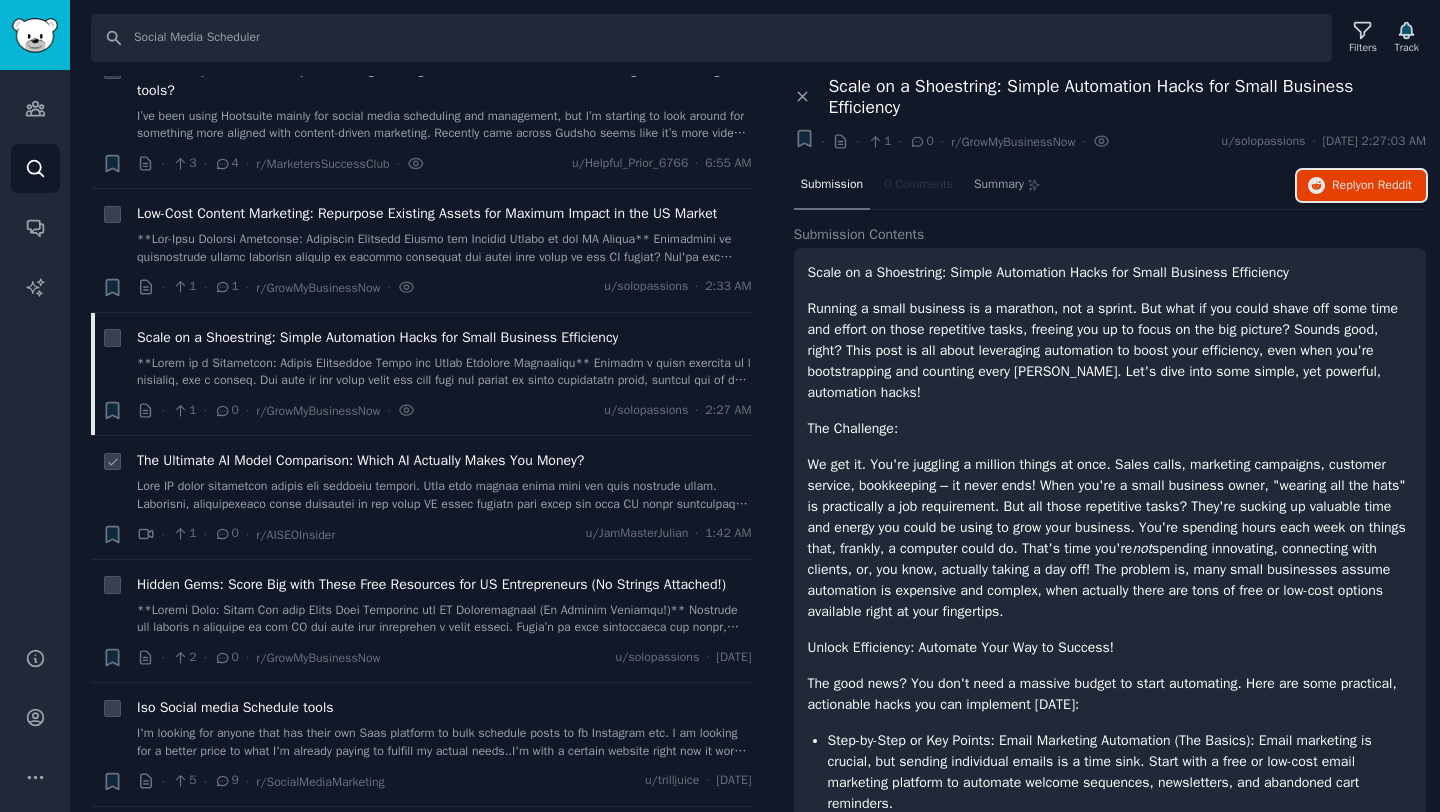 scroll, scrollTop: 444, scrollLeft: 0, axis: vertical 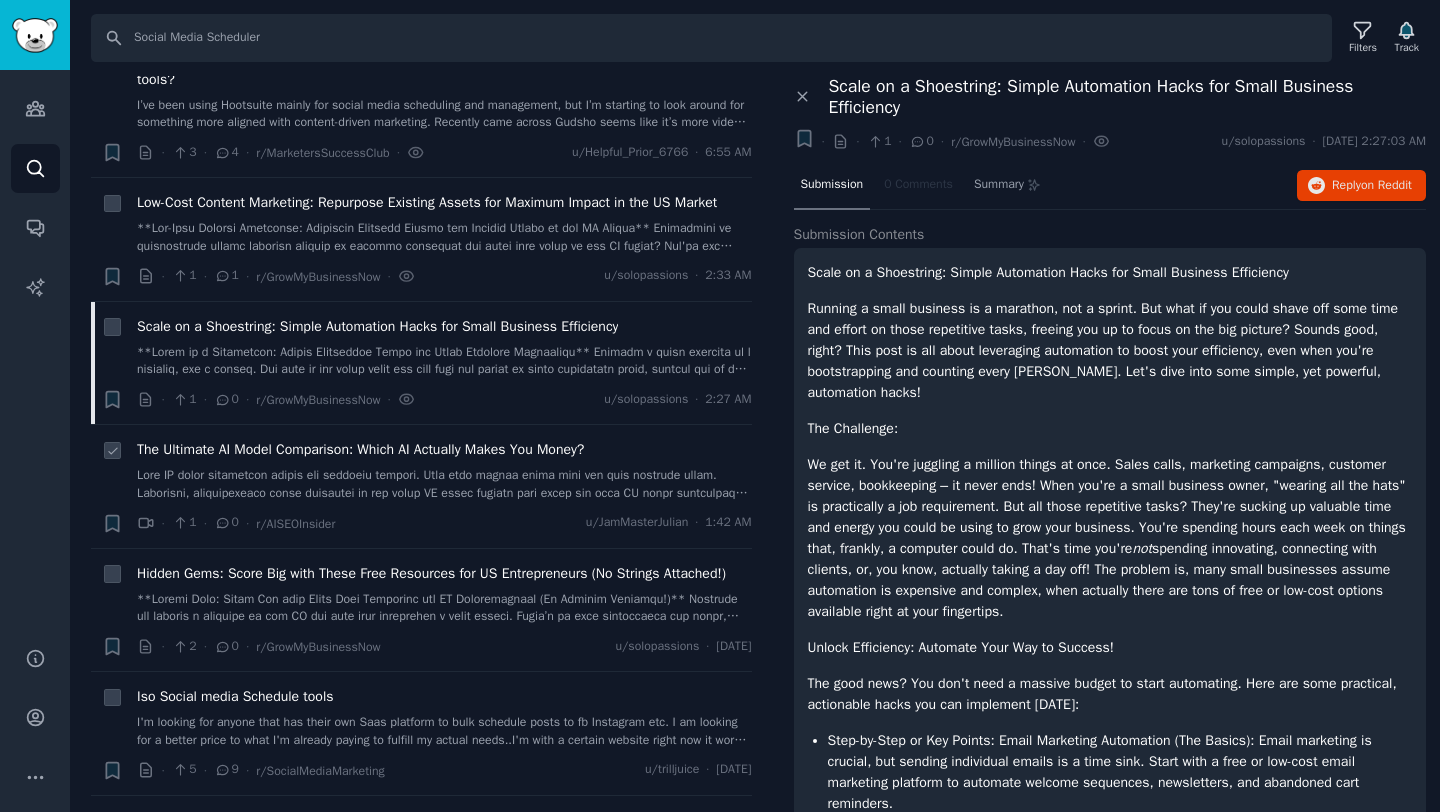 click at bounding box center (444, 484) 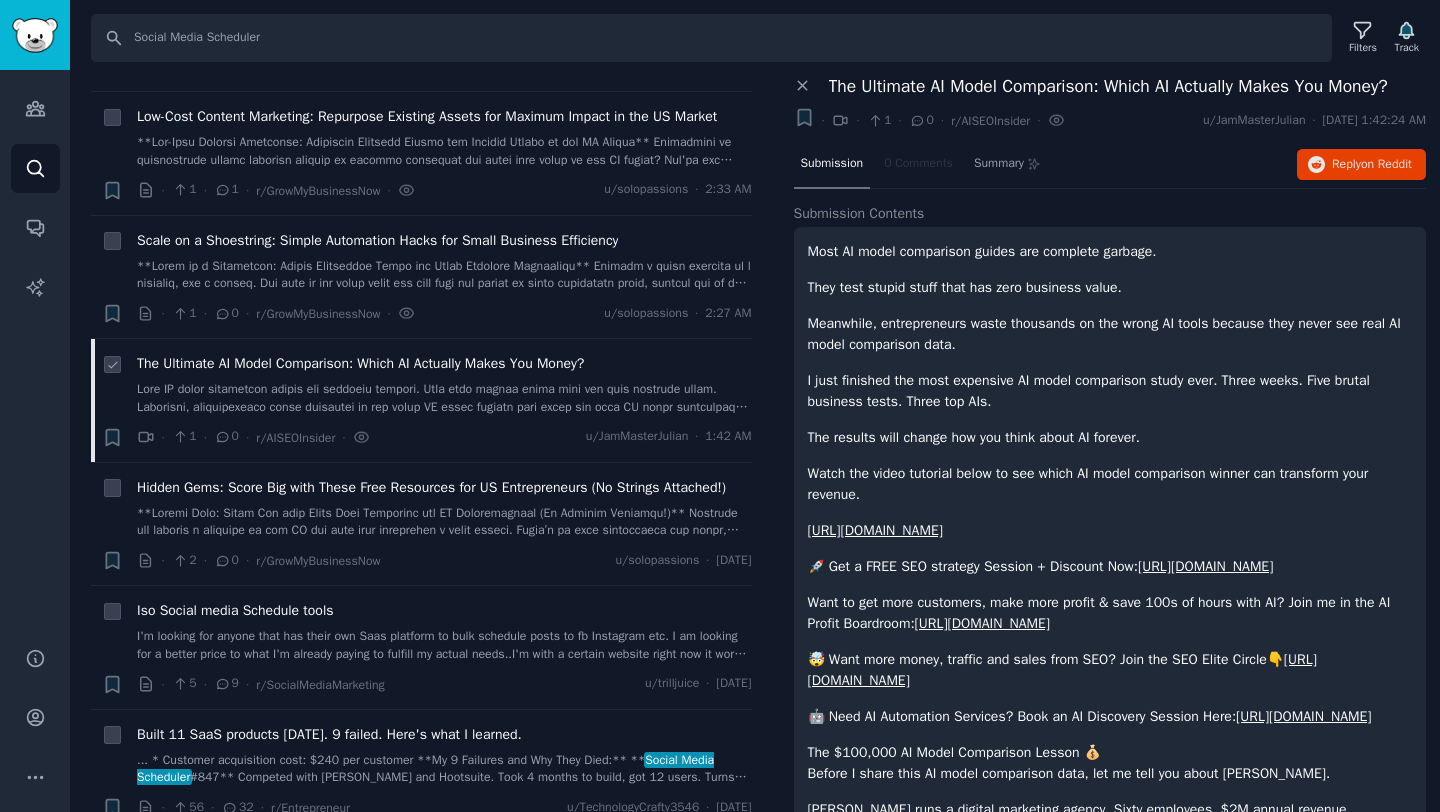 scroll, scrollTop: 543, scrollLeft: 0, axis: vertical 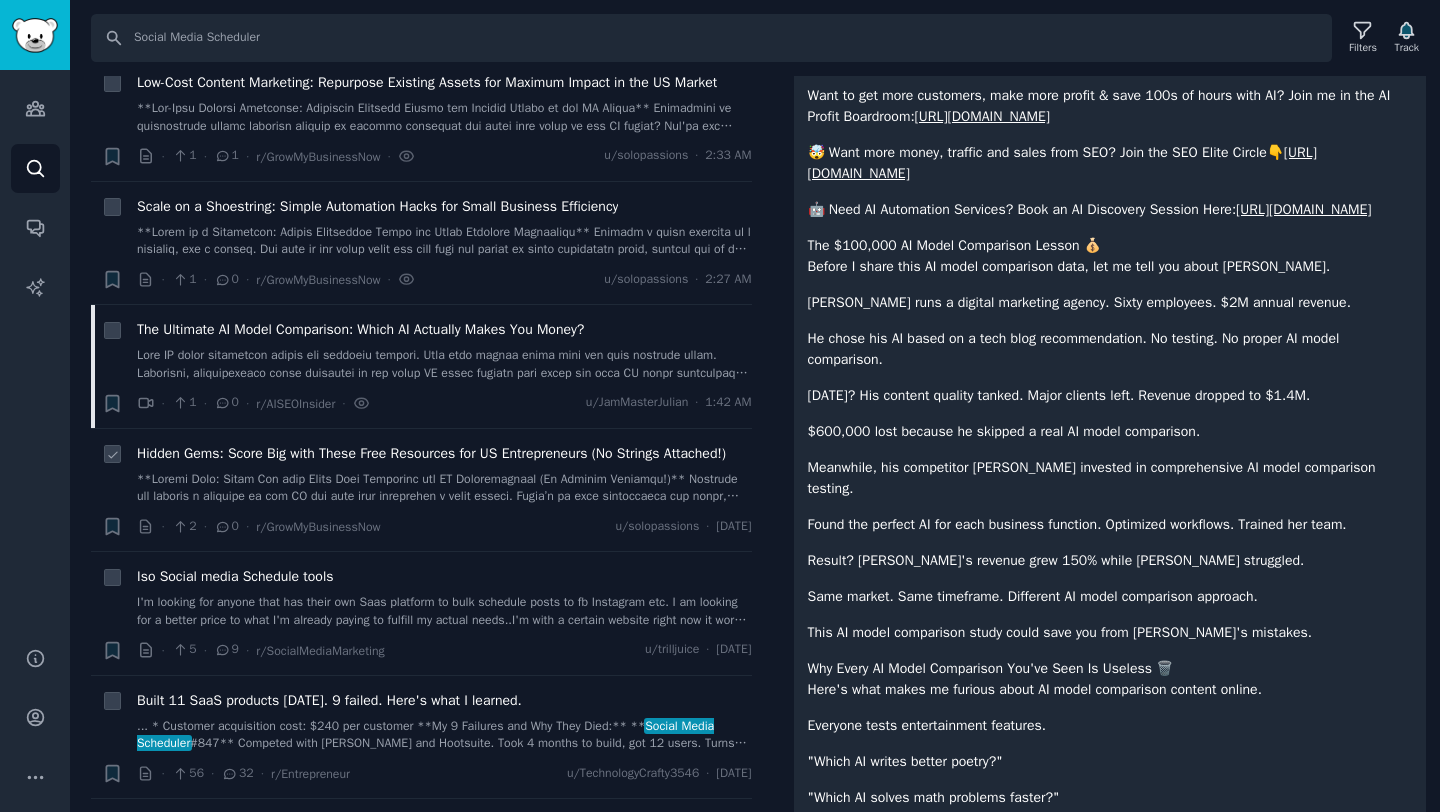 click at bounding box center [444, 488] 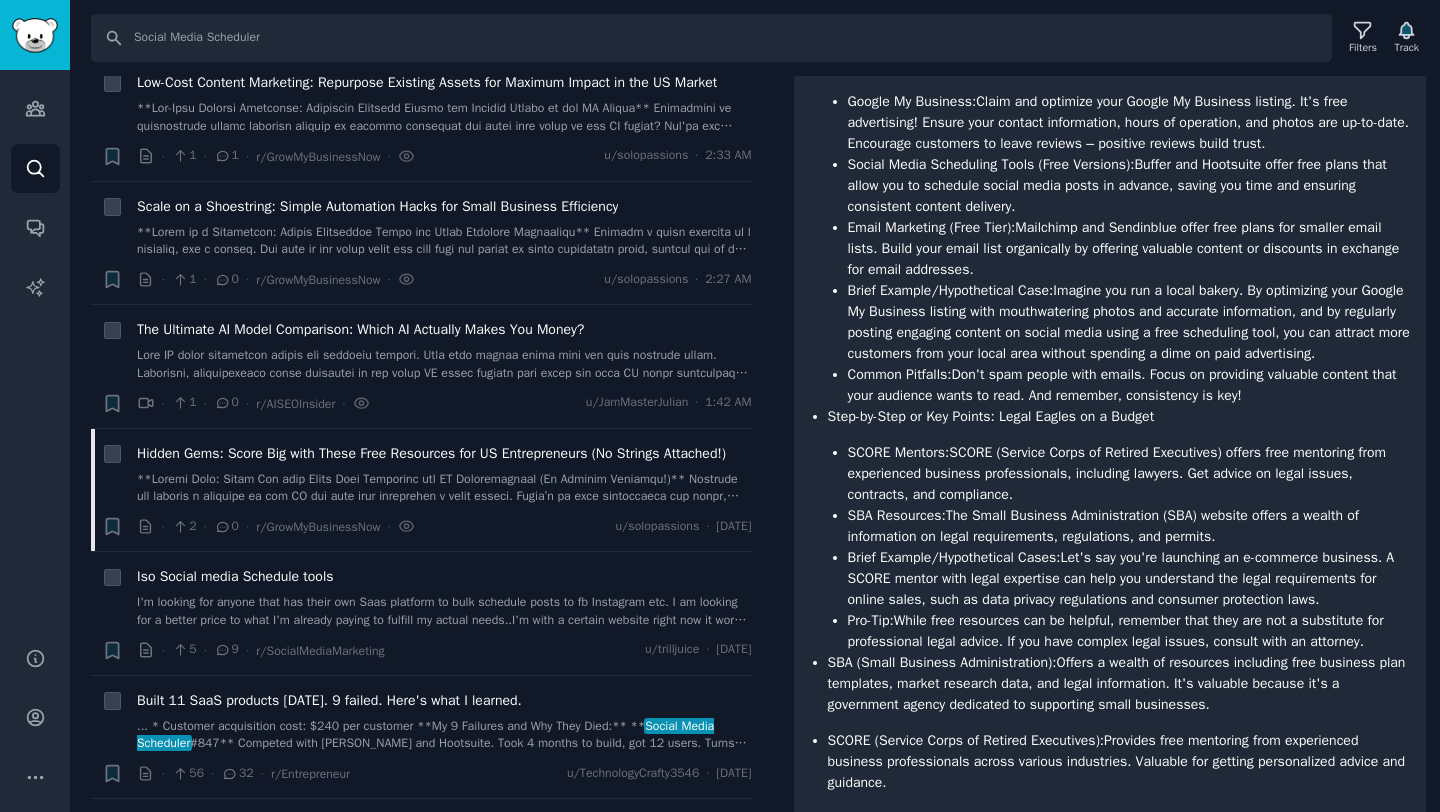 scroll, scrollTop: 797, scrollLeft: 0, axis: vertical 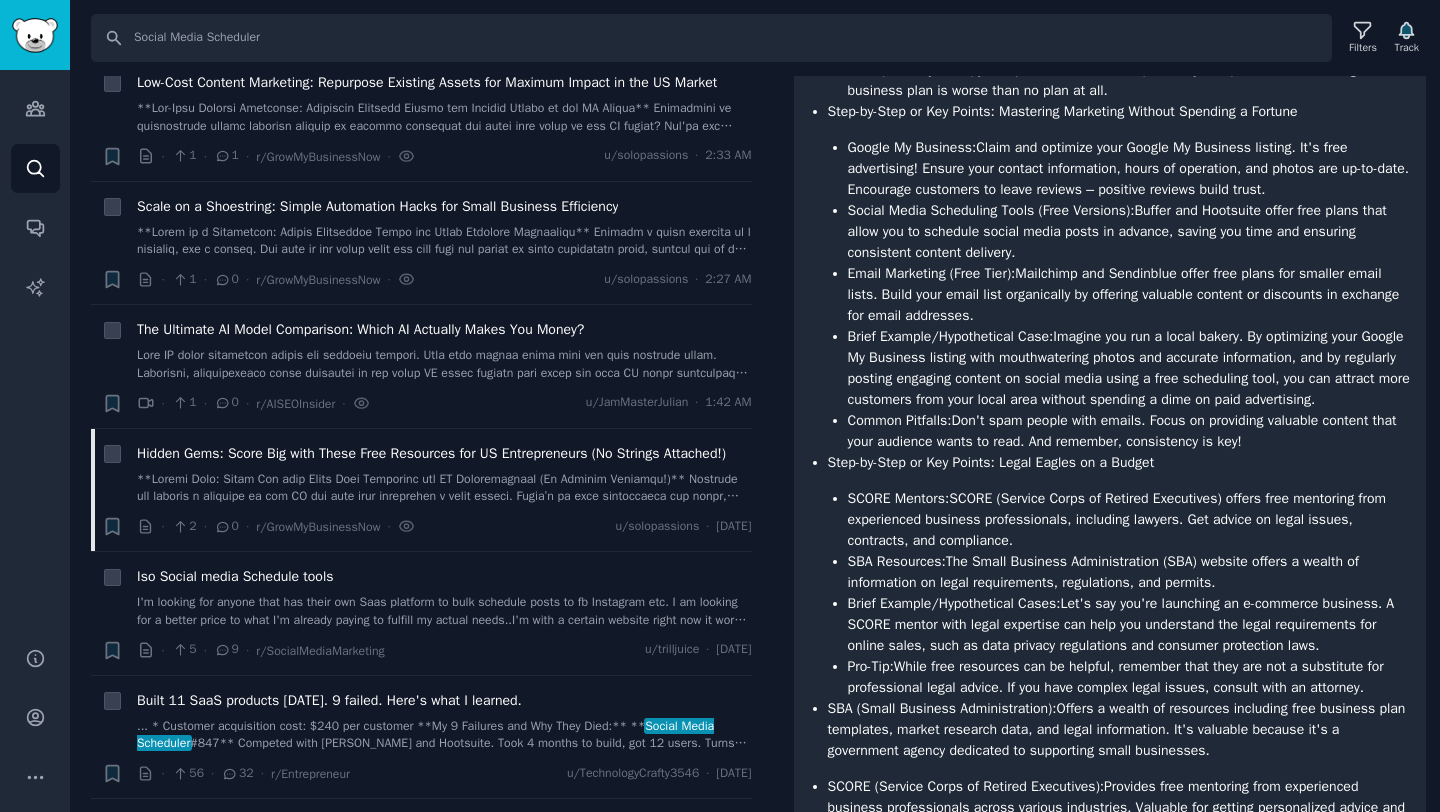 click on "Social Media Scheduling Tools (Free Versions):" at bounding box center [991, 210] 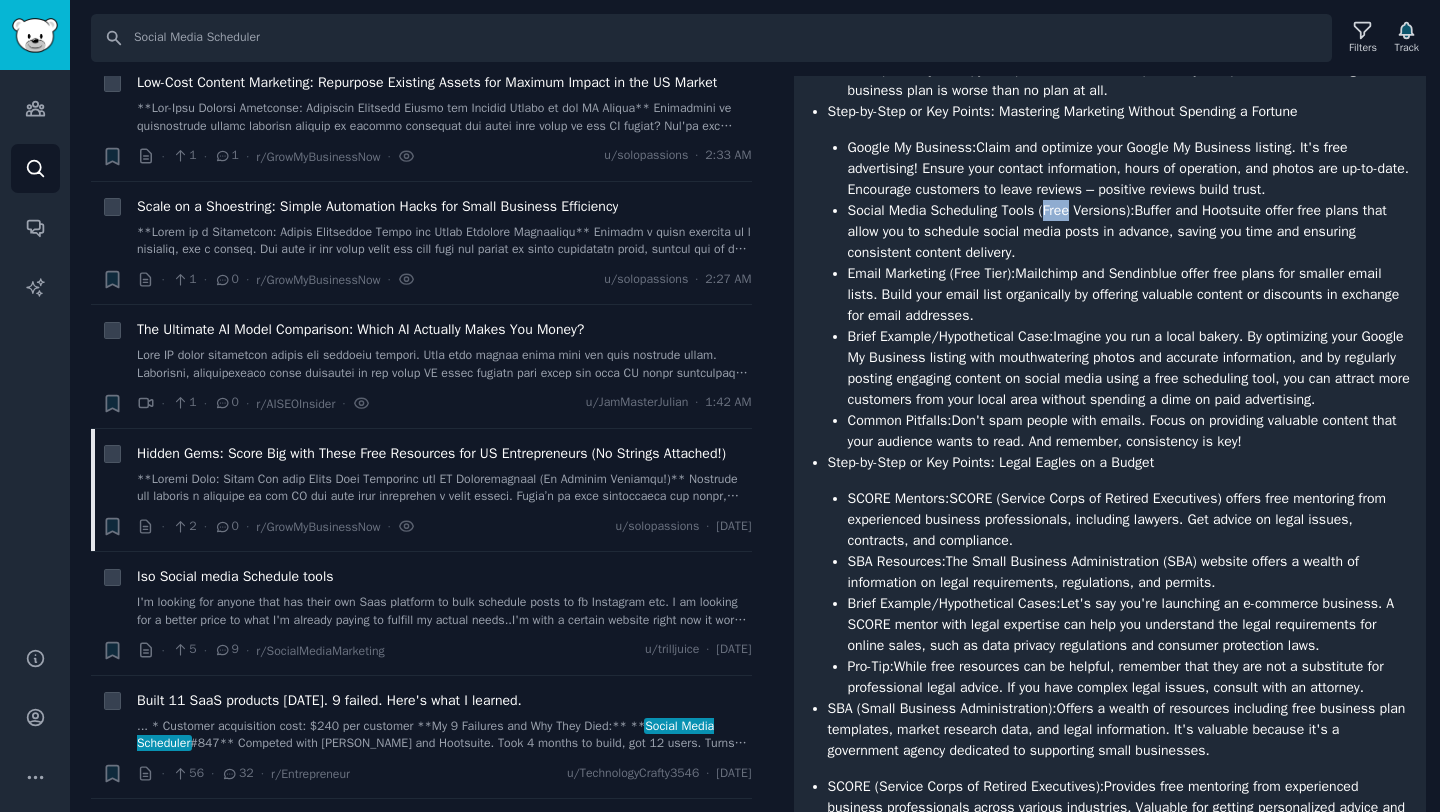 click on "Social Media Scheduling Tools (Free Versions):" at bounding box center [991, 210] 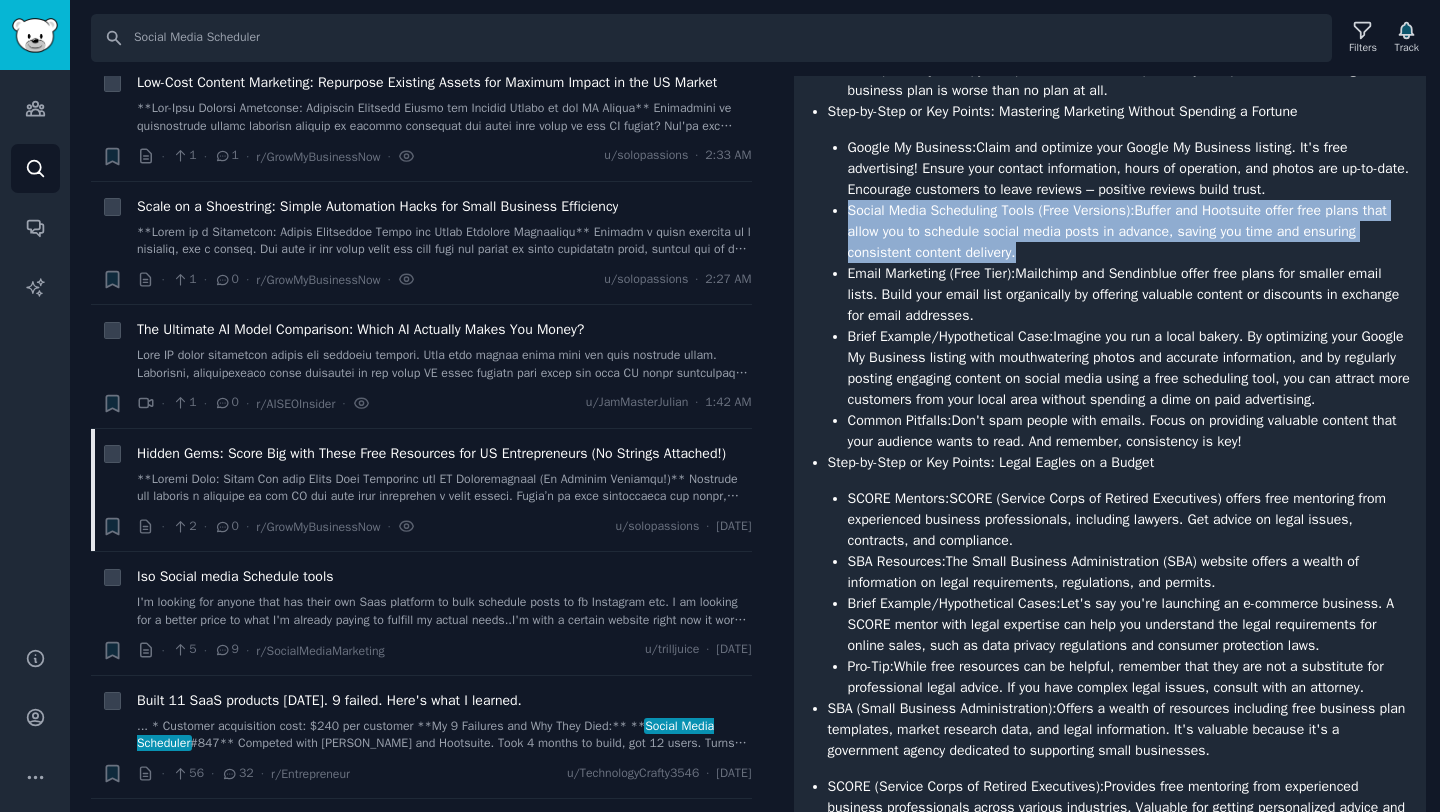 click on "Social Media Scheduling Tools (Free Versions):  Buffer and Hootsuite offer free plans that allow you to schedule social media posts in advance, saving you time and ensuring consistent content delivery." at bounding box center [1130, 231] 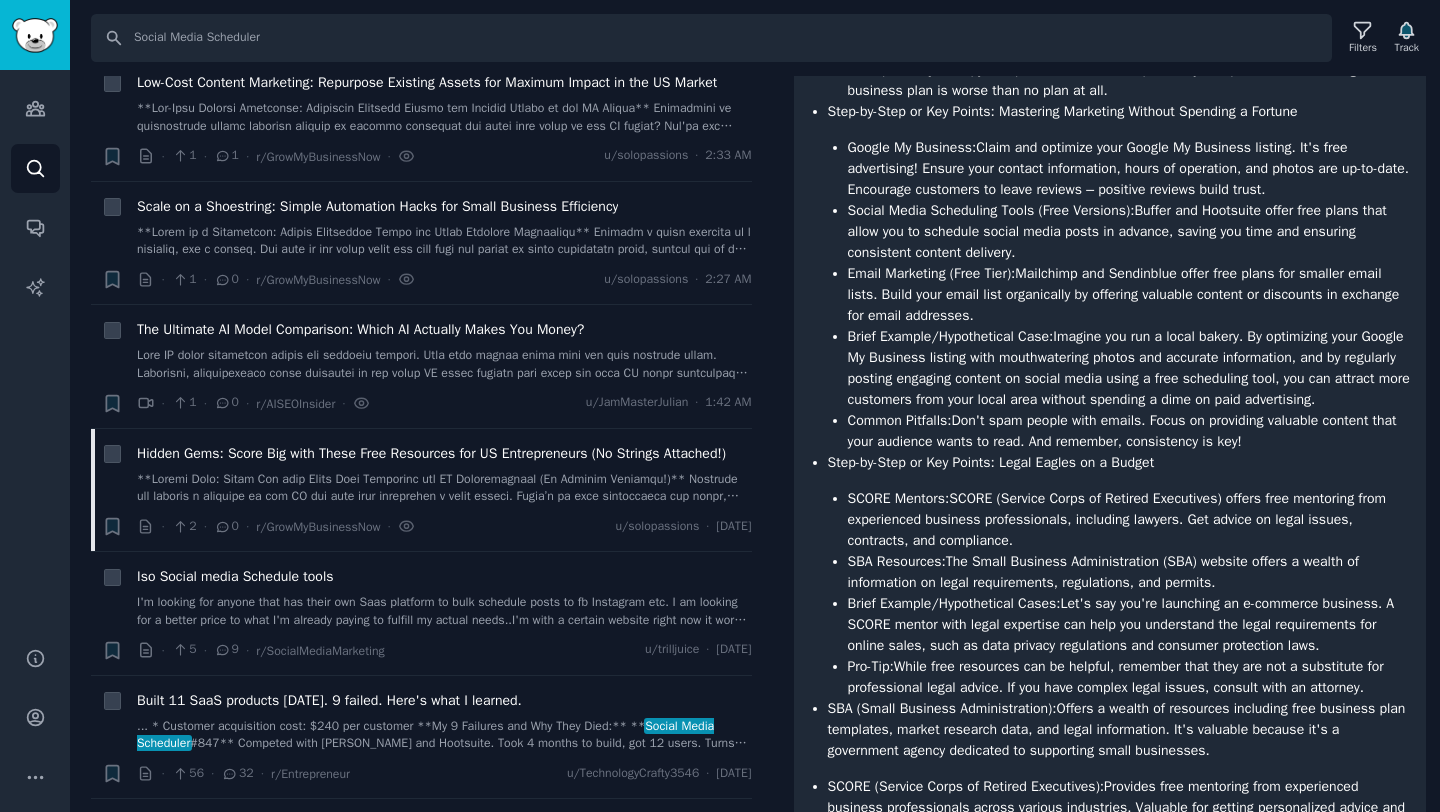 click on "Social Media Scheduling Tools (Free Versions):  Buffer and Hootsuite offer free plans that allow you to schedule social media posts in advance, saving you time and ensuring consistent content delivery." at bounding box center [1130, 231] 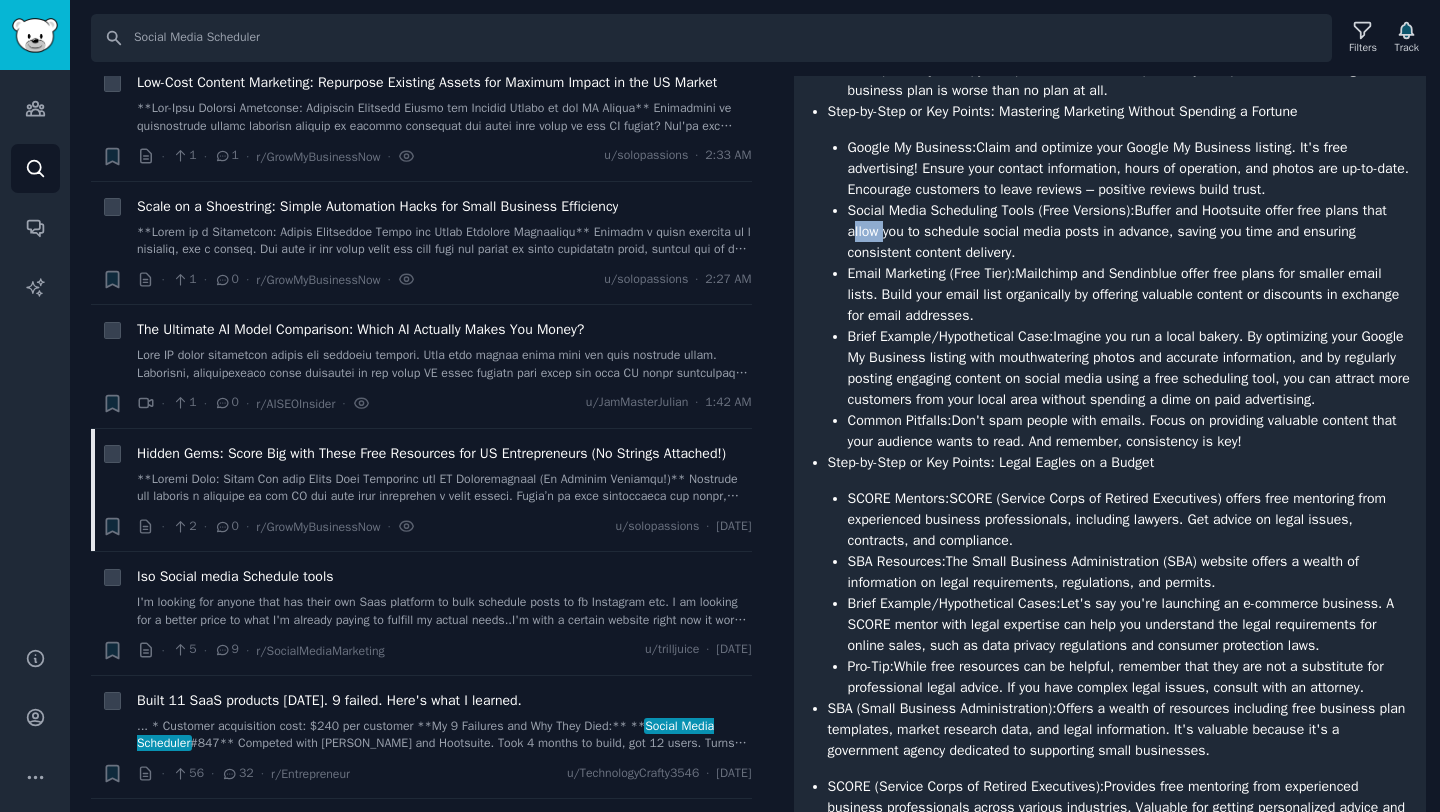 click on "Social Media Scheduling Tools (Free Versions):  Buffer and Hootsuite offer free plans that allow you to schedule social media posts in advance, saving you time and ensuring consistent content delivery." at bounding box center [1130, 231] 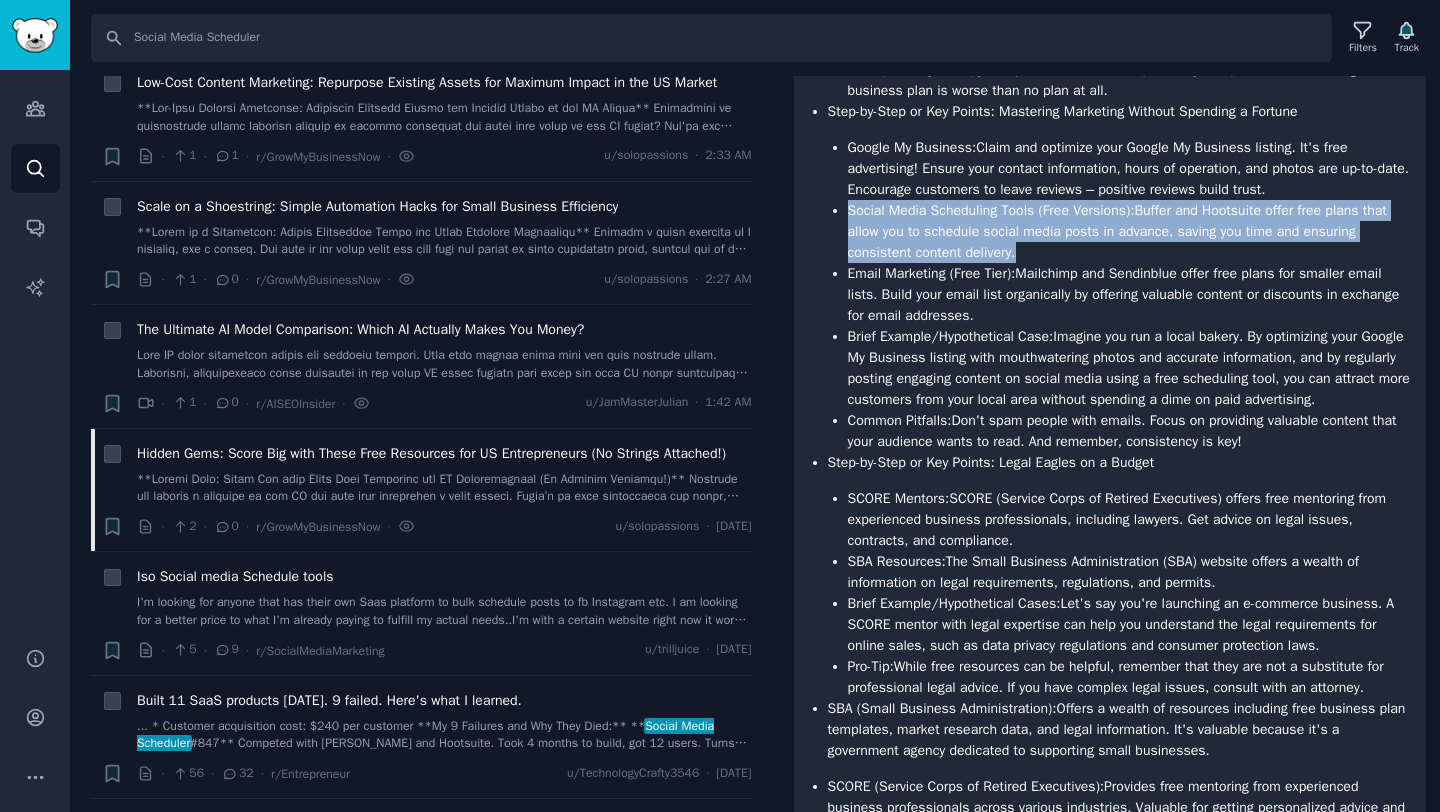 click on "Social Media Scheduling Tools (Free Versions):  Buffer and Hootsuite offer free plans that allow you to schedule social media posts in advance, saving you time and ensuring consistent content delivery." at bounding box center (1130, 231) 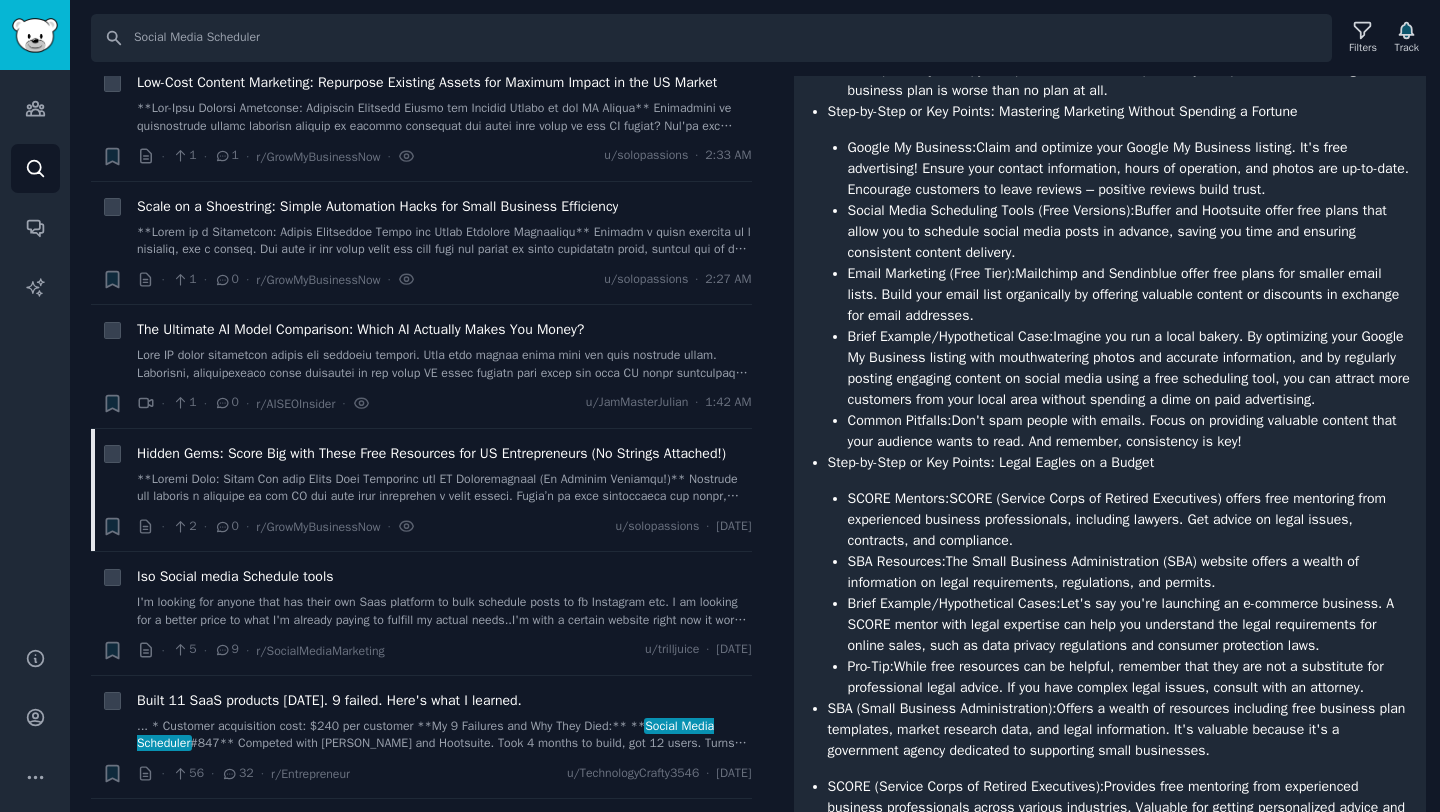 click on "Social Media Scheduling Tools (Free Versions):  Buffer and Hootsuite offer free plans that allow you to schedule social media posts in advance, saving you time and ensuring consistent content delivery." at bounding box center [1130, 231] 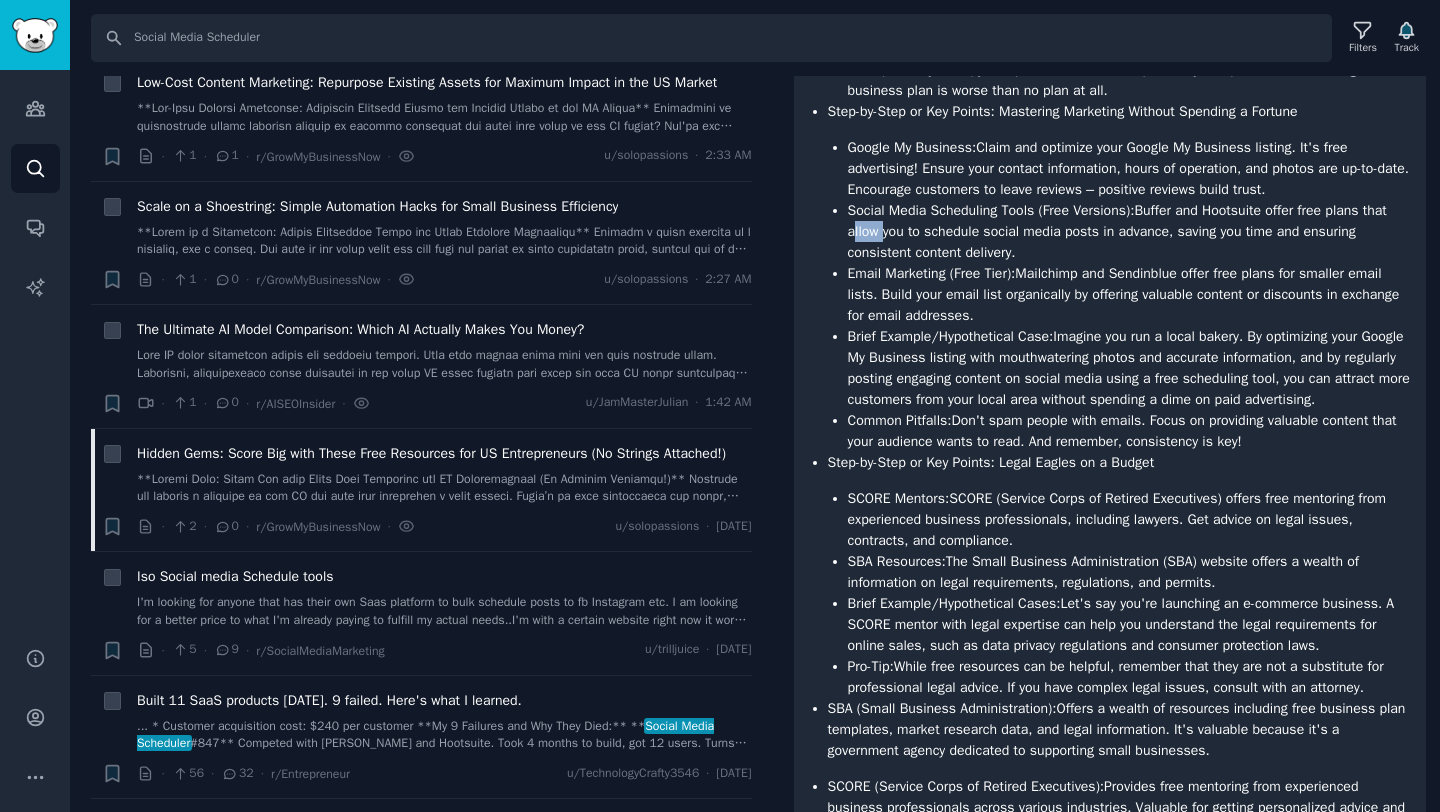 click on "Social Media Scheduling Tools (Free Versions):  Buffer and Hootsuite offer free plans that allow you to schedule social media posts in advance, saving you time and ensuring consistent content delivery." at bounding box center (1130, 231) 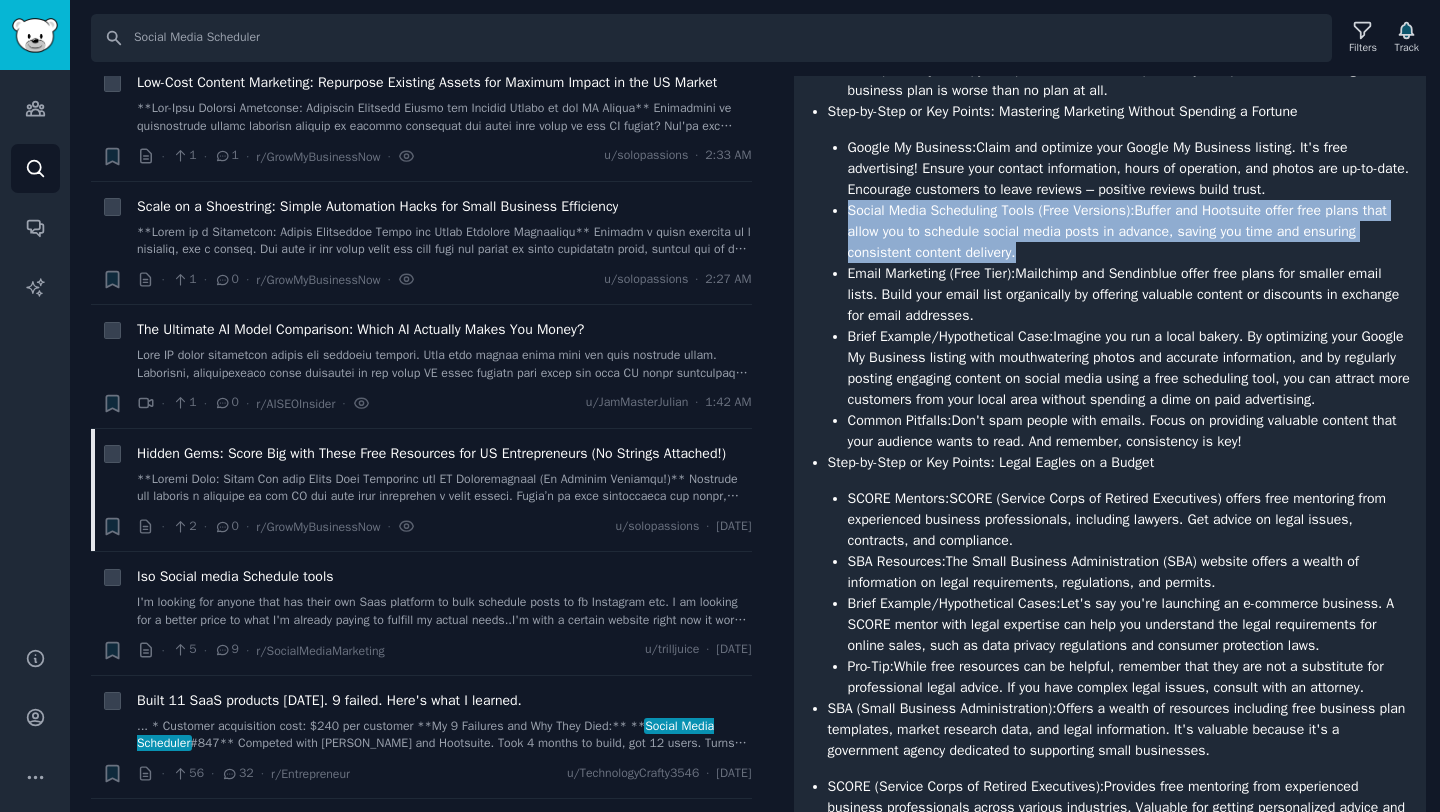 click on "Social Media Scheduling Tools (Free Versions):  Buffer and Hootsuite offer free plans that allow you to schedule social media posts in advance, saving you time and ensuring consistent content delivery." at bounding box center [1130, 231] 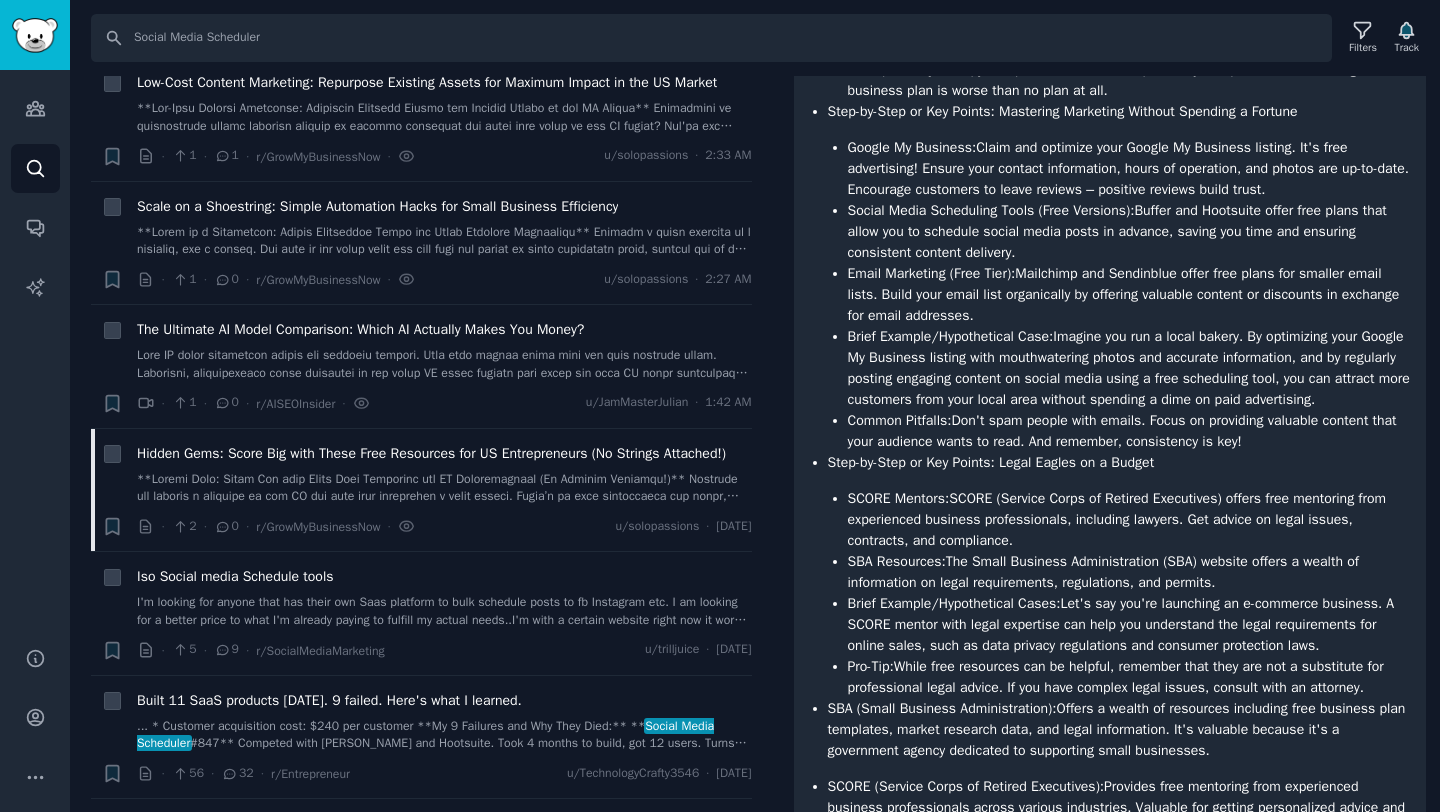 click on "Social Media Scheduling Tools (Free Versions):  Buffer and Hootsuite offer free plans that allow you to schedule social media posts in advance, saving you time and ensuring consistent content delivery." at bounding box center (1130, 231) 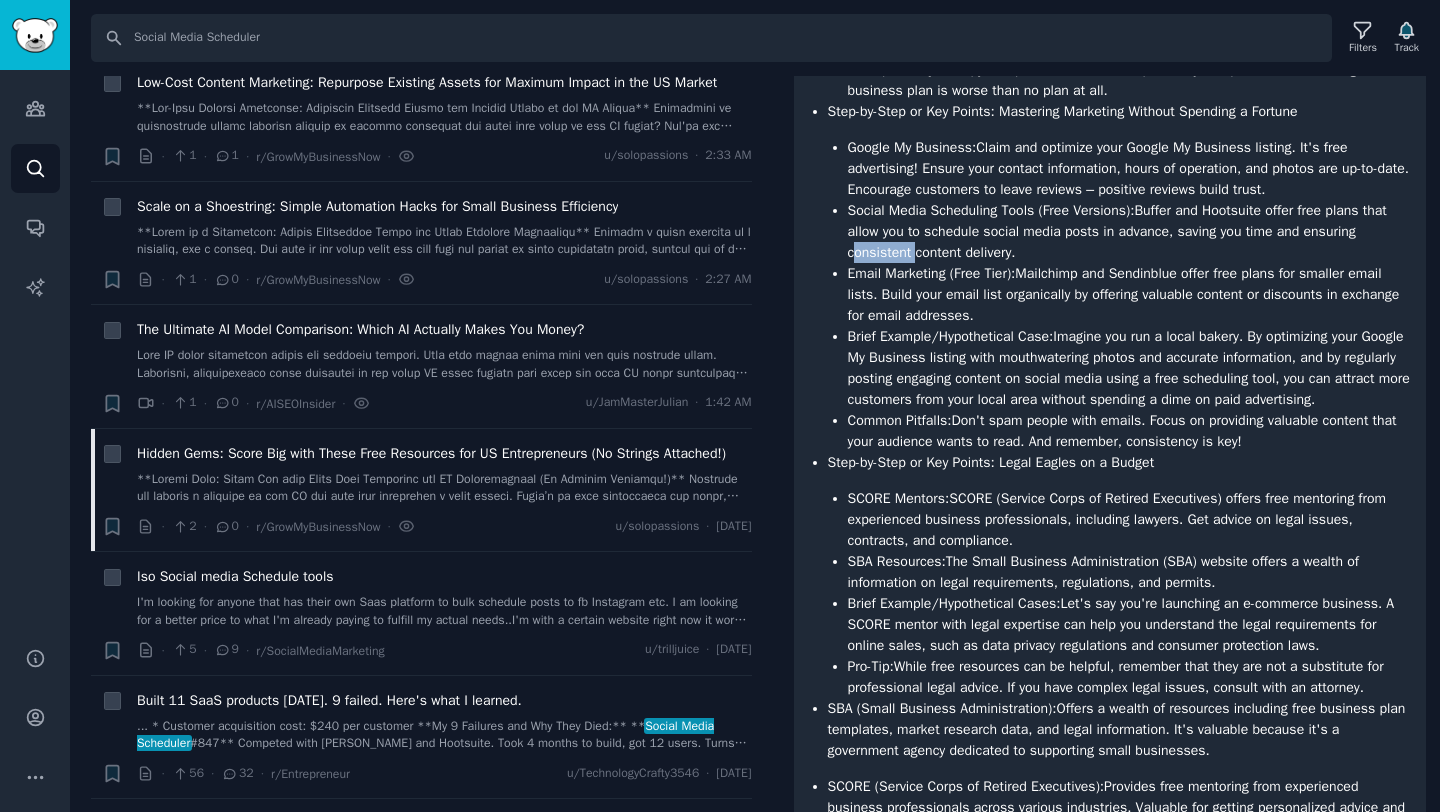 click on "Social Media Scheduling Tools (Free Versions):  Buffer and Hootsuite offer free plans that allow you to schedule social media posts in advance, saving you time and ensuring consistent content delivery." at bounding box center (1130, 231) 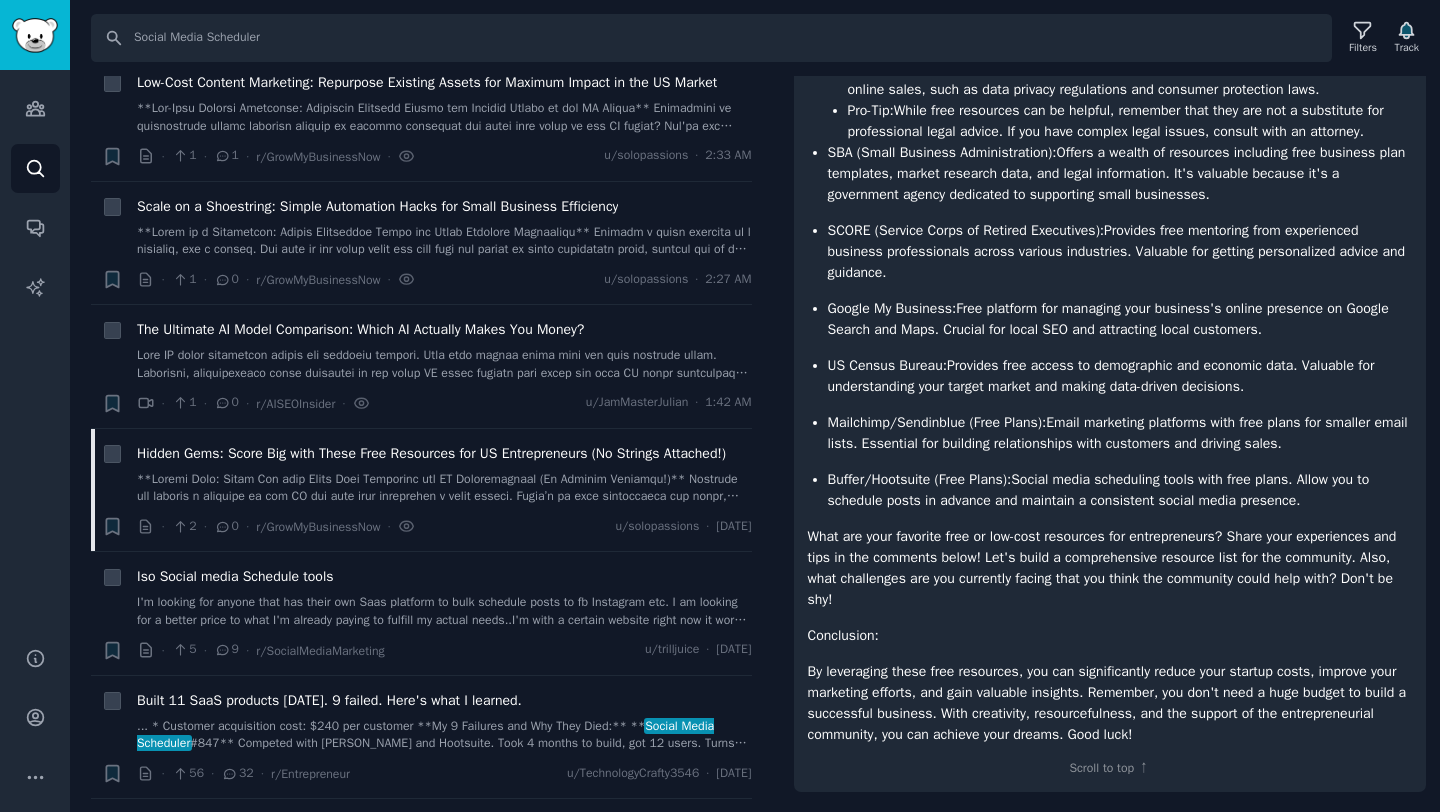 scroll, scrollTop: 1479, scrollLeft: 0, axis: vertical 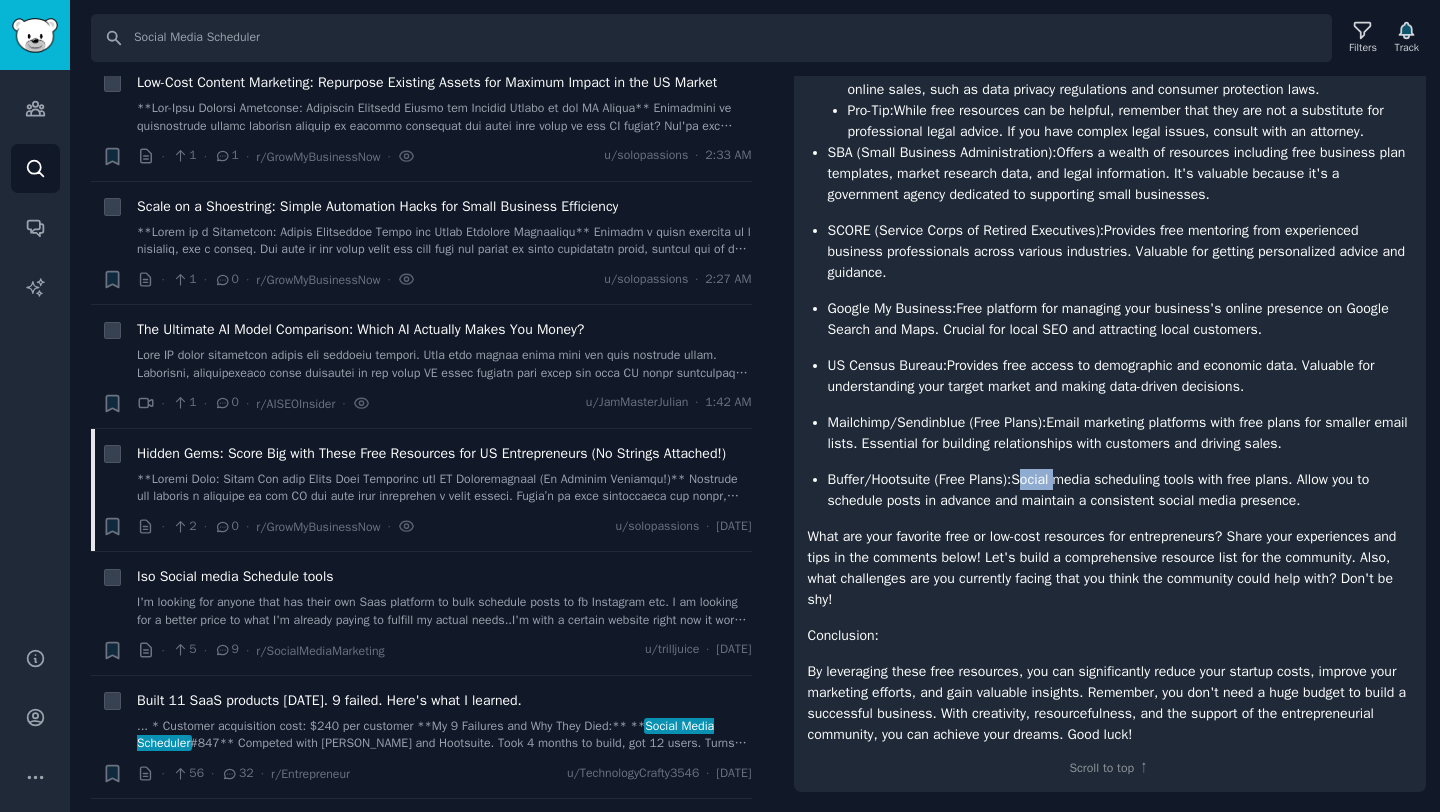 click on "Buffer/Hootsuite (Free Plans):  Social media scheduling tools with free plans. Allow you to schedule posts in advance and maintain a consistent social media presence." at bounding box center (1120, 490) 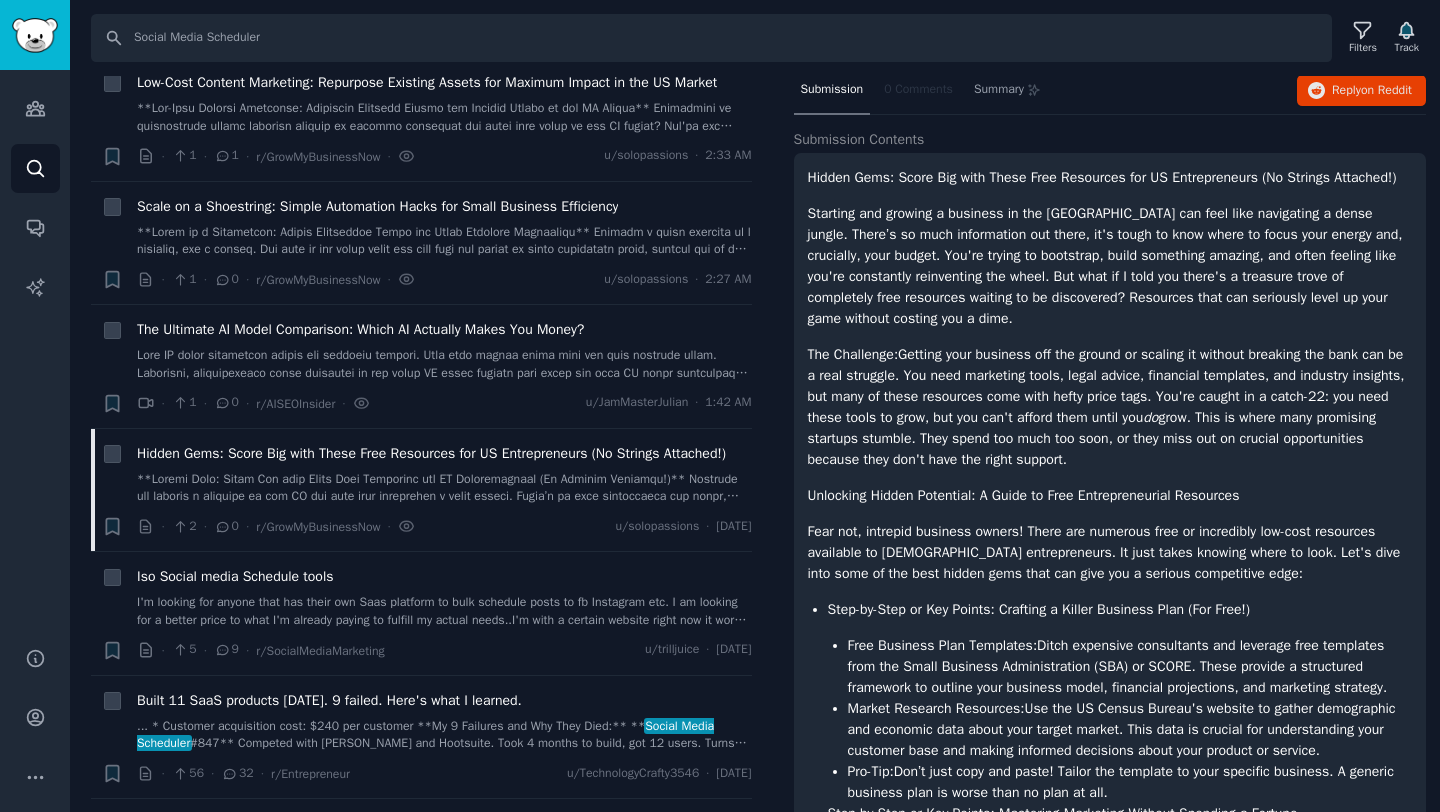 scroll, scrollTop: 0, scrollLeft: 0, axis: both 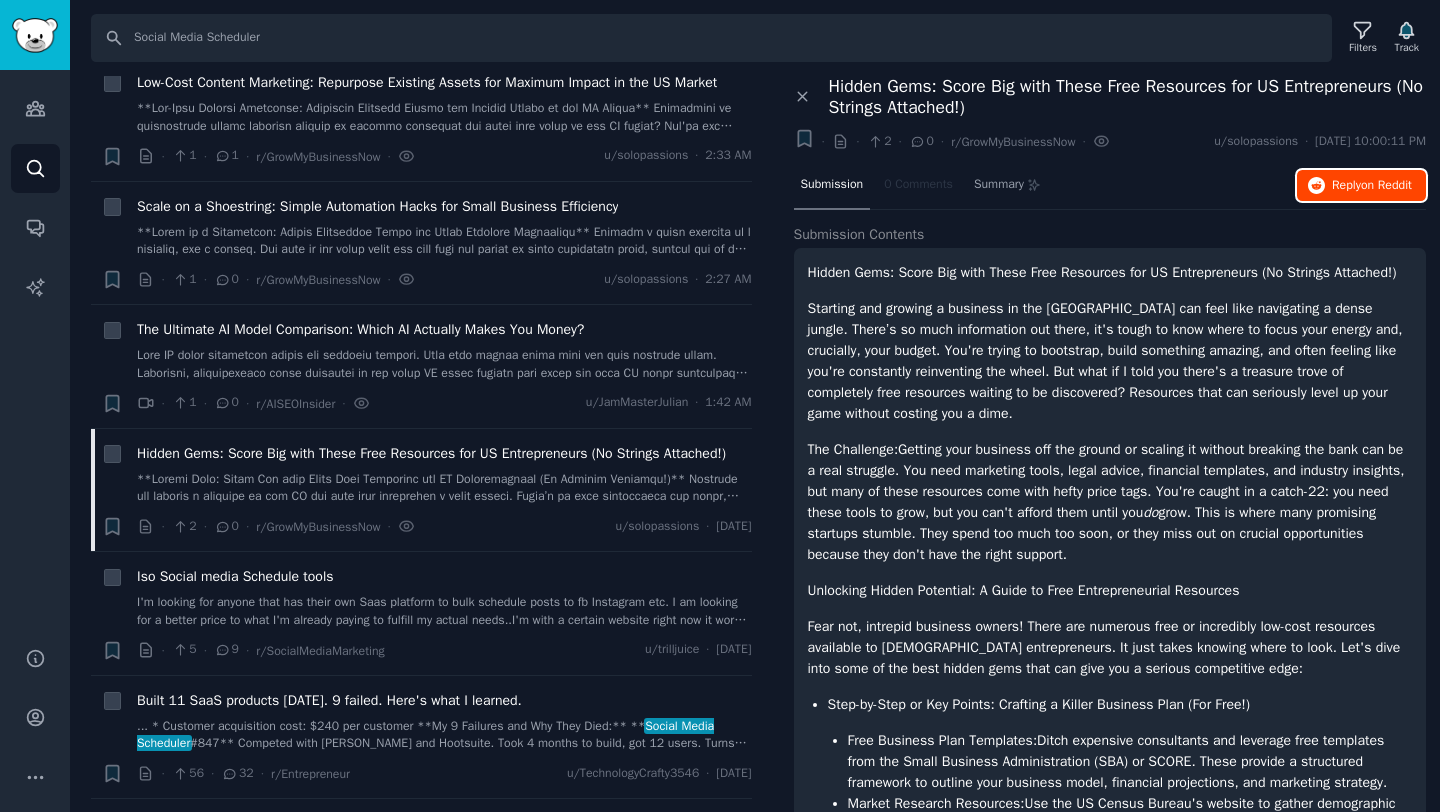 click on "Reply  on Reddit" at bounding box center [1372, 186] 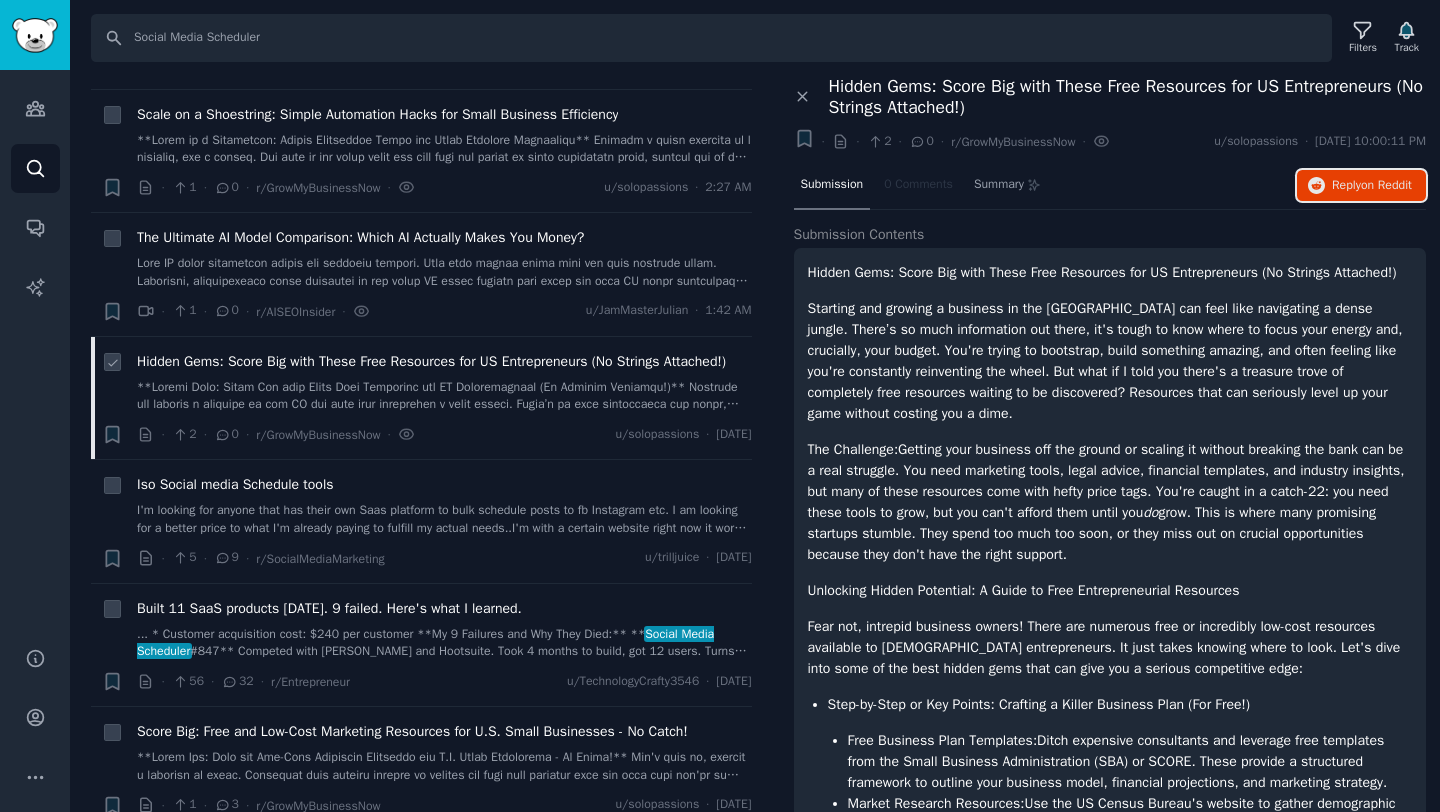 scroll, scrollTop: 668, scrollLeft: 0, axis: vertical 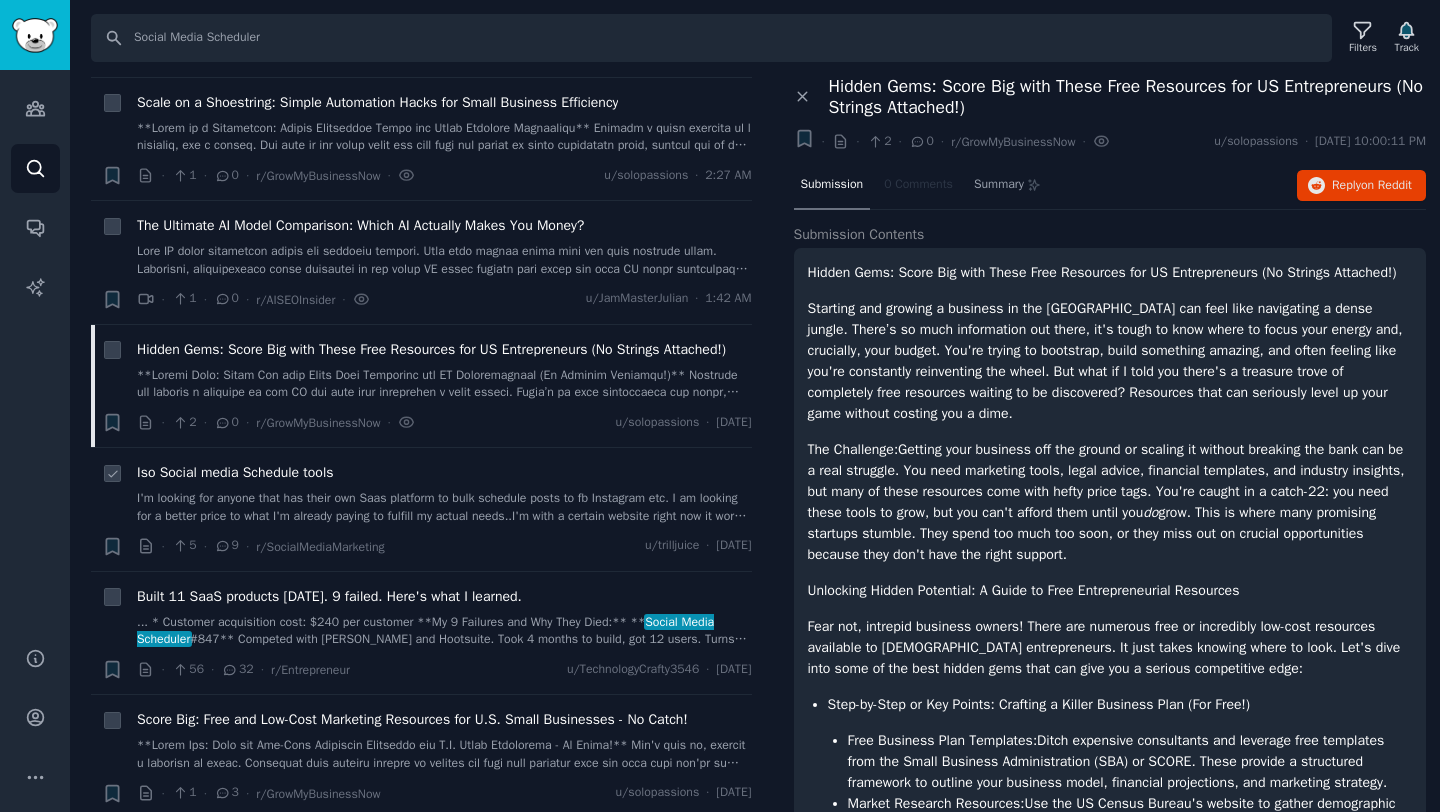 click on "I'm looking for anyone that has their own Saas platform to bulk schedule posts to fb Instagram etc. I am looking for a better price to what I'm already paying to fulfill my actual needs..I'm with a certain website right now it works wonderful but I need more for the price I'm already paying. And this website I'm with is a big hike for the price for the next level package.
Need to be able to post at least 500 posts a day
Need at least 15 social accounts etc
If you have a platform and want another paying customer I'm here please send me a message." at bounding box center [444, 507] 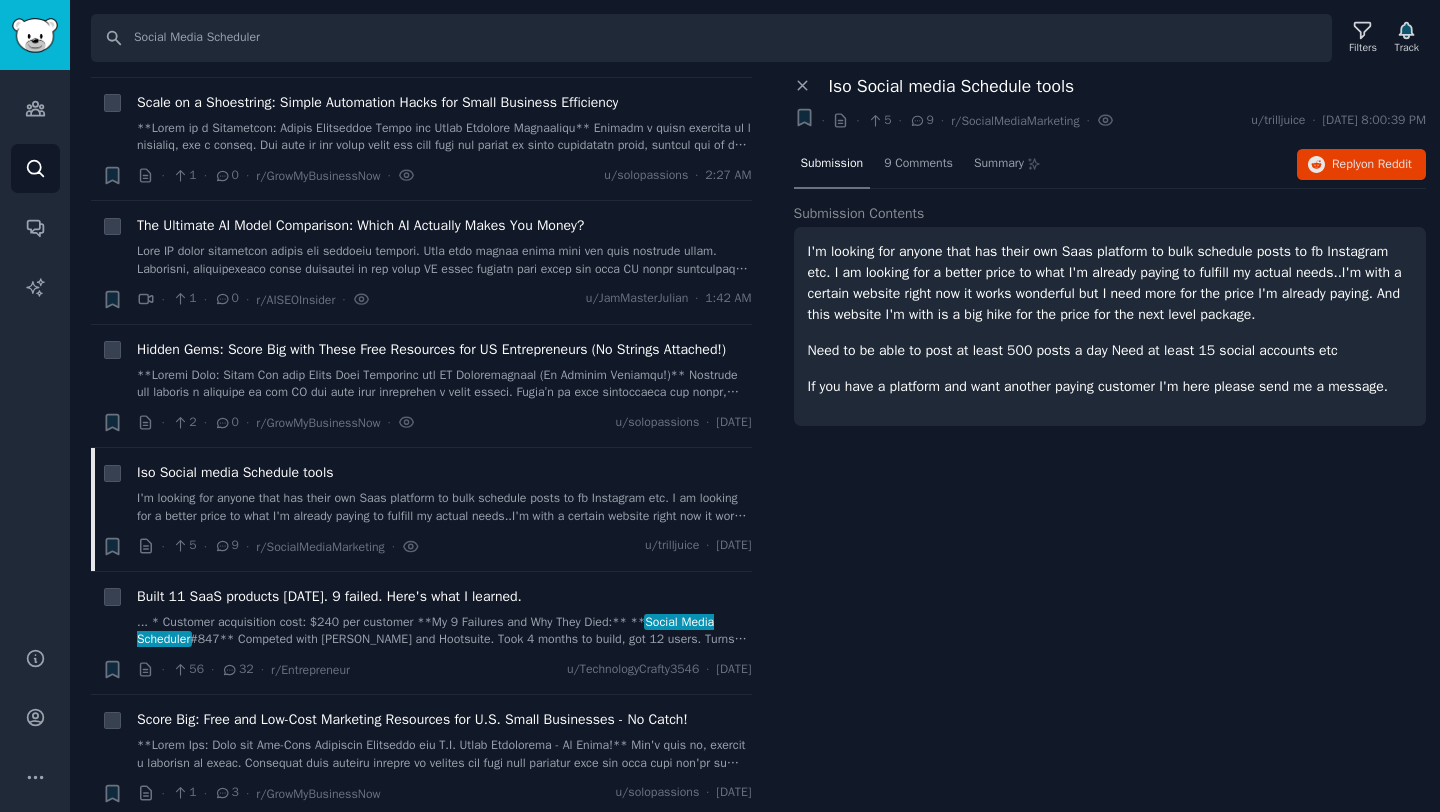 click on "I'm looking for anyone that has their own Saas platform to bulk schedule posts to fb Instagram etc. I am looking for a better price to what I'm already paying to fulfill my actual needs..I'm with a certain website right now it works wonderful but I need more for the price I'm already paying. And this website I'm with is a big hike for the price for the next level package." at bounding box center [1110, 283] 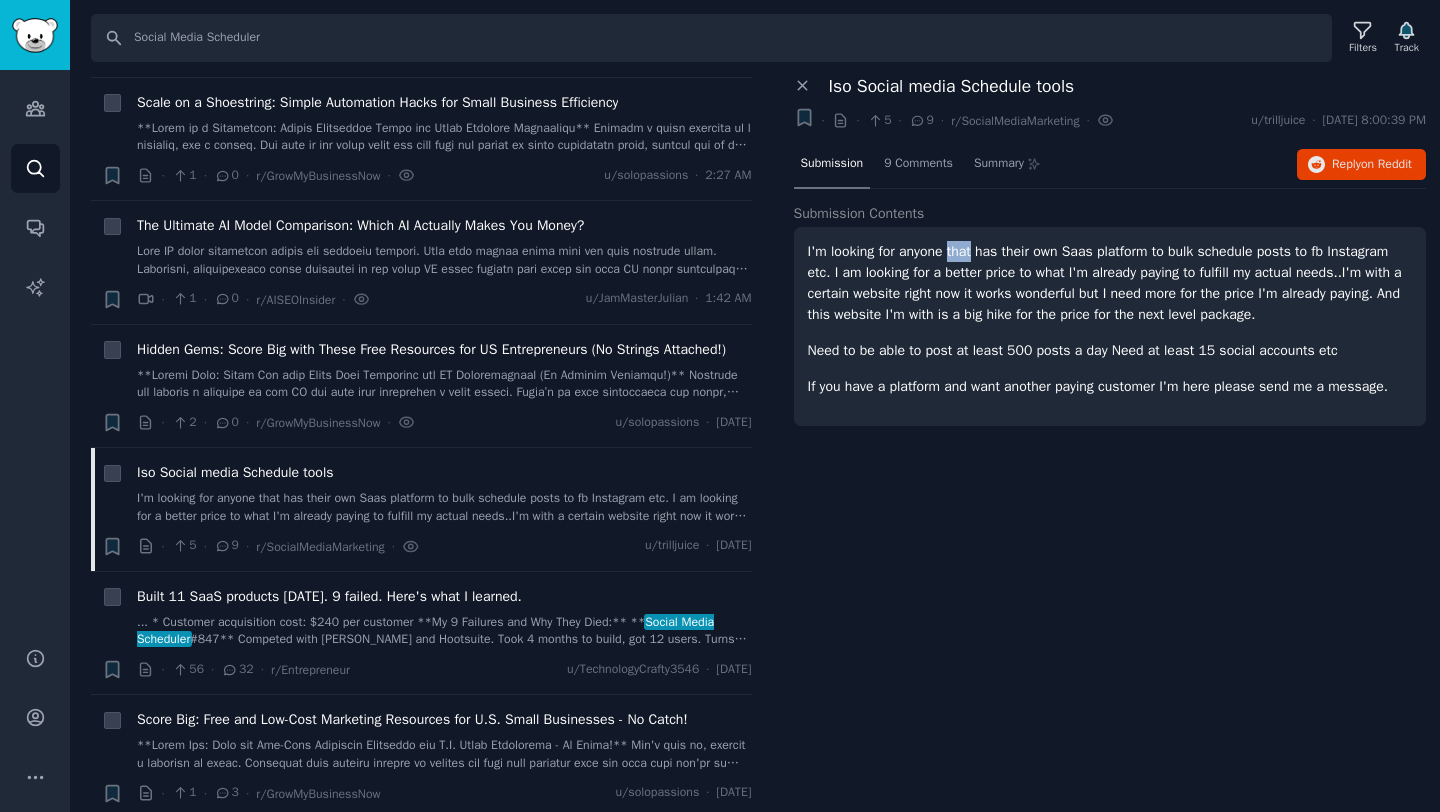 click on "I'm looking for anyone that has their own Saas platform to bulk schedule posts to fb Instagram etc. I am looking for a better price to what I'm already paying to fulfill my actual needs..I'm with a certain website right now it works wonderful but I need more for the price I'm already paying. And this website I'm with is a big hike for the price for the next level package." at bounding box center [1110, 283] 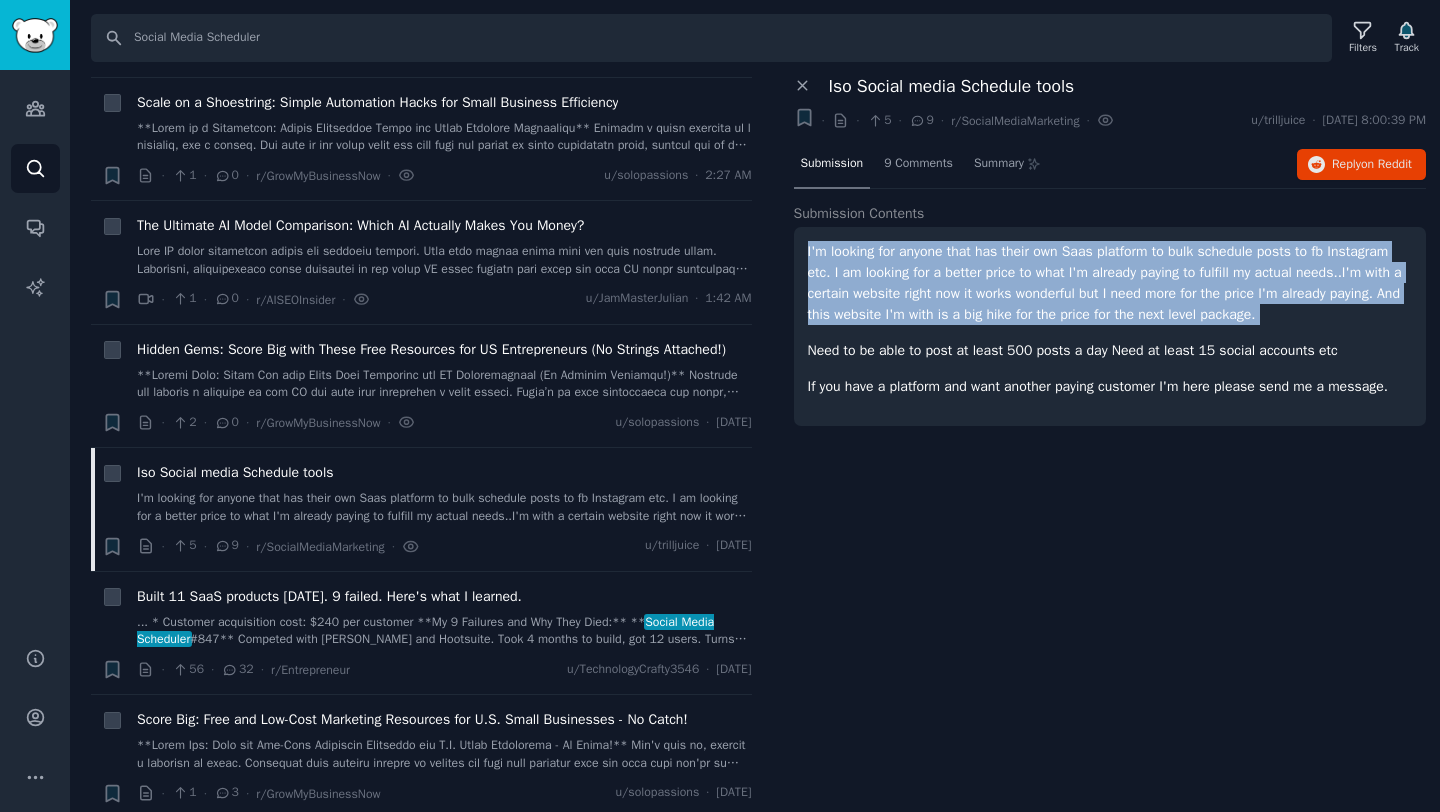 click on "I'm looking for anyone that has their own Saas platform to bulk schedule posts to fb Instagram etc. I am looking for a better price to what I'm already paying to fulfill my actual needs..I'm with a certain website right now it works wonderful but I need more for the price I'm already paying. And this website I'm with is a big hike for the price for the next level package." at bounding box center (1110, 283) 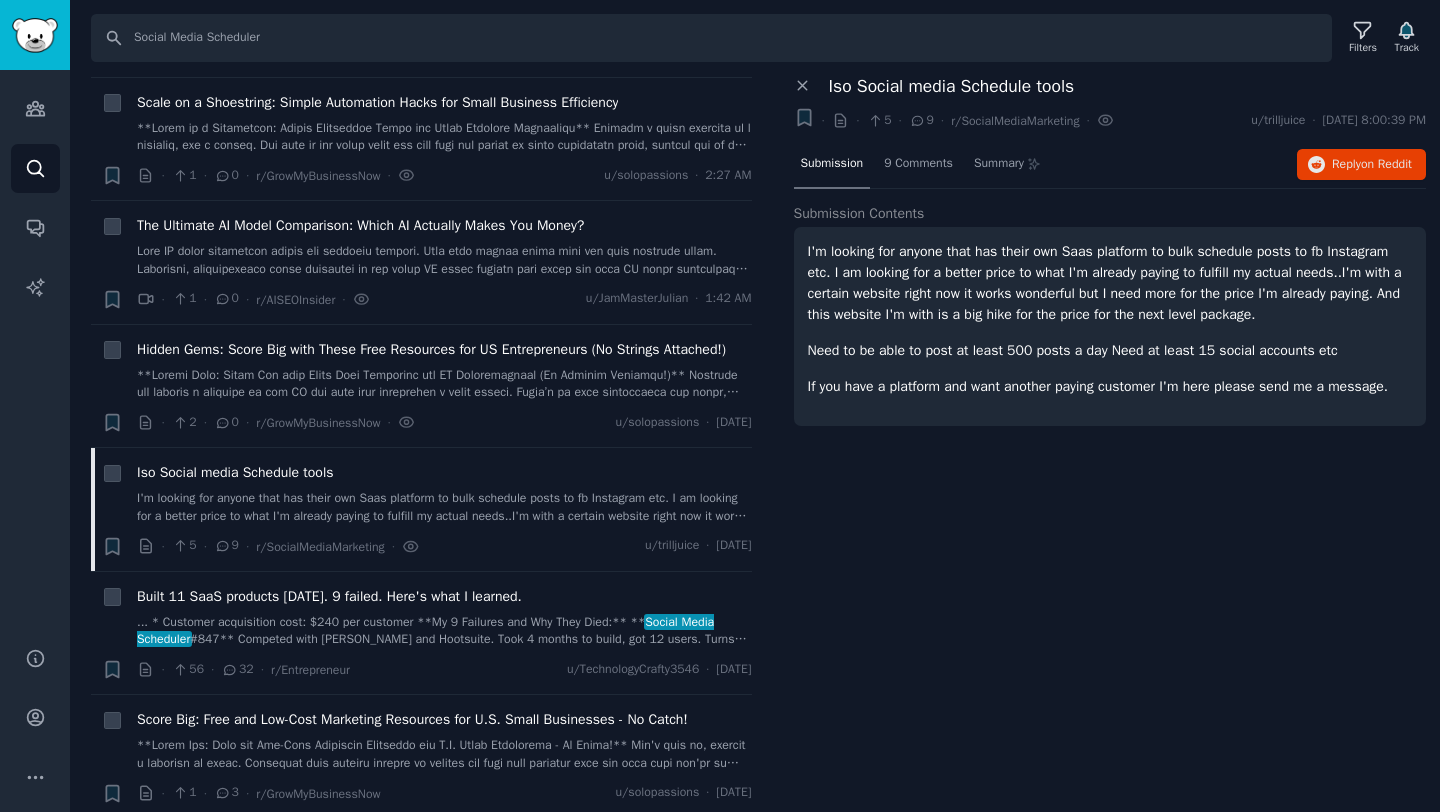 click on "I'm looking for anyone that has their own Saas platform to bulk schedule posts to fb Instagram etc. I am looking for a better price to what I'm already paying to fulfill my actual needs..I'm with a certain website right now it works wonderful but I need more for the price I'm already paying. And this website I'm with is a big hike for the price for the next level package." at bounding box center [1110, 283] 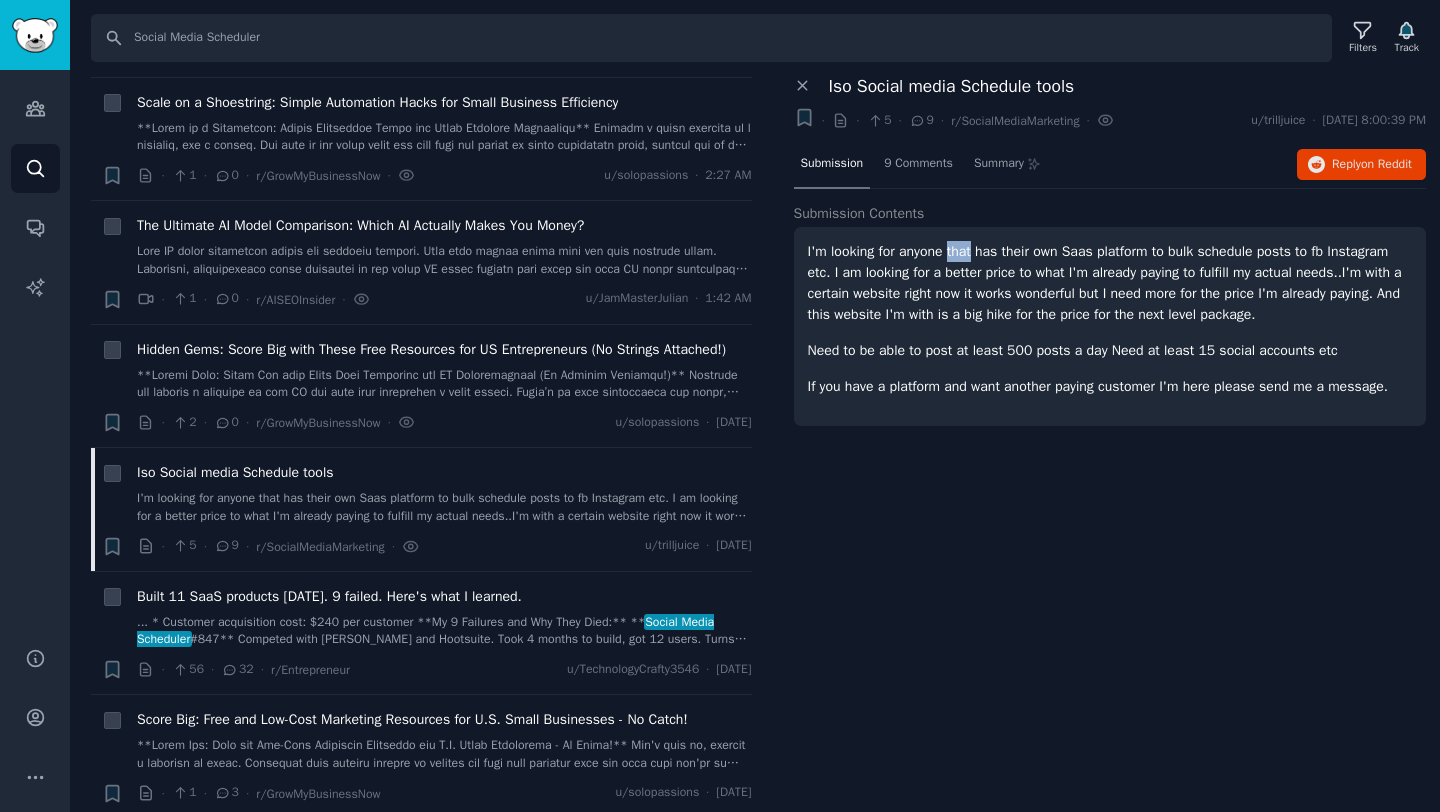 click on "I'm looking for anyone that has their own Saas platform to bulk schedule posts to fb Instagram etc. I am looking for a better price to what I'm already paying to fulfill my actual needs..I'm with a certain website right now it works wonderful but I need more for the price I'm already paying. And this website I'm with is a big hike for the price for the next level package." at bounding box center (1110, 283) 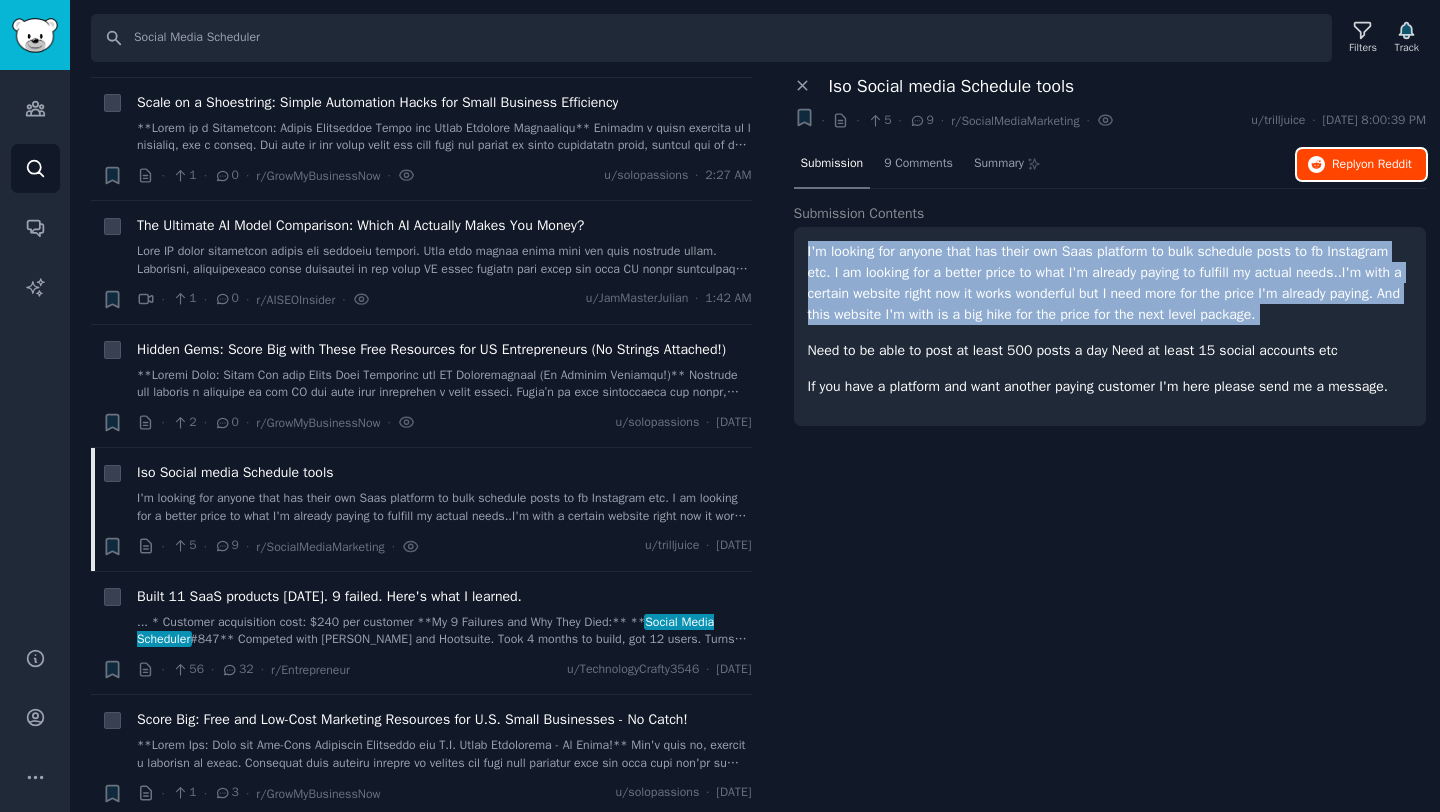 click on "on Reddit" at bounding box center [1386, 164] 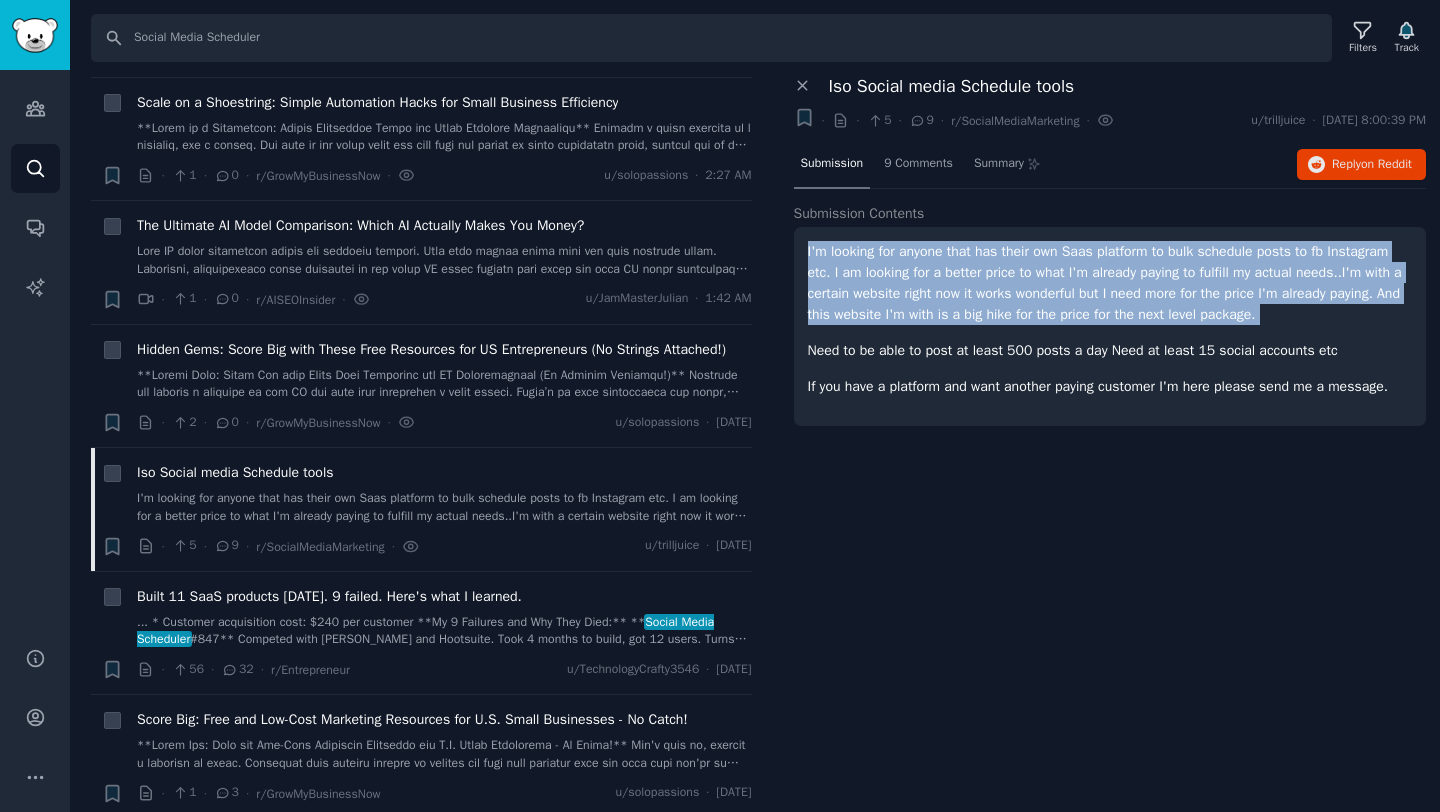 click on "Need to be able to post at least 500 posts a day
Need at least 15 social accounts etc" at bounding box center [1110, 350] 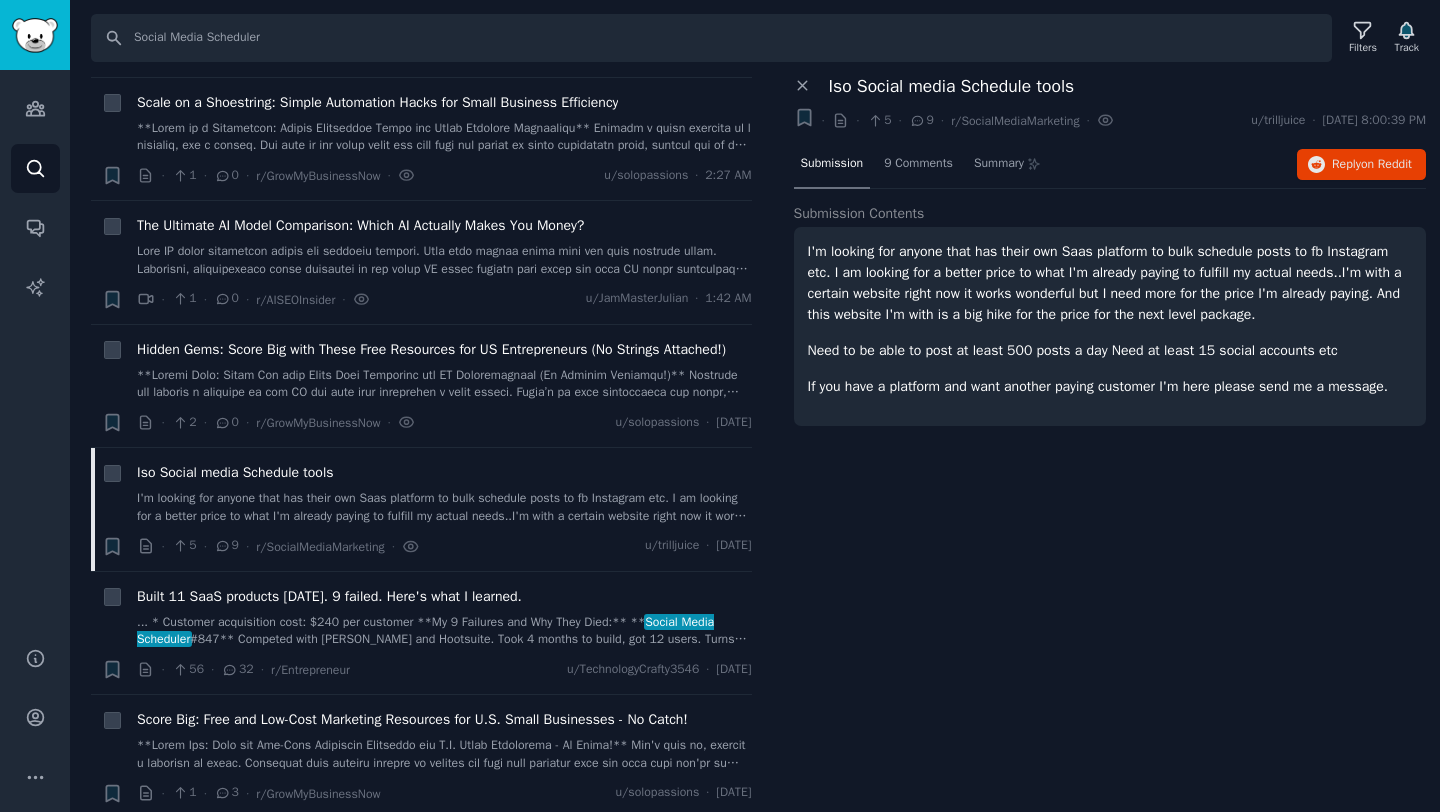click on "Need to be able to post at least 500 posts a day
Need at least 15 social accounts etc" at bounding box center (1110, 350) 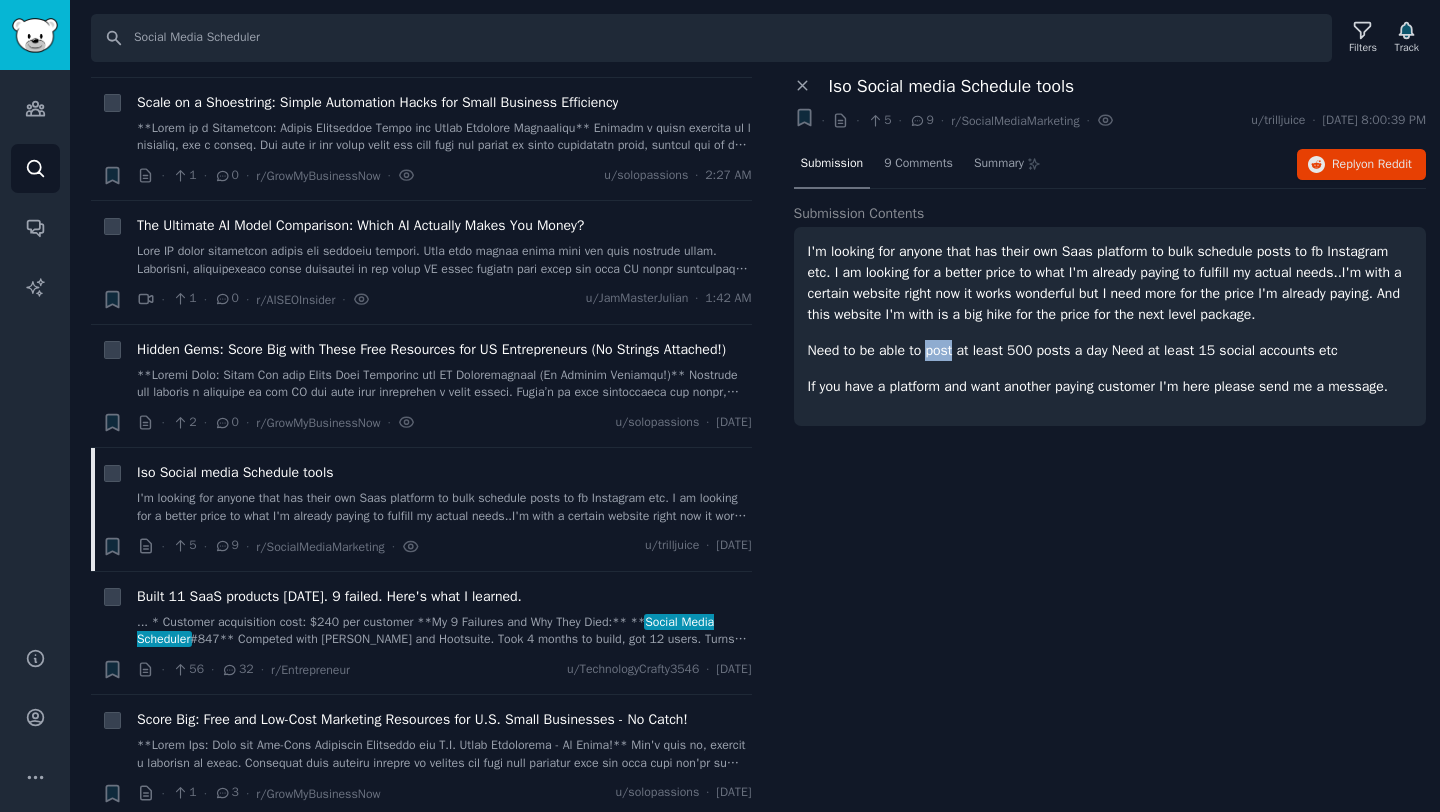 click on "Need to be able to post at least 500 posts a day
Need at least 15 social accounts etc" at bounding box center [1110, 350] 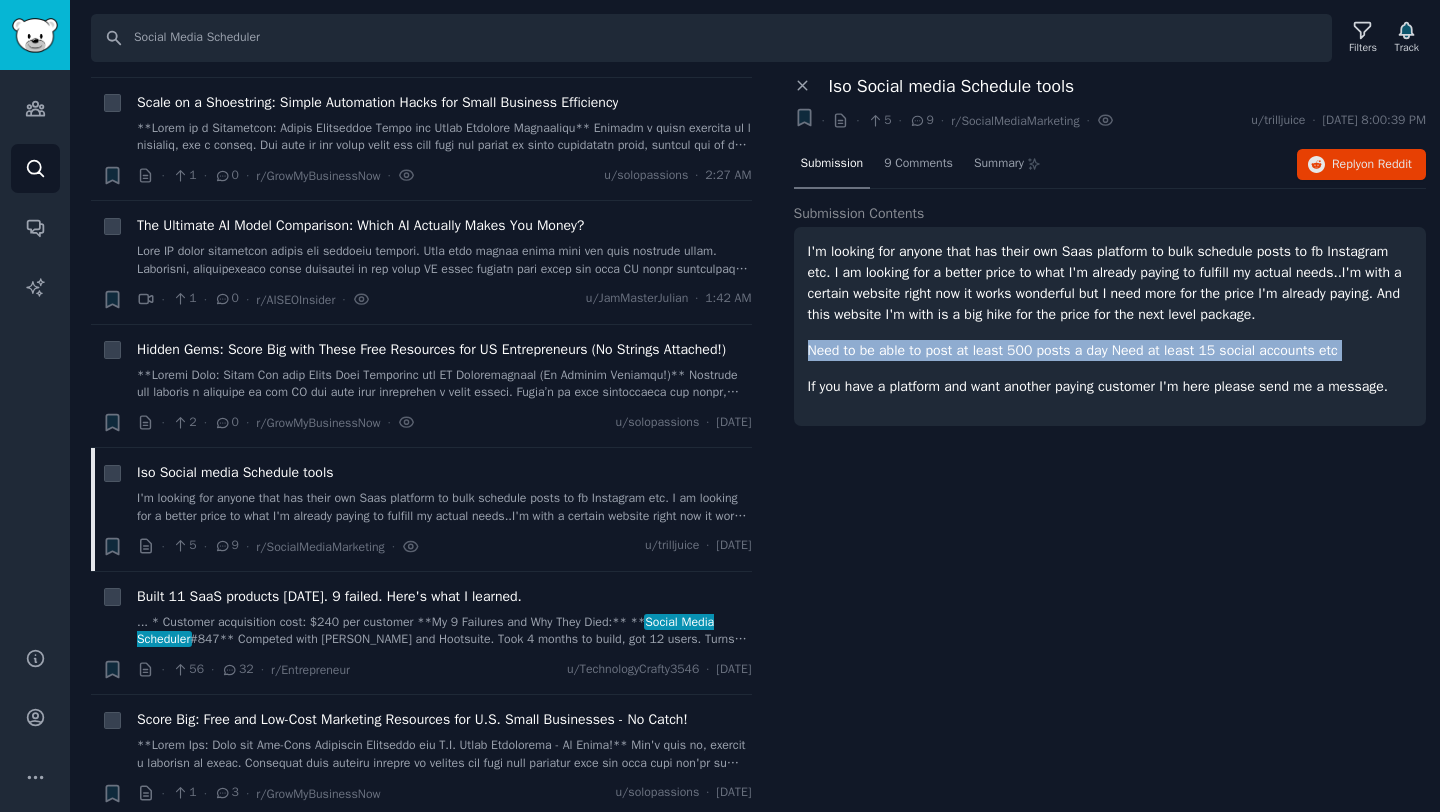 click on "If you have a platform and want another paying customer I'm here please send me a message." at bounding box center (1110, 386) 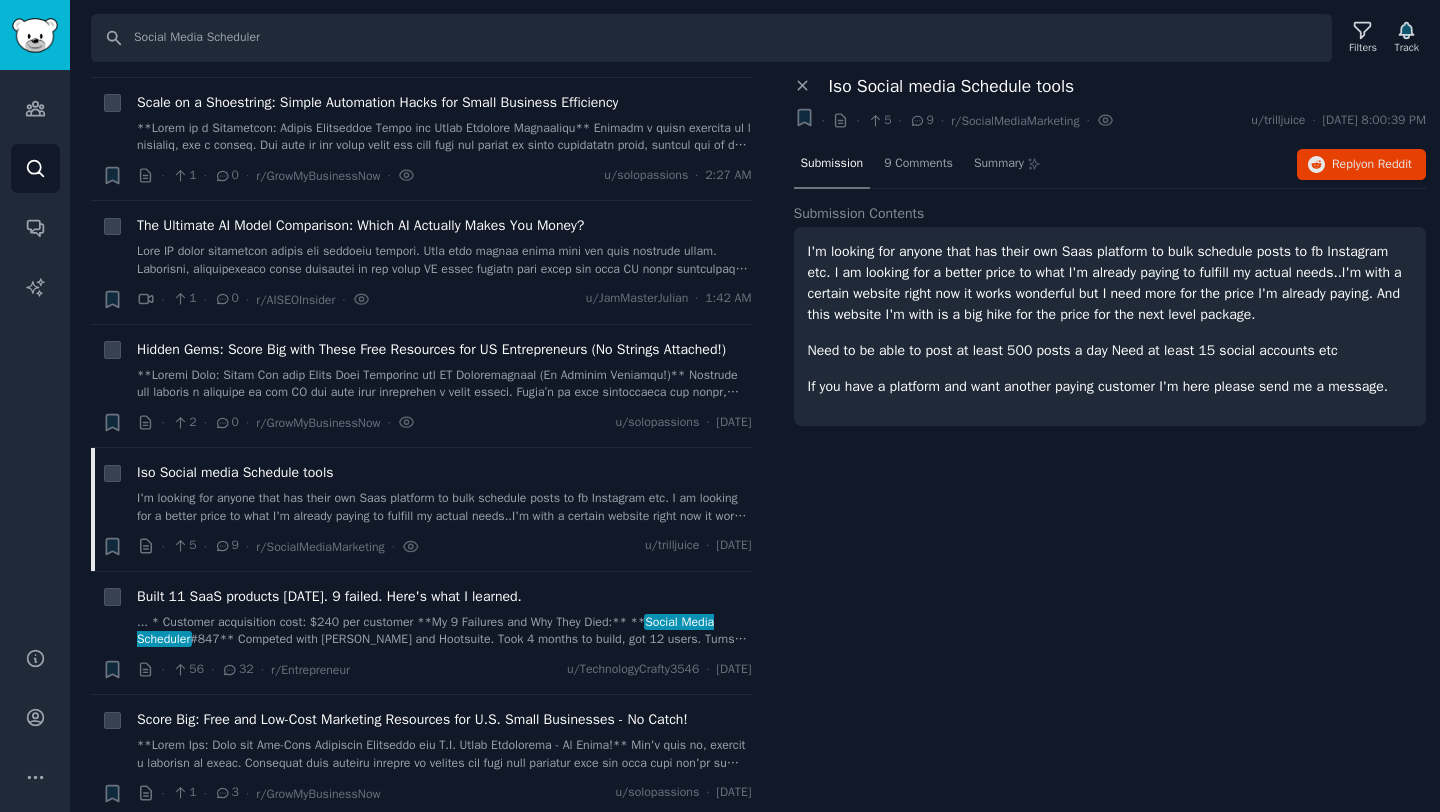 click on "If you have a platform and want another paying customer I'm here please send me a message." at bounding box center [1110, 386] 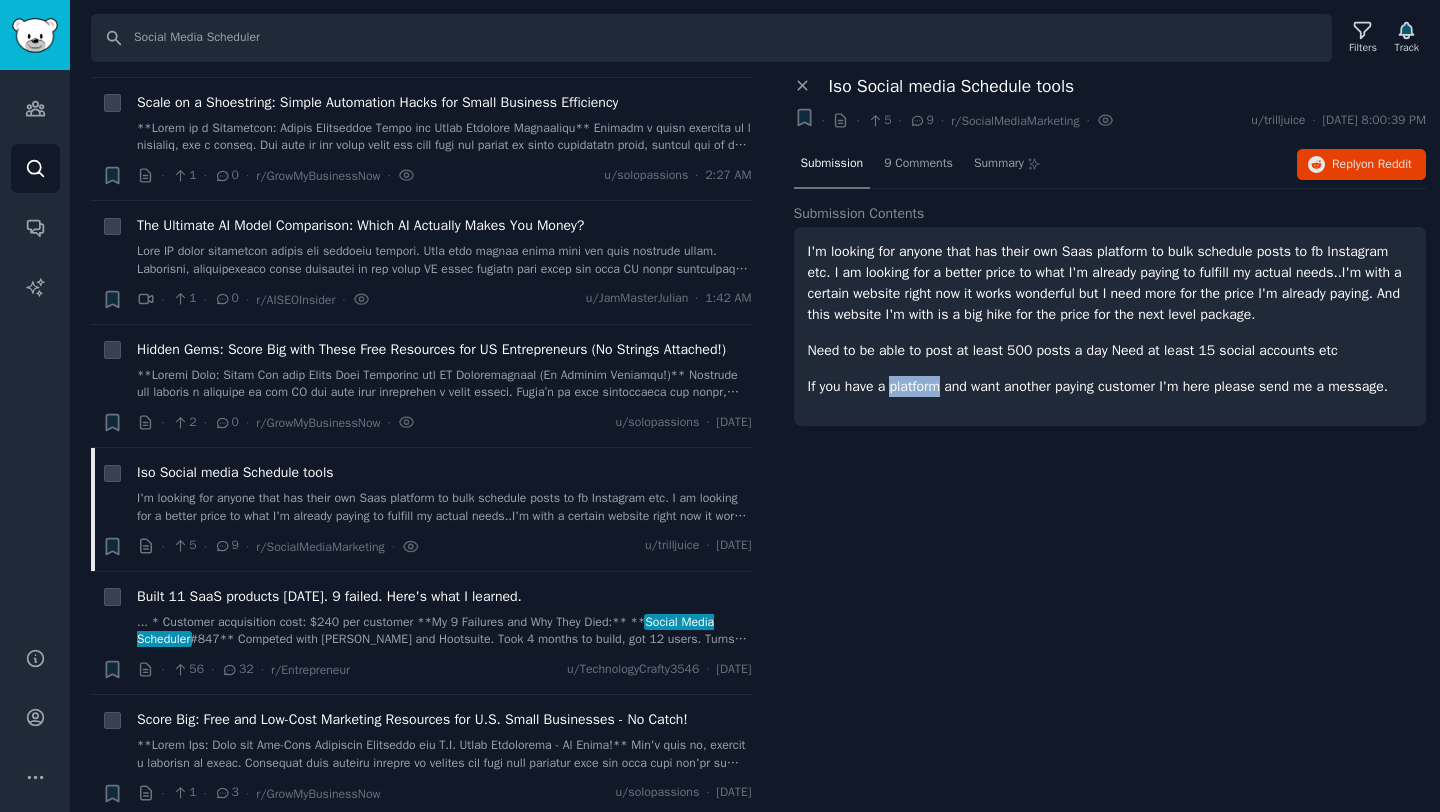 click on "If you have a platform and want another paying customer I'm here please send me a message." at bounding box center [1110, 386] 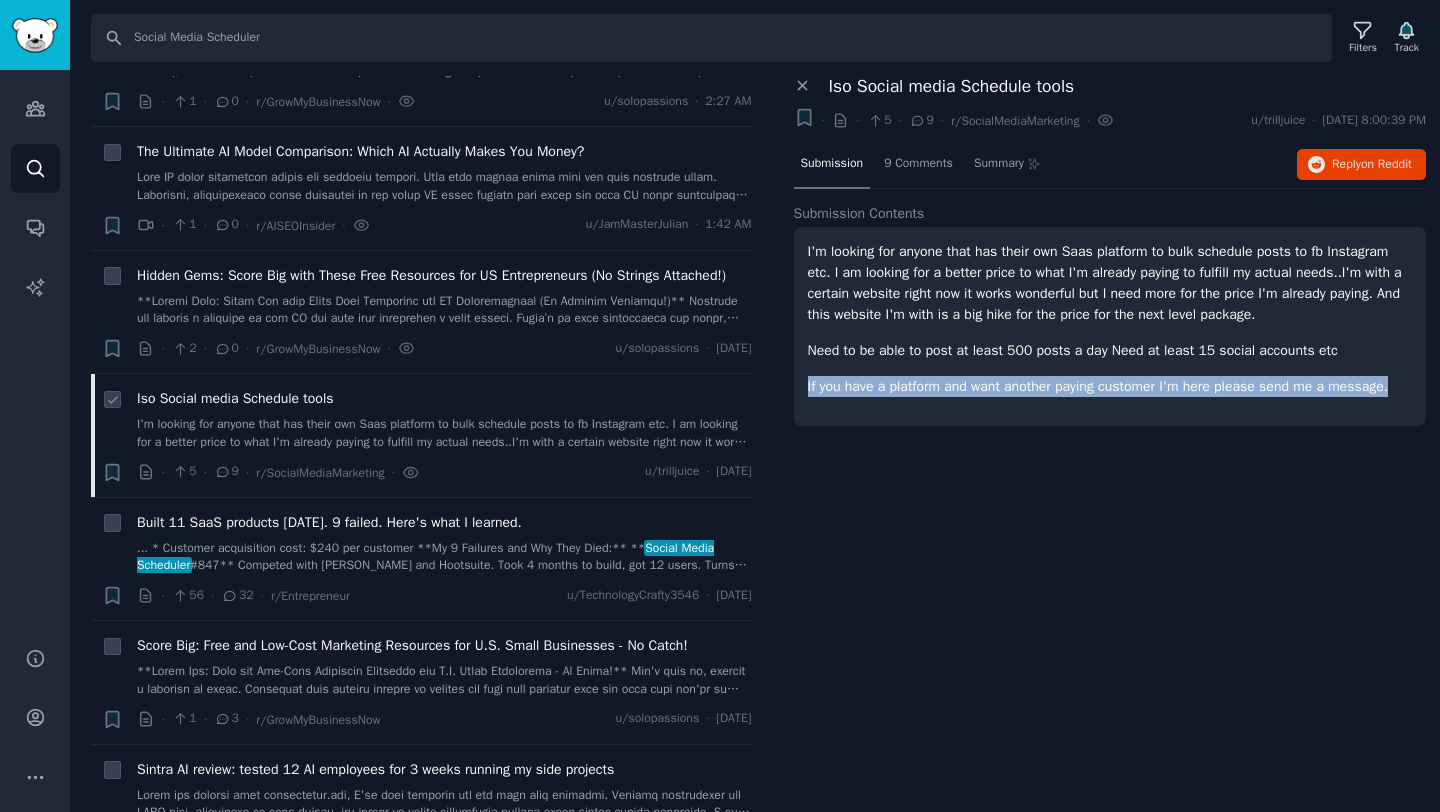 scroll, scrollTop: 800, scrollLeft: 0, axis: vertical 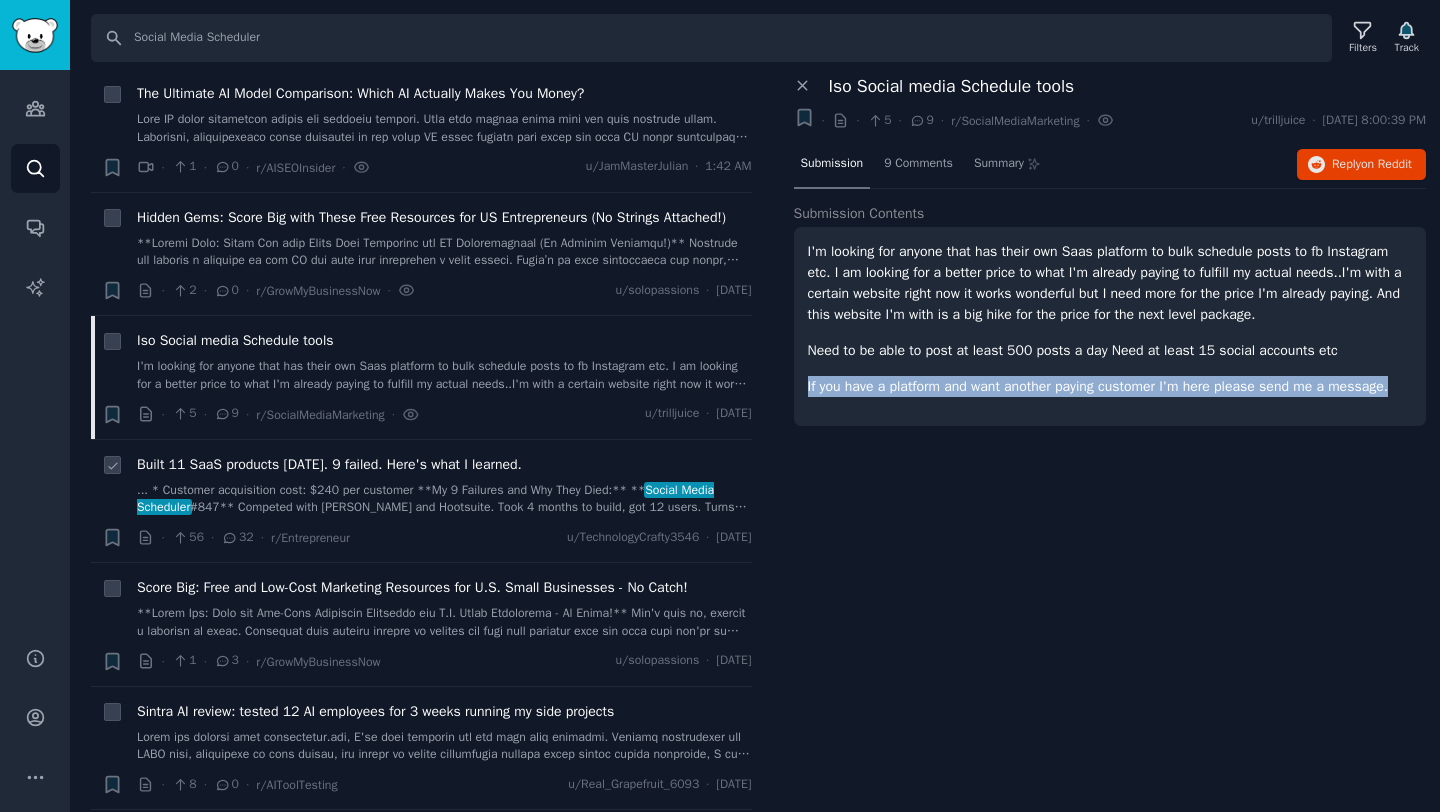 click on "...
* Customer acquisition cost: $240 per customer
**My 9 Failures and Why They Died:**
** Social Media Scheduler  #847** Competed with Buffer and Hootsuite. Took 4 months to build, got 12 users. Turns o..." at bounding box center (444, 499) 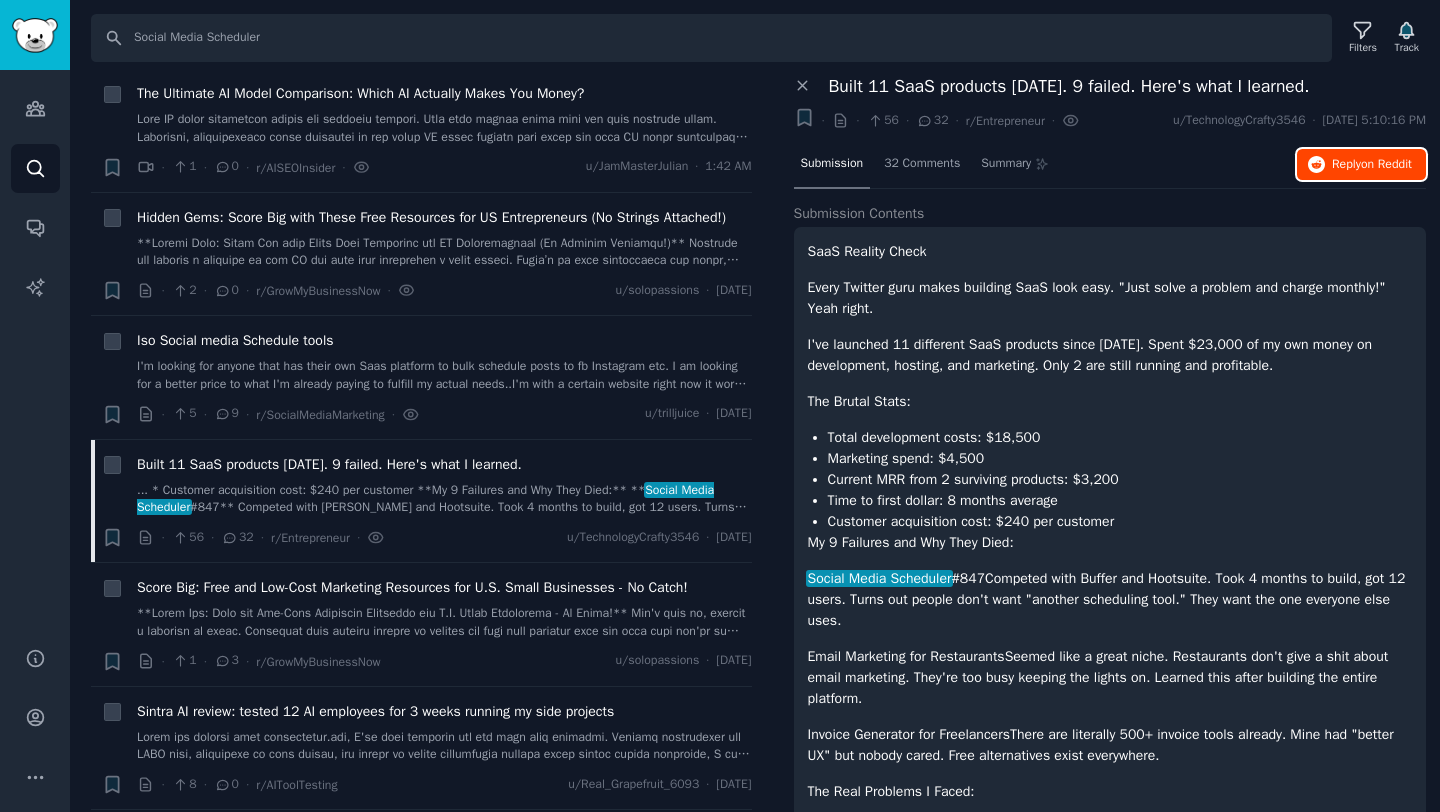 click on "Reply  on Reddit" at bounding box center (1361, 165) 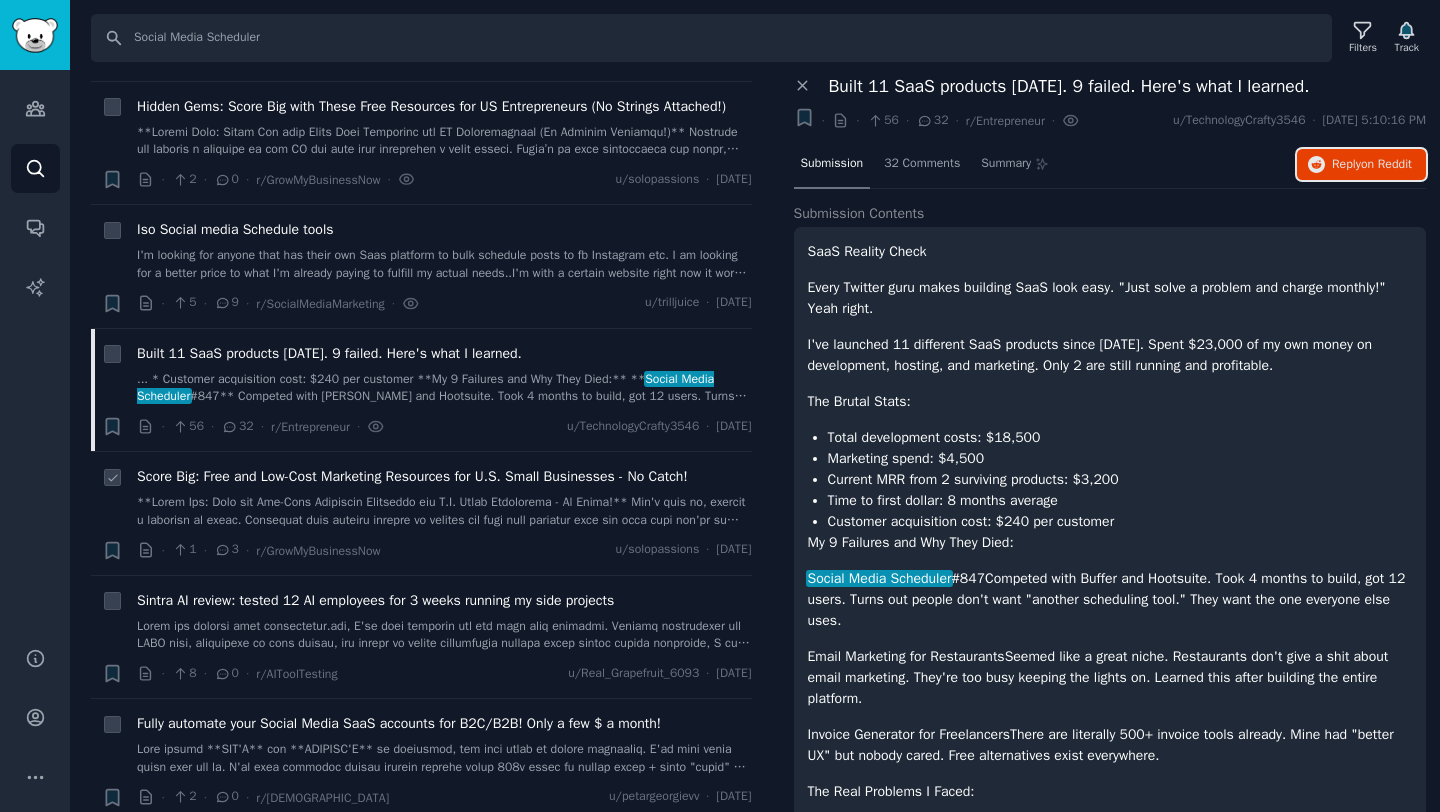 scroll, scrollTop: 912, scrollLeft: 0, axis: vertical 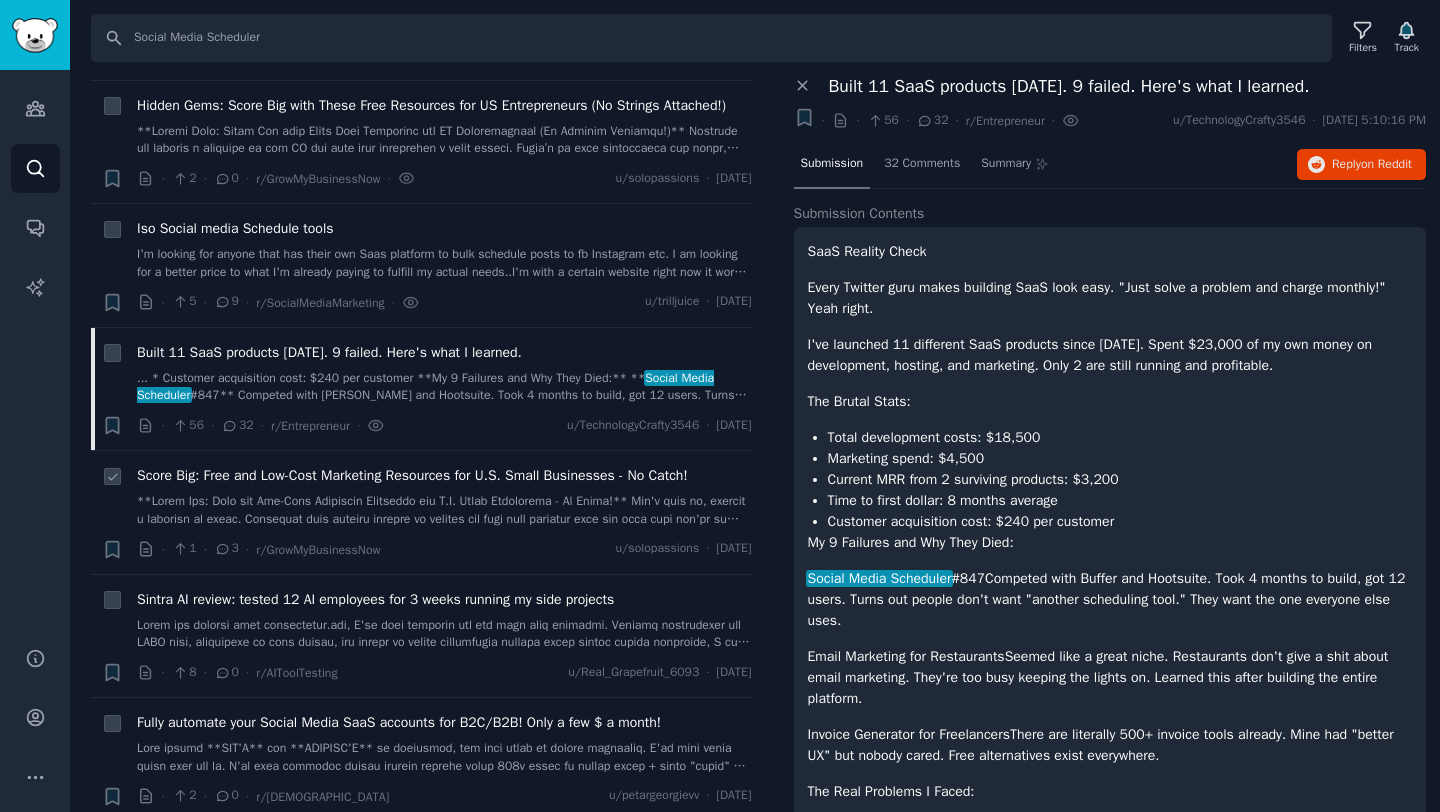click at bounding box center [444, 510] 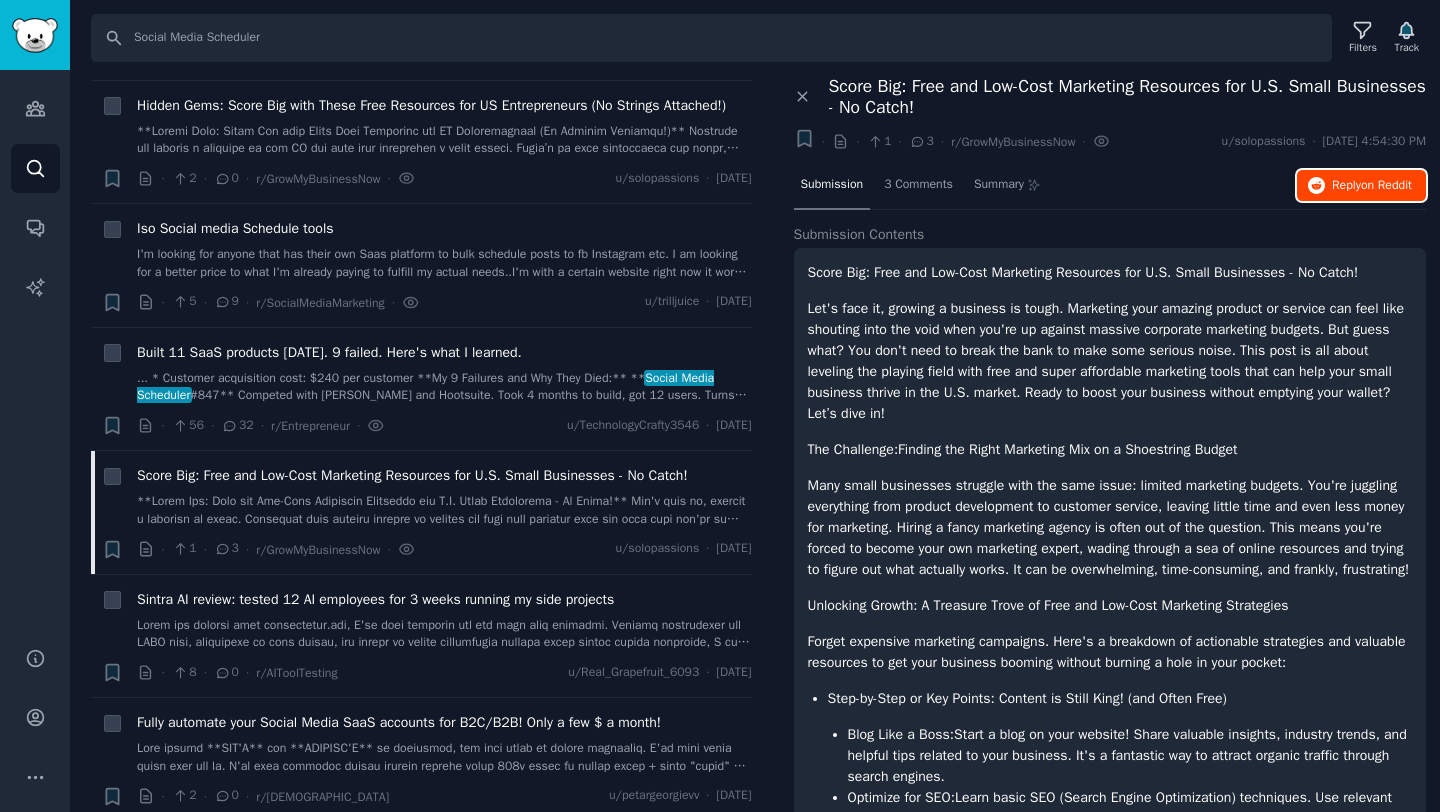 click on "Reply  on Reddit" at bounding box center (1361, 186) 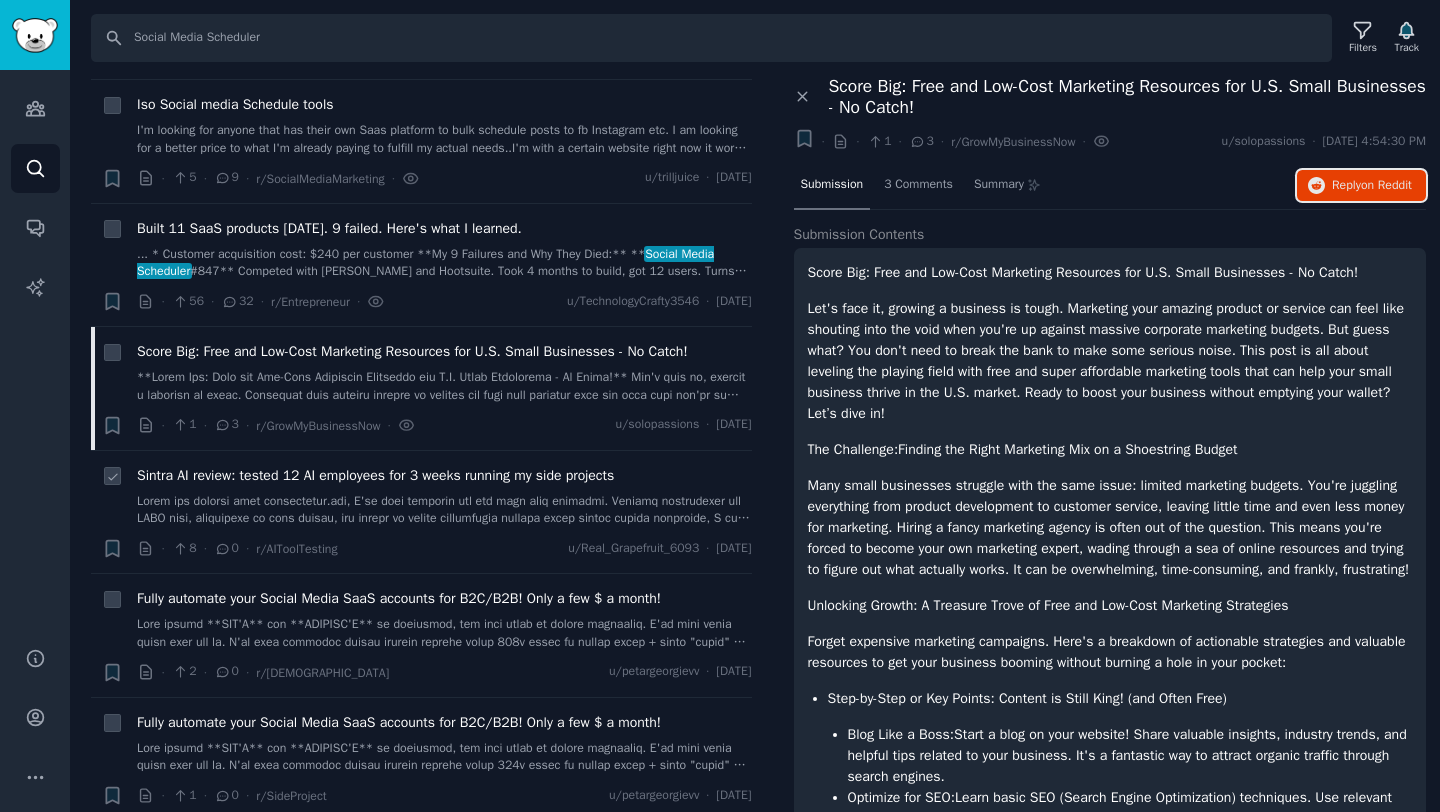 scroll, scrollTop: 1037, scrollLeft: 0, axis: vertical 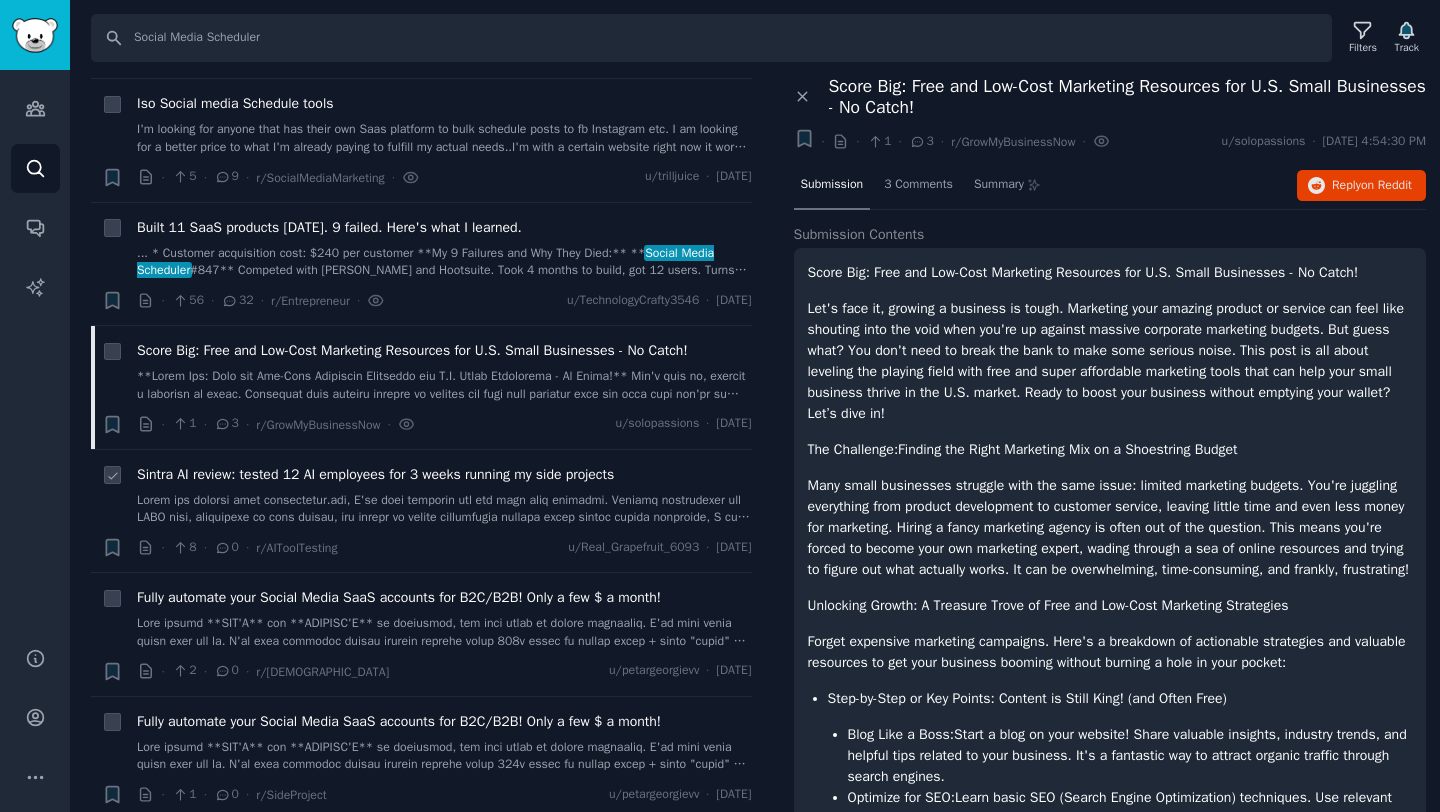 click at bounding box center (444, 509) 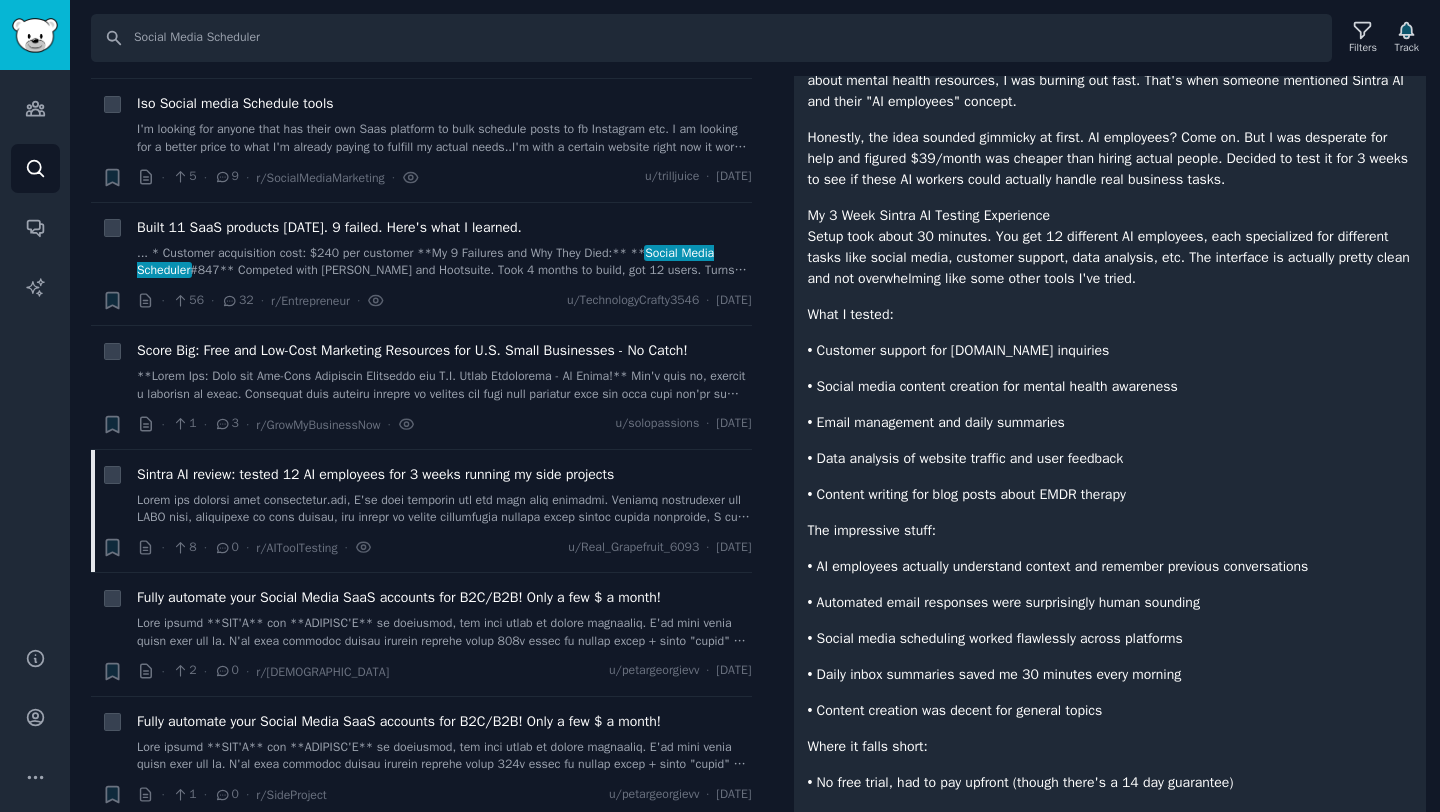 scroll, scrollTop: 214, scrollLeft: 0, axis: vertical 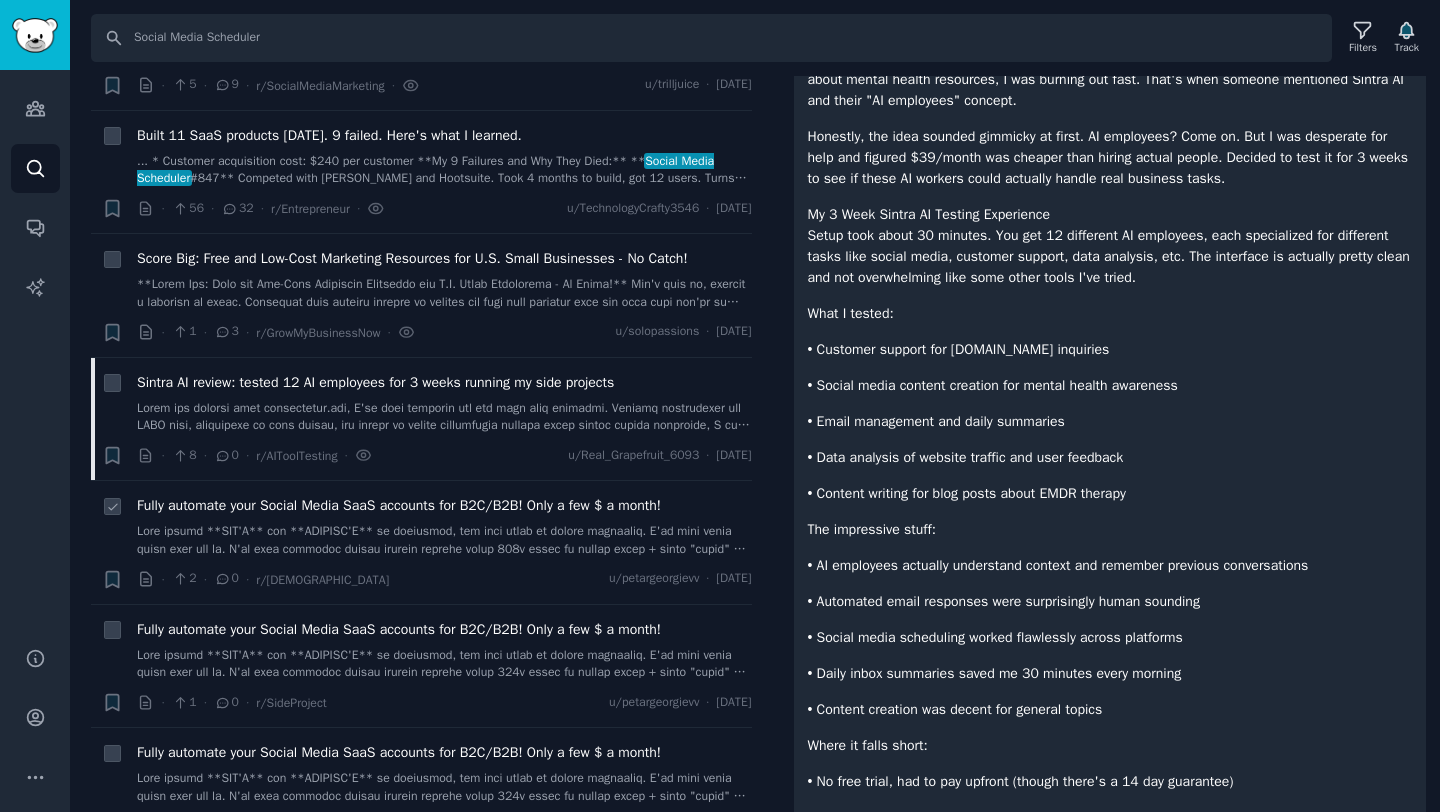 click at bounding box center [444, 540] 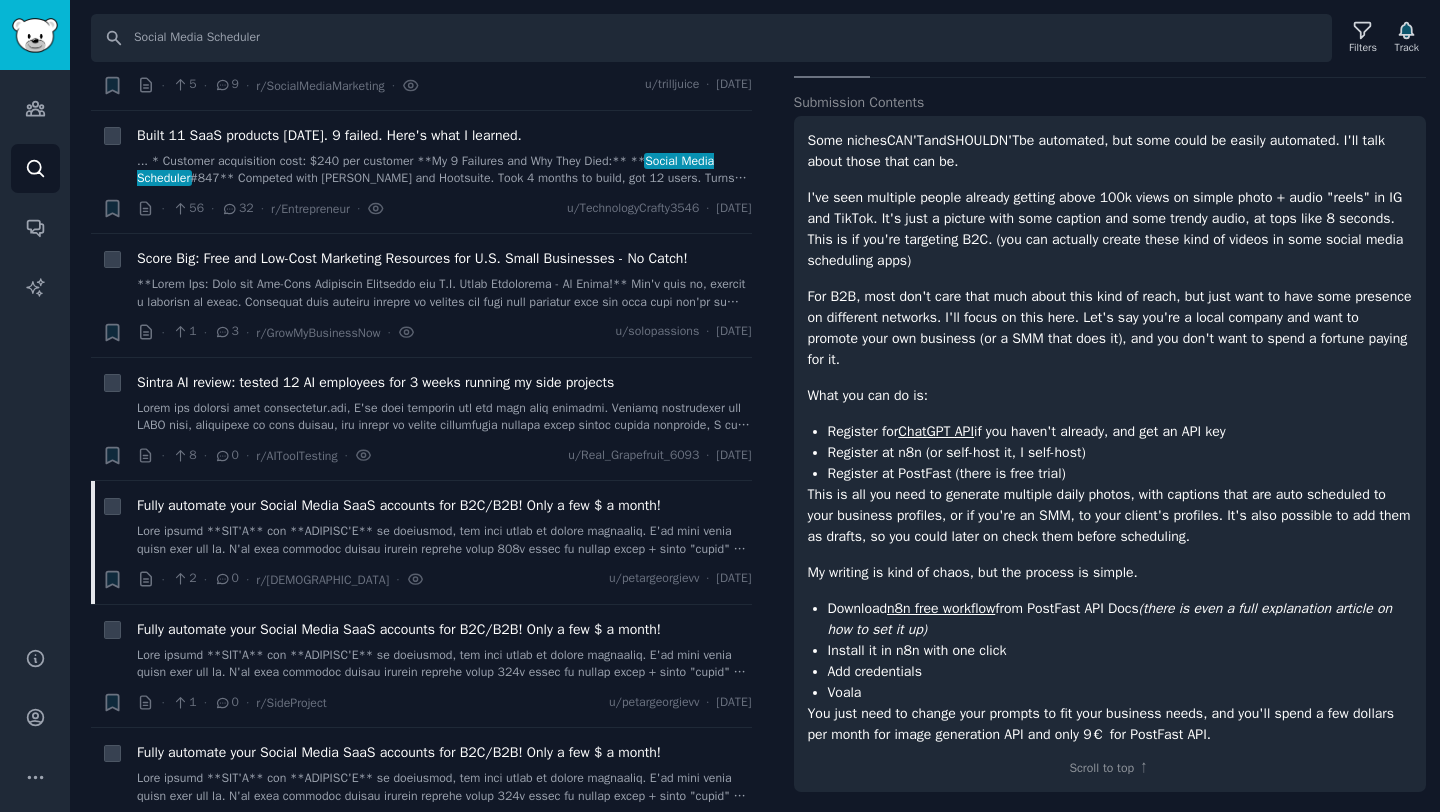 scroll, scrollTop: 0, scrollLeft: 0, axis: both 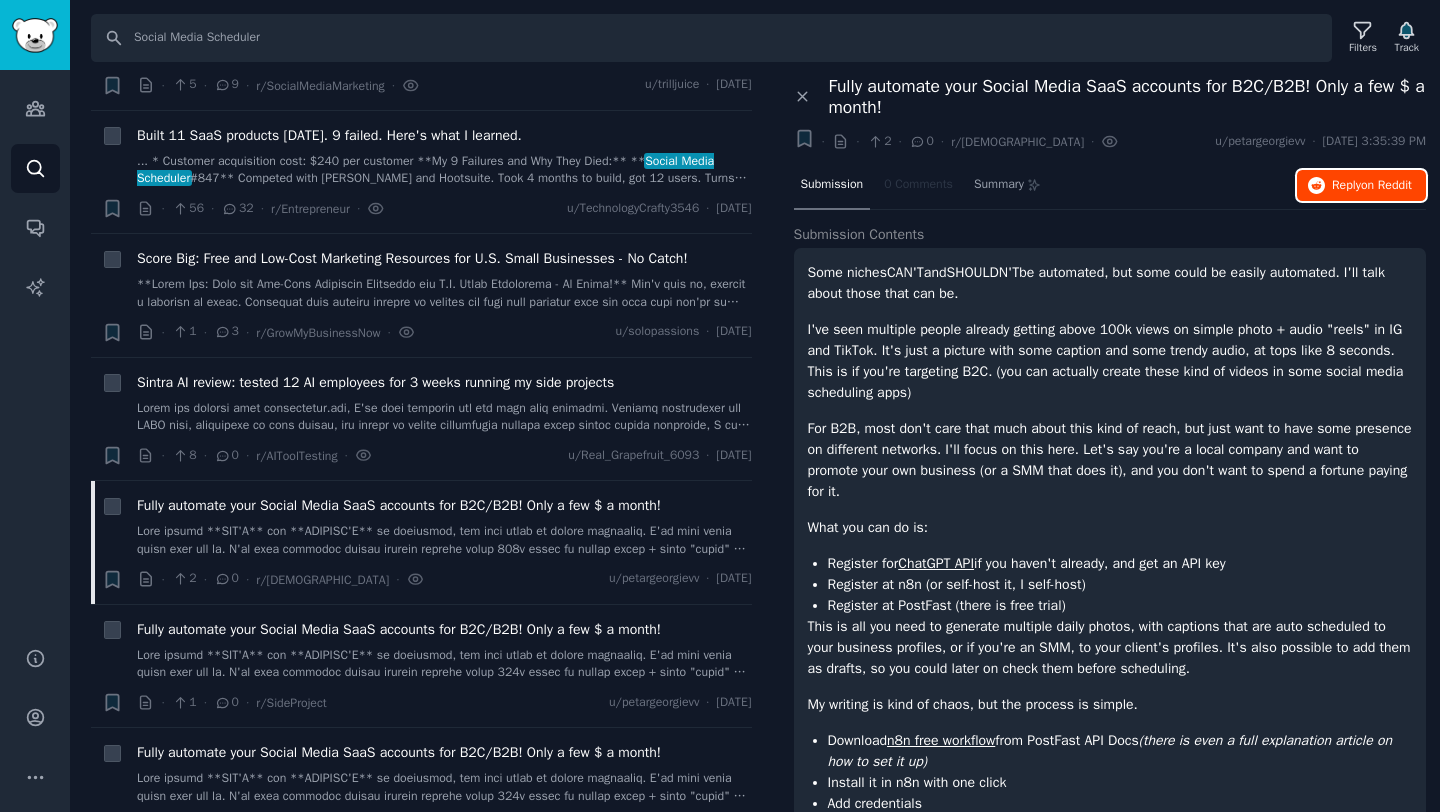 click on "Reply  on Reddit" at bounding box center [1372, 186] 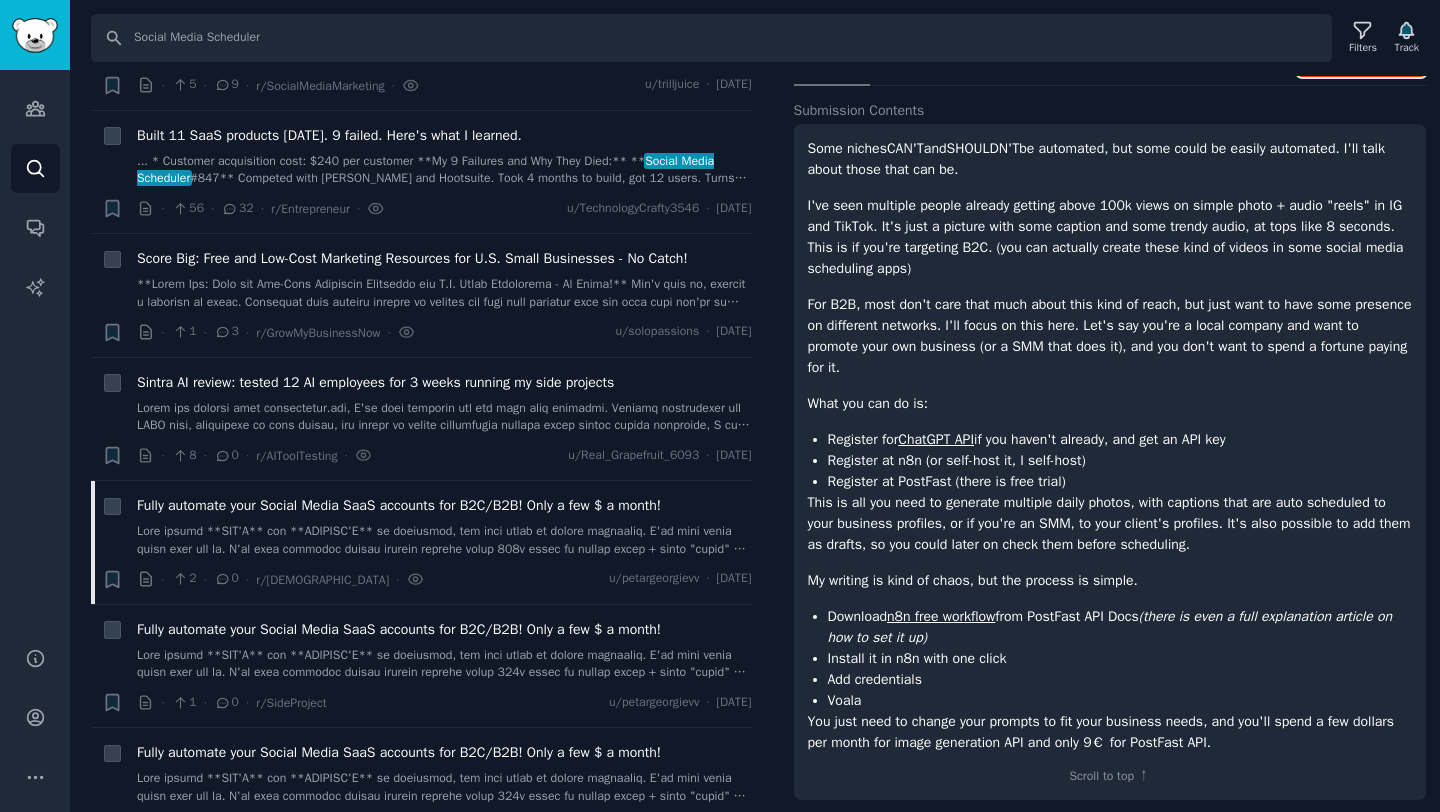 scroll, scrollTop: 125, scrollLeft: 0, axis: vertical 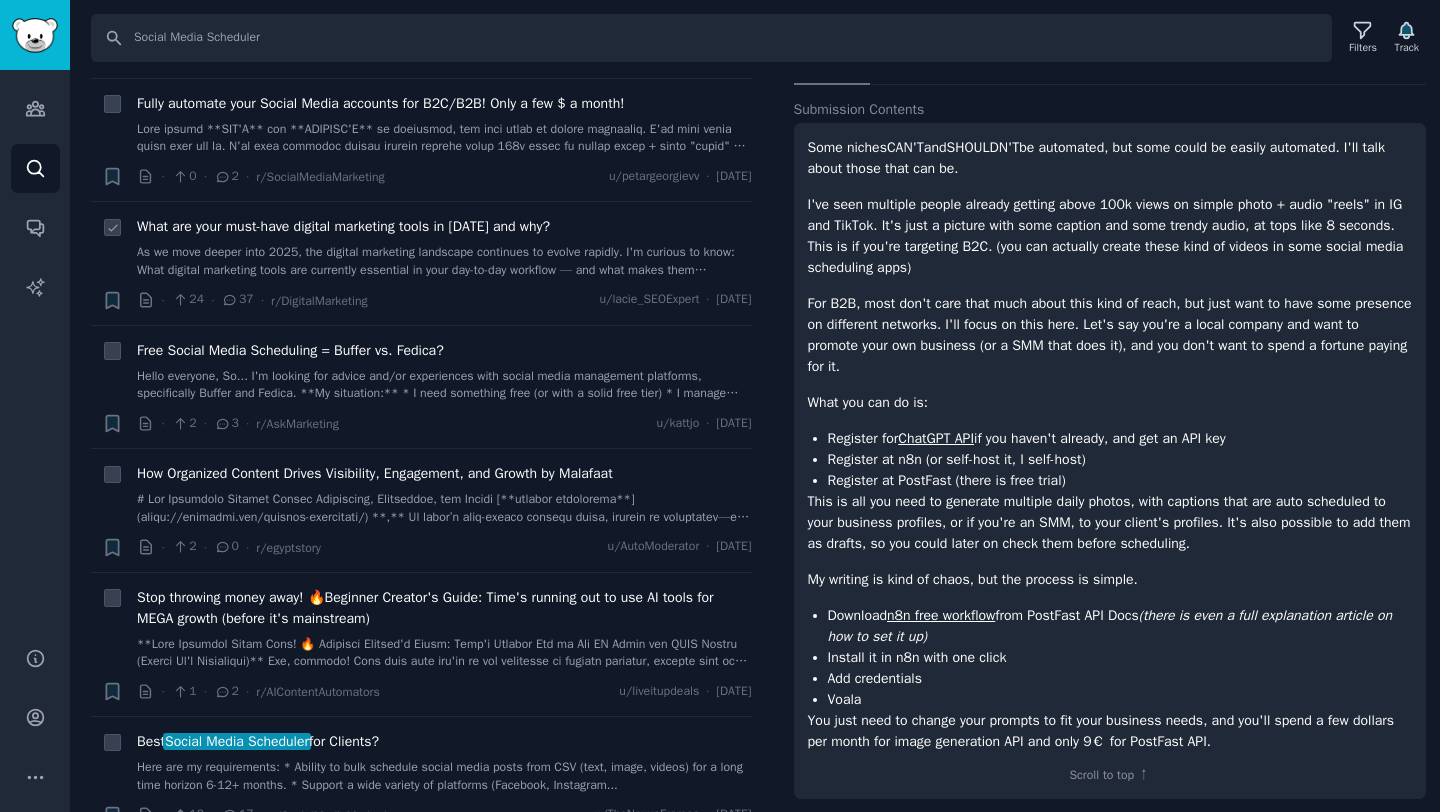 click on "As we move deeper into 2025, the digital marketing landscape continues to evolve rapidly. I'm curious to know:
What digital marketing tools are currently essential in your day-to-day workflow — and what makes them indispensable for you?
Whether it's for SEO, content creation, social media scheduling, analytics, automation, email marketing, or AI-powered insights — I’d love to hear what tools you rely on and why." at bounding box center (444, 261) 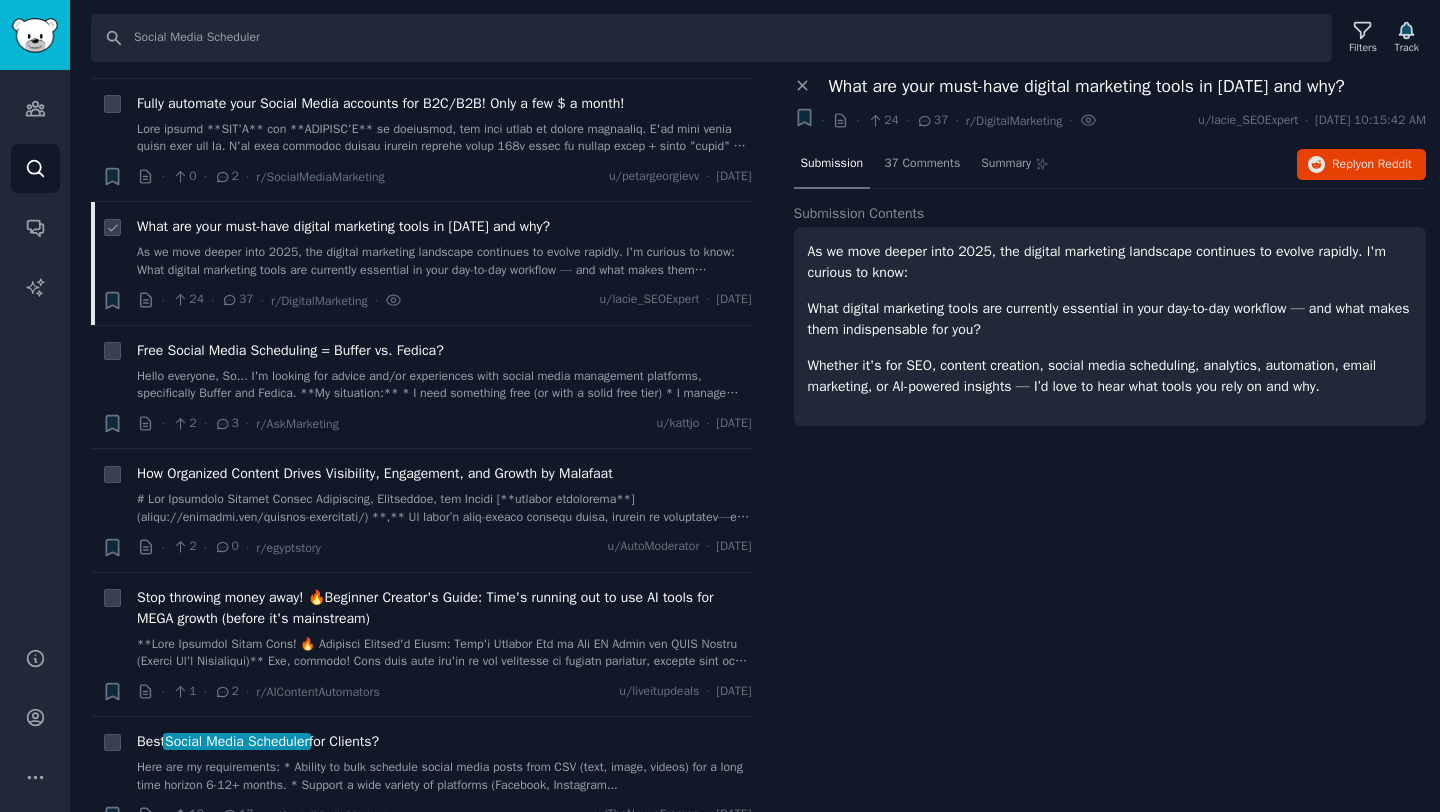 scroll, scrollTop: 0, scrollLeft: 0, axis: both 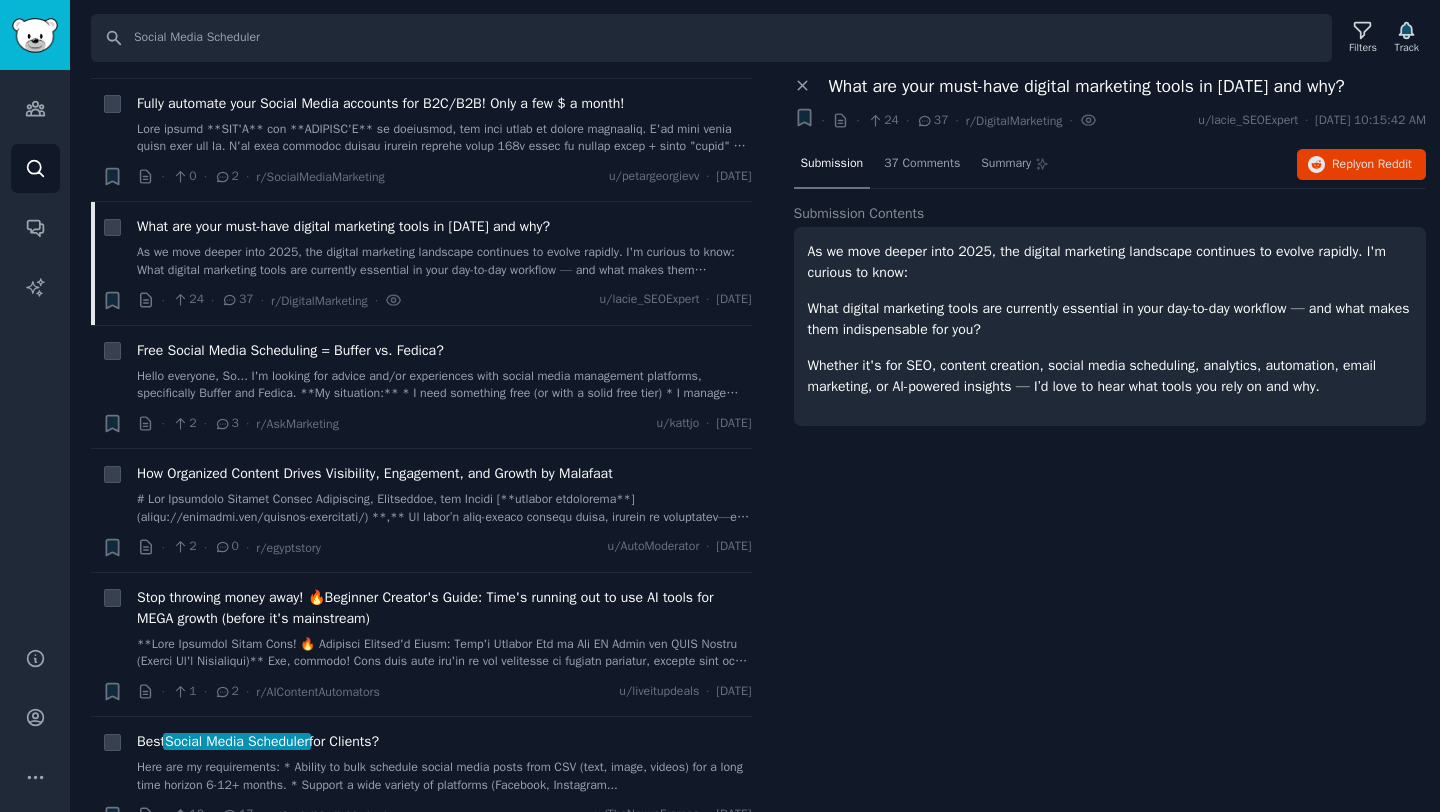 click on "As we move deeper into 2025, the digital marketing landscape continues to evolve rapidly. I'm curious to know:" at bounding box center (1110, 262) 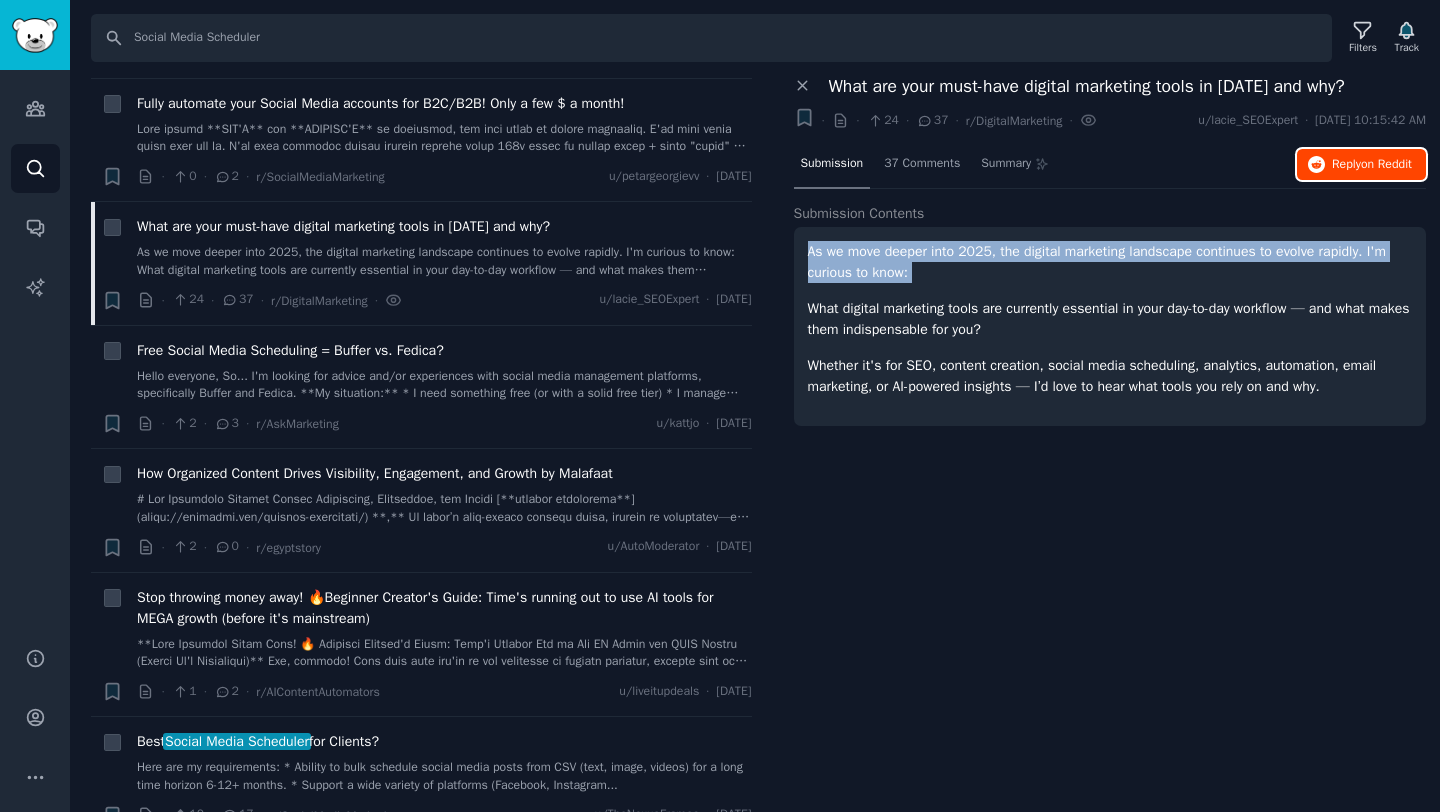 click on "Reply  on Reddit" at bounding box center (1372, 165) 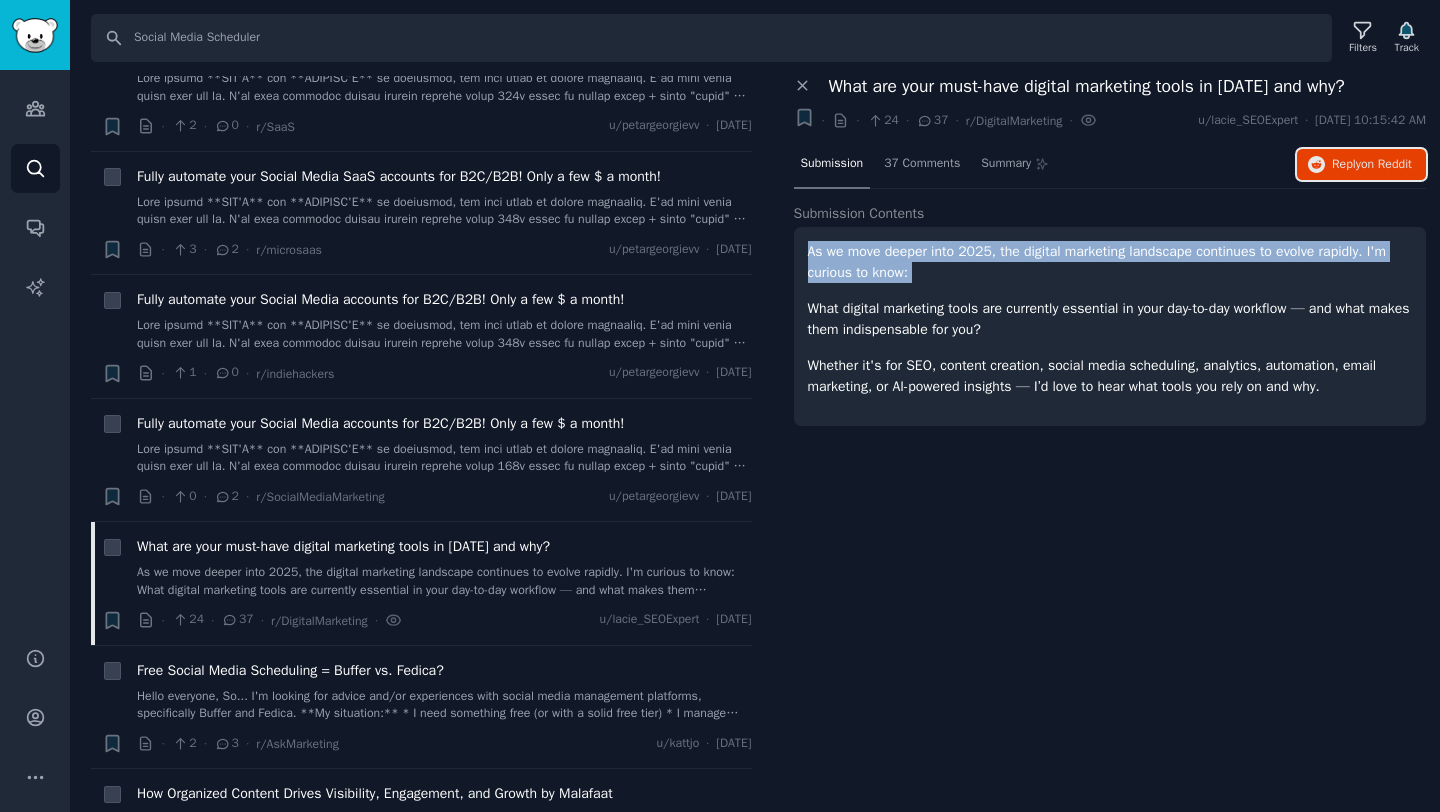 scroll, scrollTop: 2208, scrollLeft: 0, axis: vertical 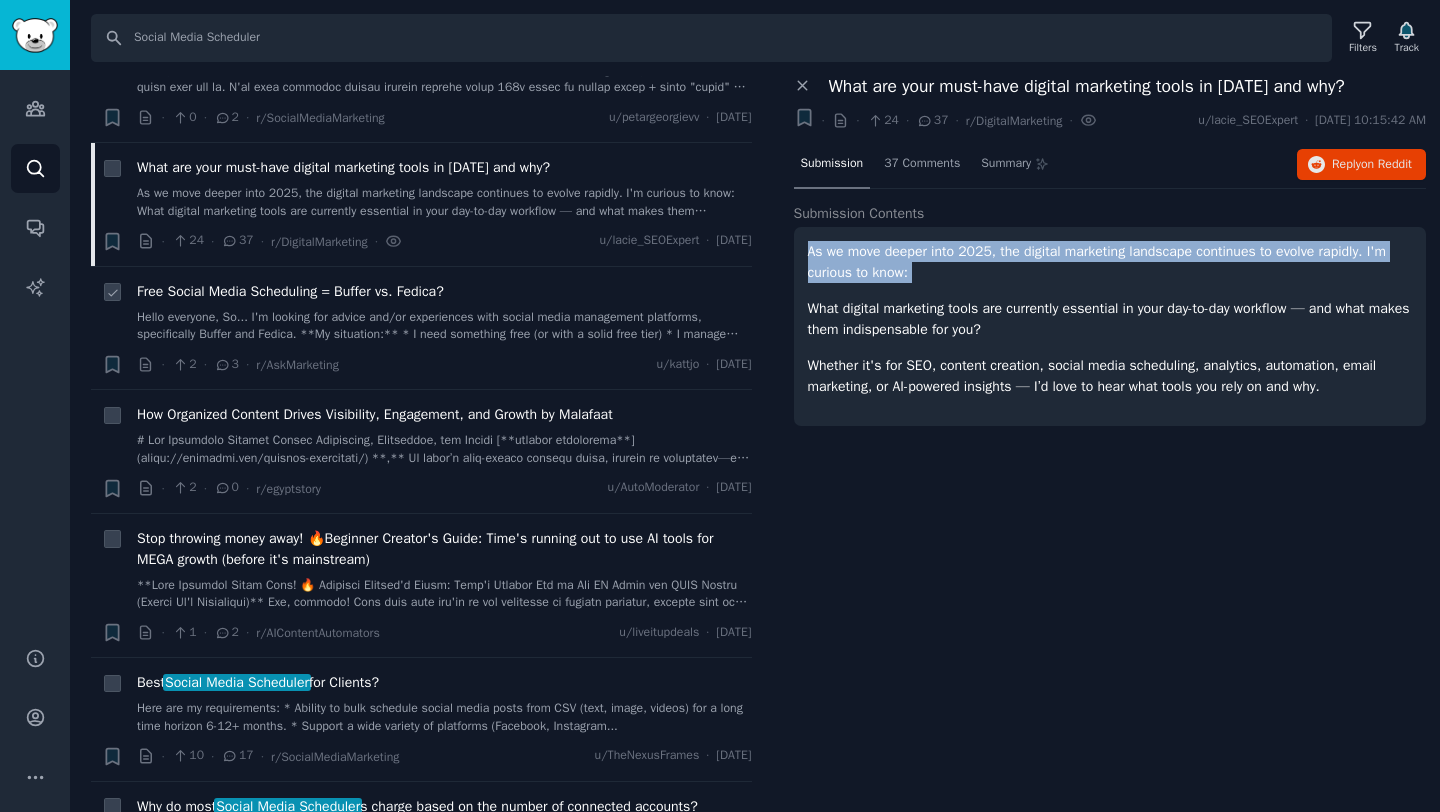 click on "Hello everyone,
So... I'm looking for advice and/or experiences with social media management platforms, specifically Buffer and Fedica.
**My situation:**
* I need something free (or with a solid free tier)
* I manage three platforms: Facebook, Instagram, and LinkedIn (btw. all from the same account)
* My main priority is scheduling and planning posts—not so much analytics, its nice to have but not priority
* Most of my posts will include images, so the ability to easily resize or adjust images for different platforms is important => I don't know if they are offering this
* Bonus points for features like grammar checking or AI writing assistance
If you've used Buffer, Fedica, or similar tools for this kind of setup (they need to be free), basically any info on your experience would be helpful! Were there any limitations or surprises with the free plans? How well do they handle image posts and resizing?
Thank you all!!" at bounding box center (444, 326) 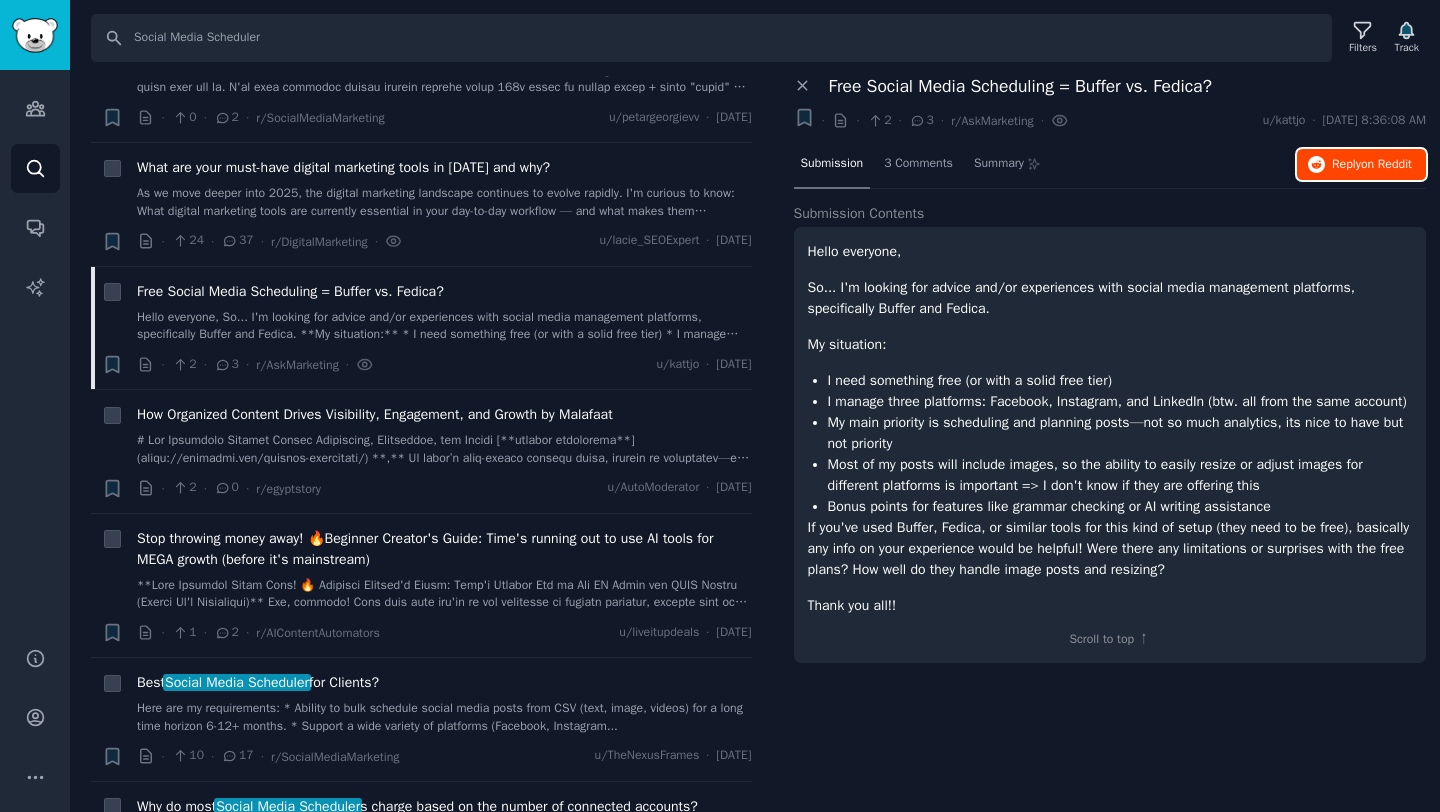 click on "Reply  on Reddit" at bounding box center (1361, 165) 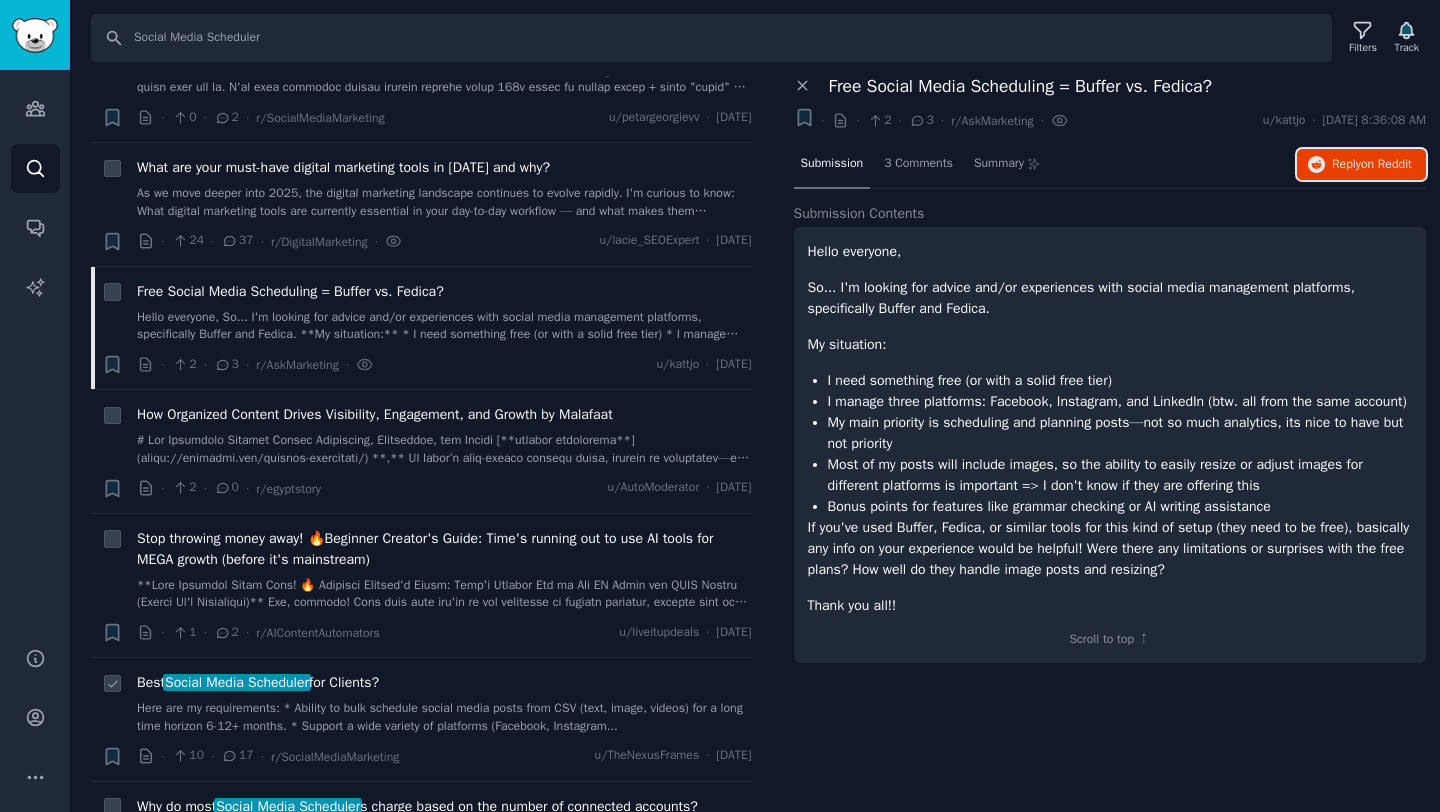 scroll, scrollTop: 2295, scrollLeft: 0, axis: vertical 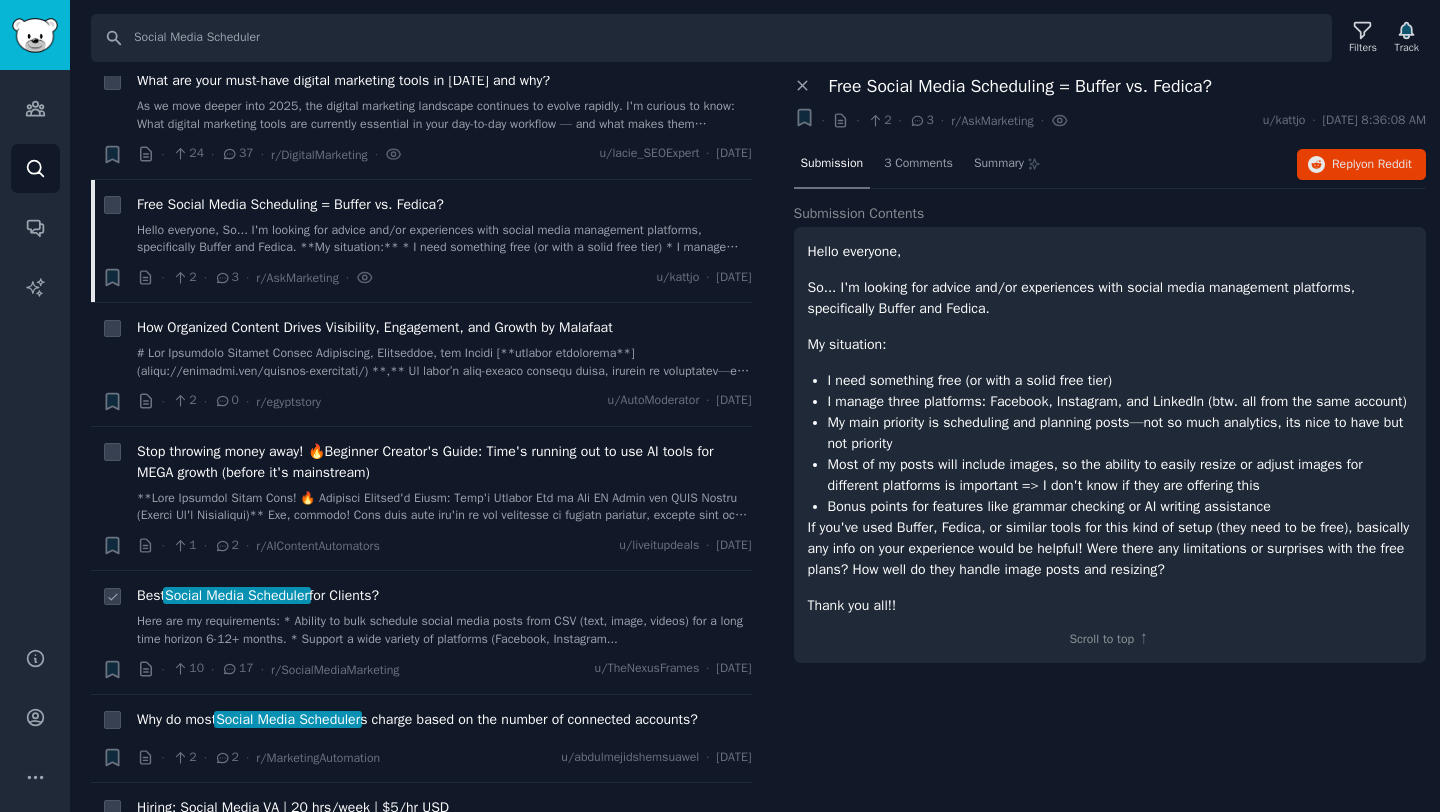 click on "Here are my requirements:
* Ability to bulk schedule social media posts from CSV (text, image, videos) for a long time horizon 6-12+ months.
* Support a wide variety of platforms (Facebook, Instagram..." at bounding box center (444, 630) 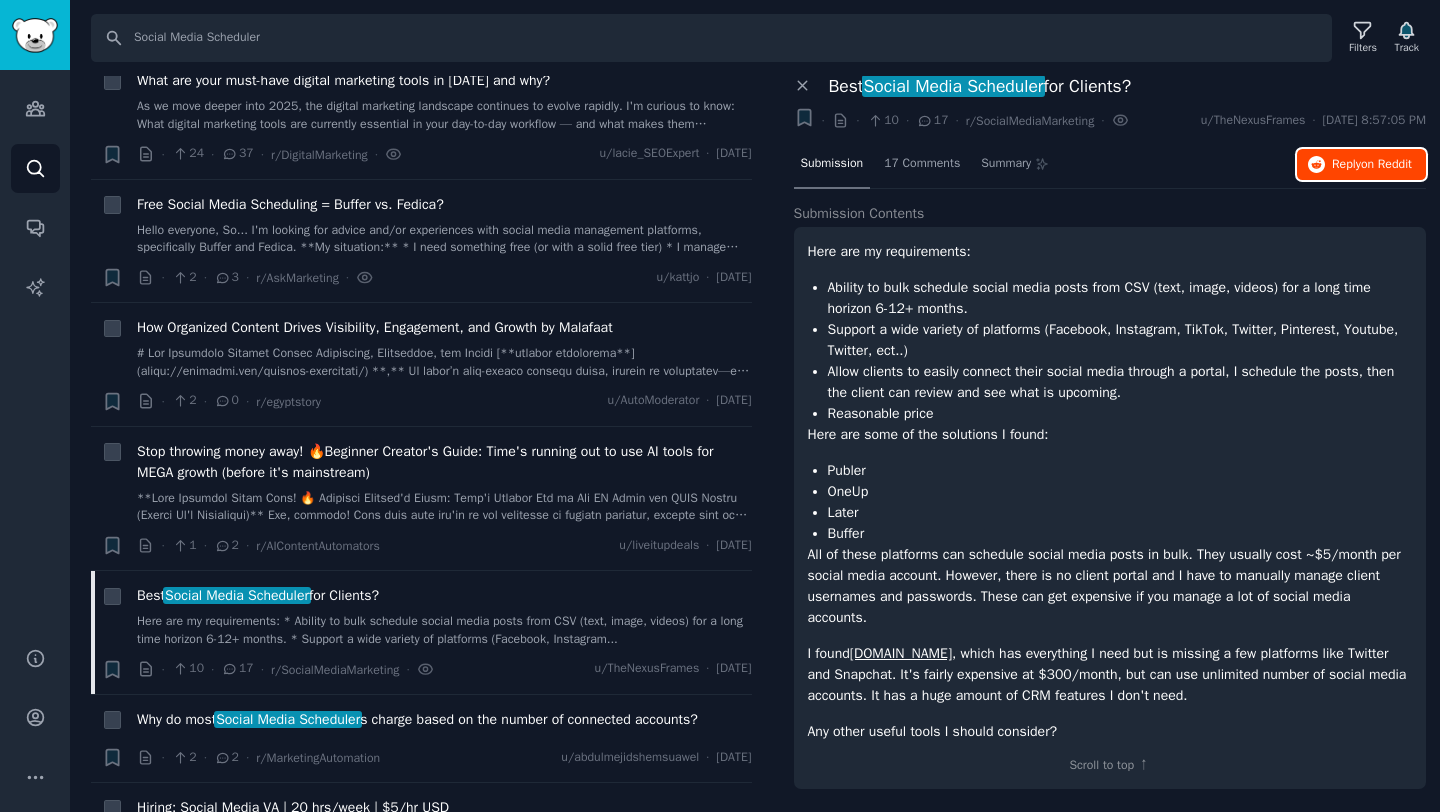click on "Reply  on Reddit" at bounding box center [1372, 165] 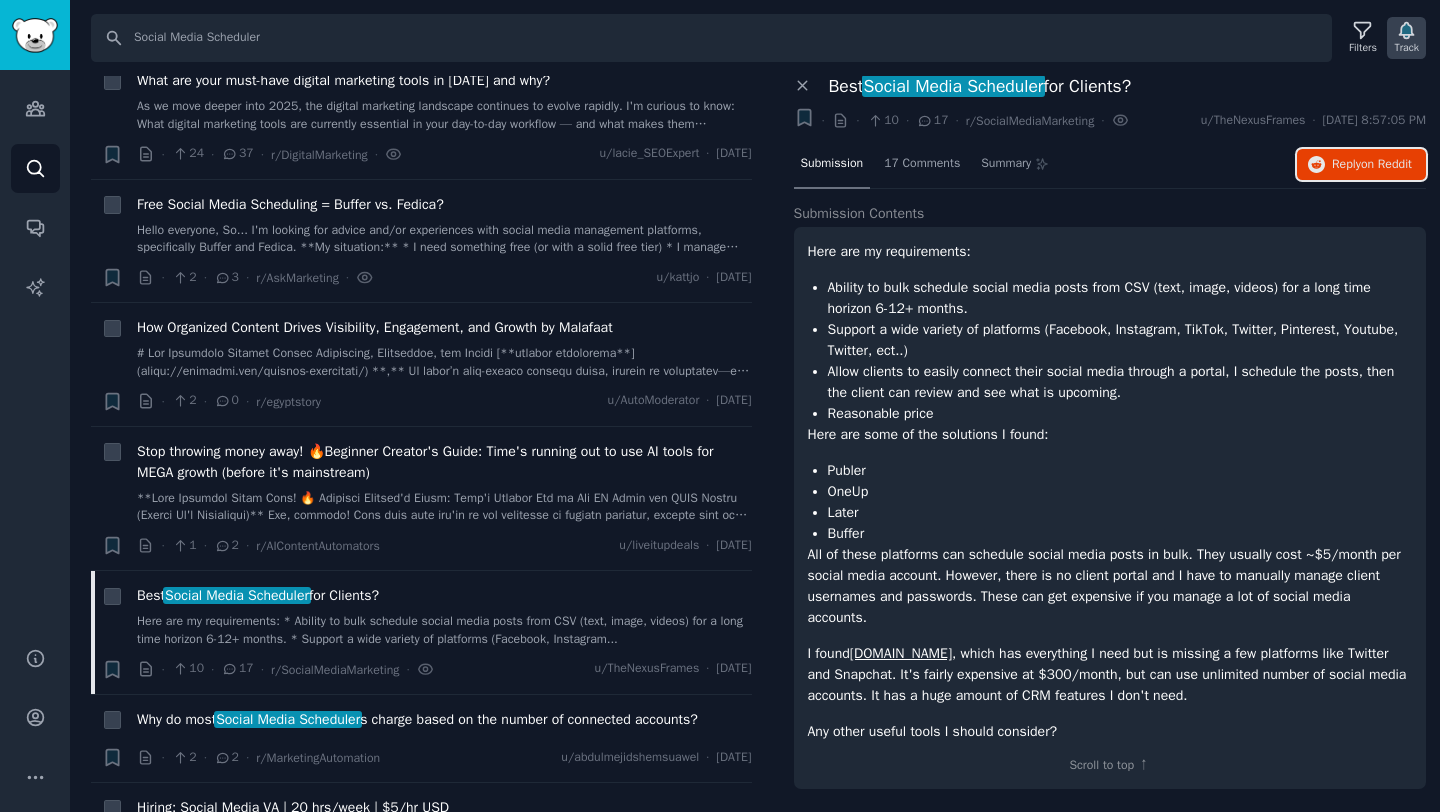 click 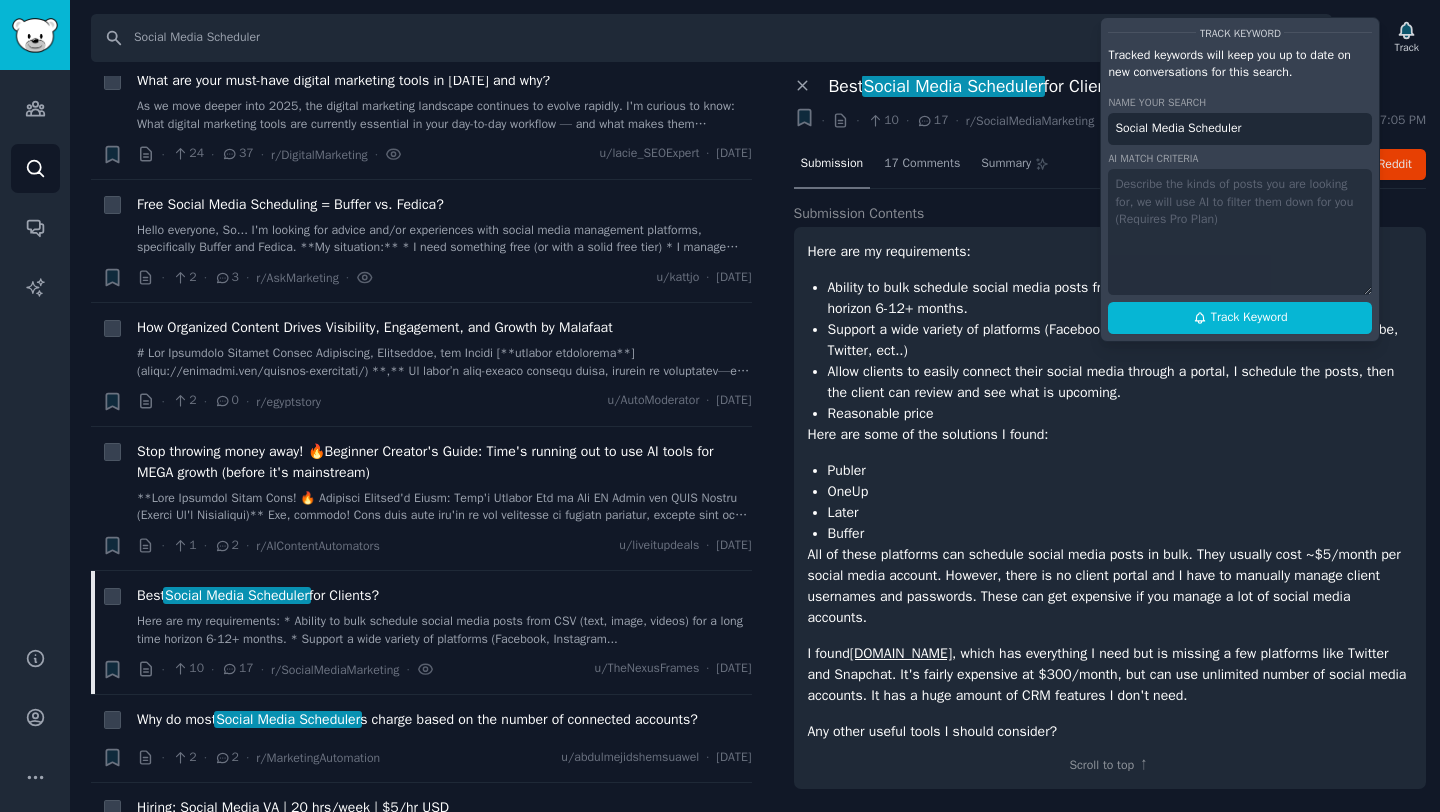 click on "Track Keyword Tracked keywords will keep you up to date on new conversations for this search. Name your search Social Media Scheduler AI match criteria Track Keyword" at bounding box center (1240, 179) 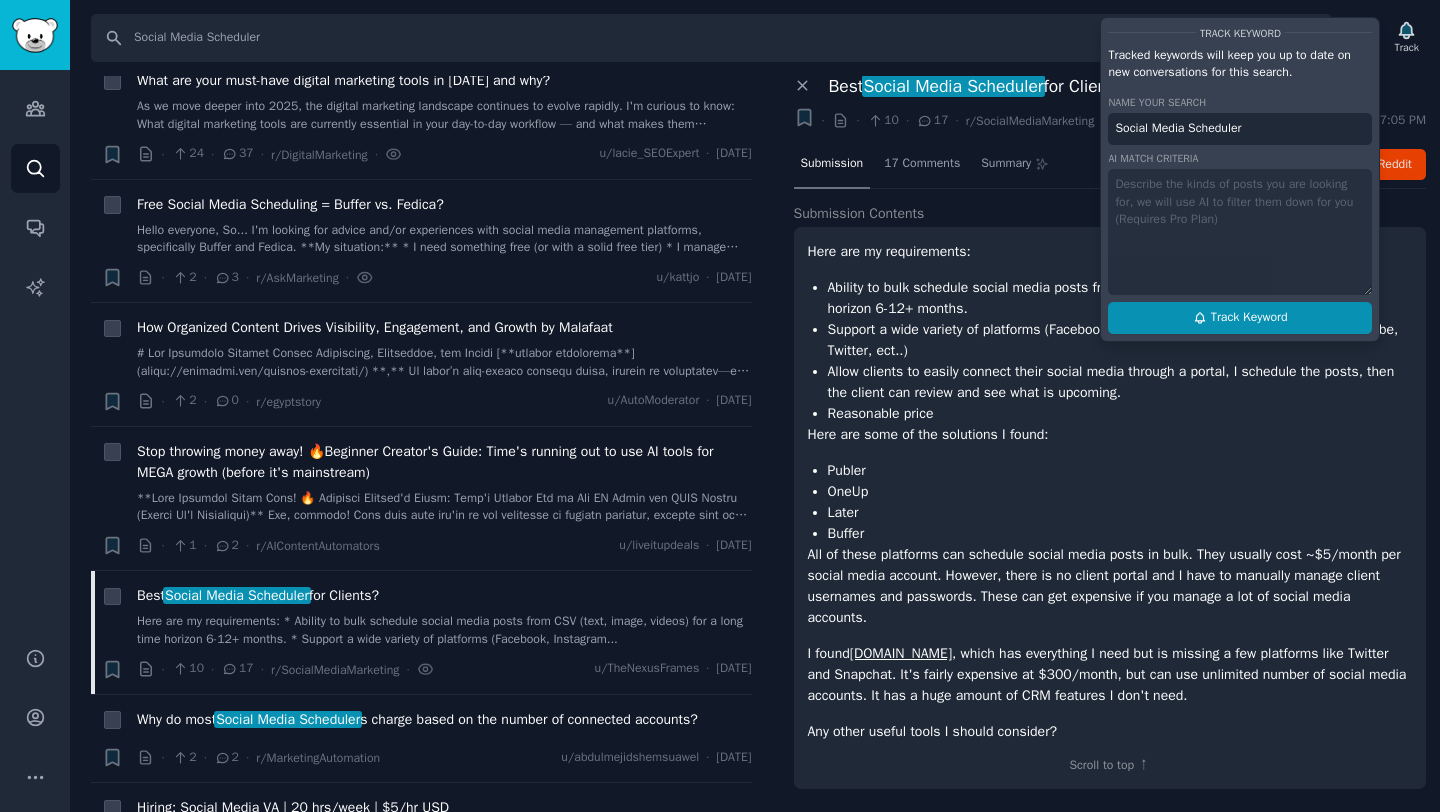 click on "Track Keyword" at bounding box center (1249, 318) 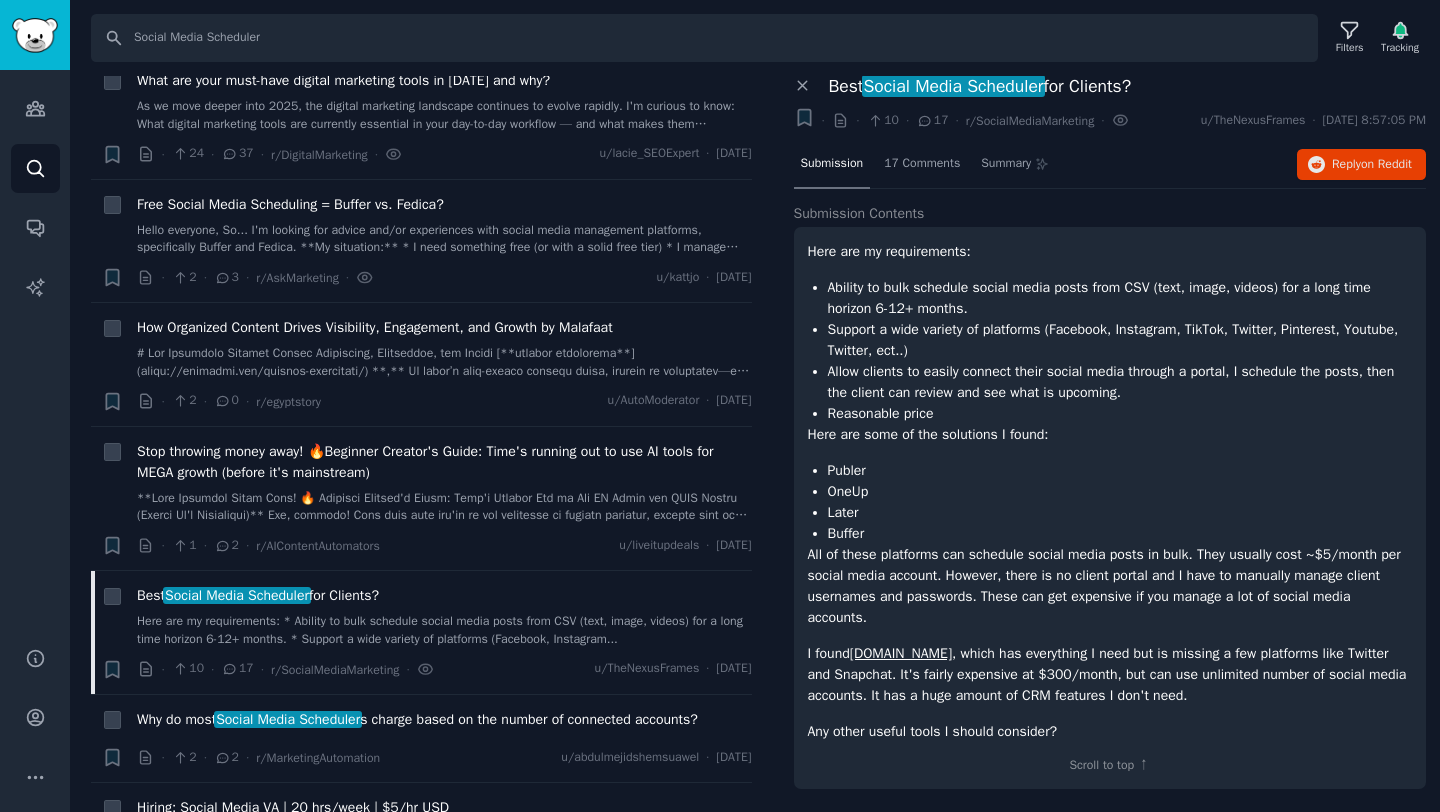click on "Social Media Scheduler" at bounding box center [953, 86] 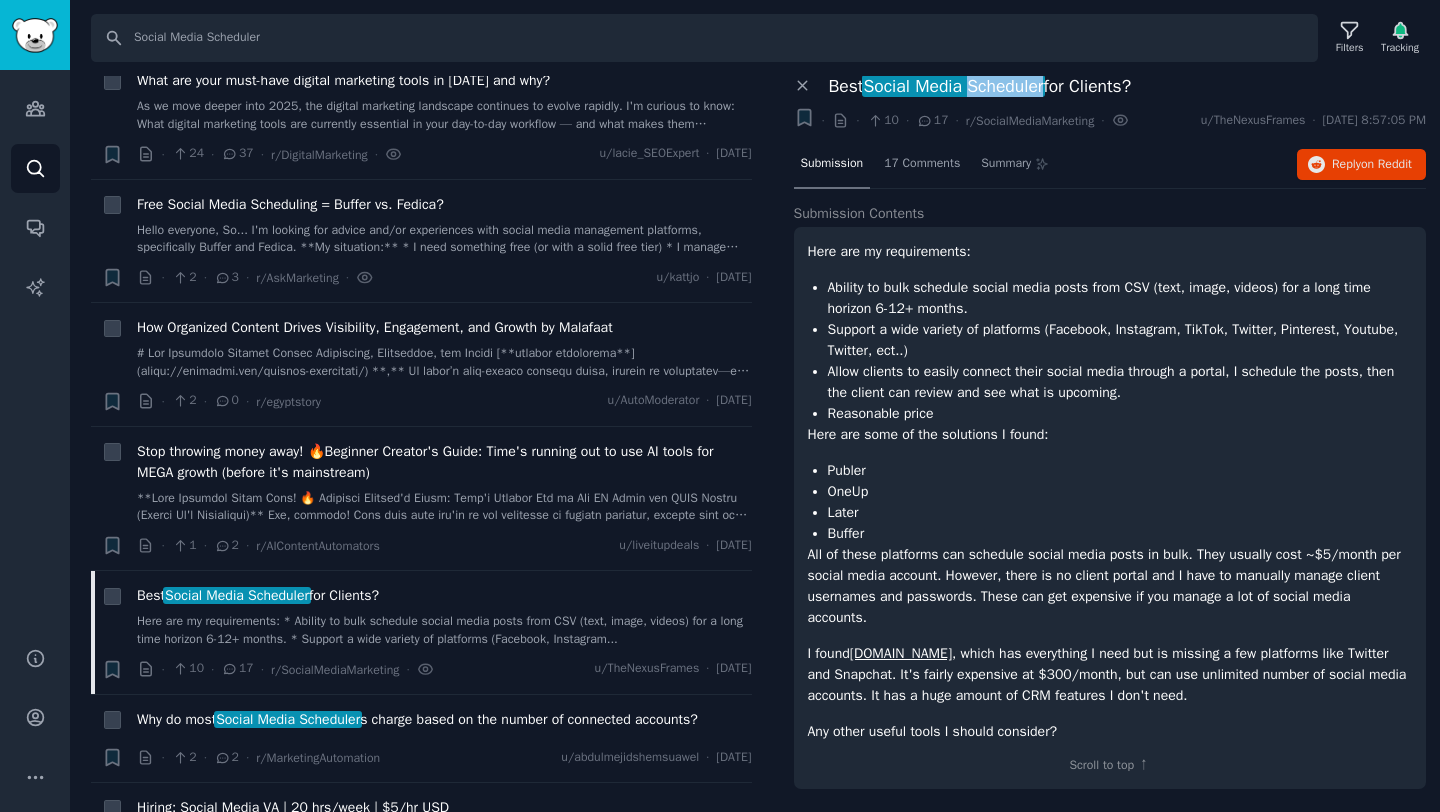 click on "Social Media Scheduler" at bounding box center (953, 86) 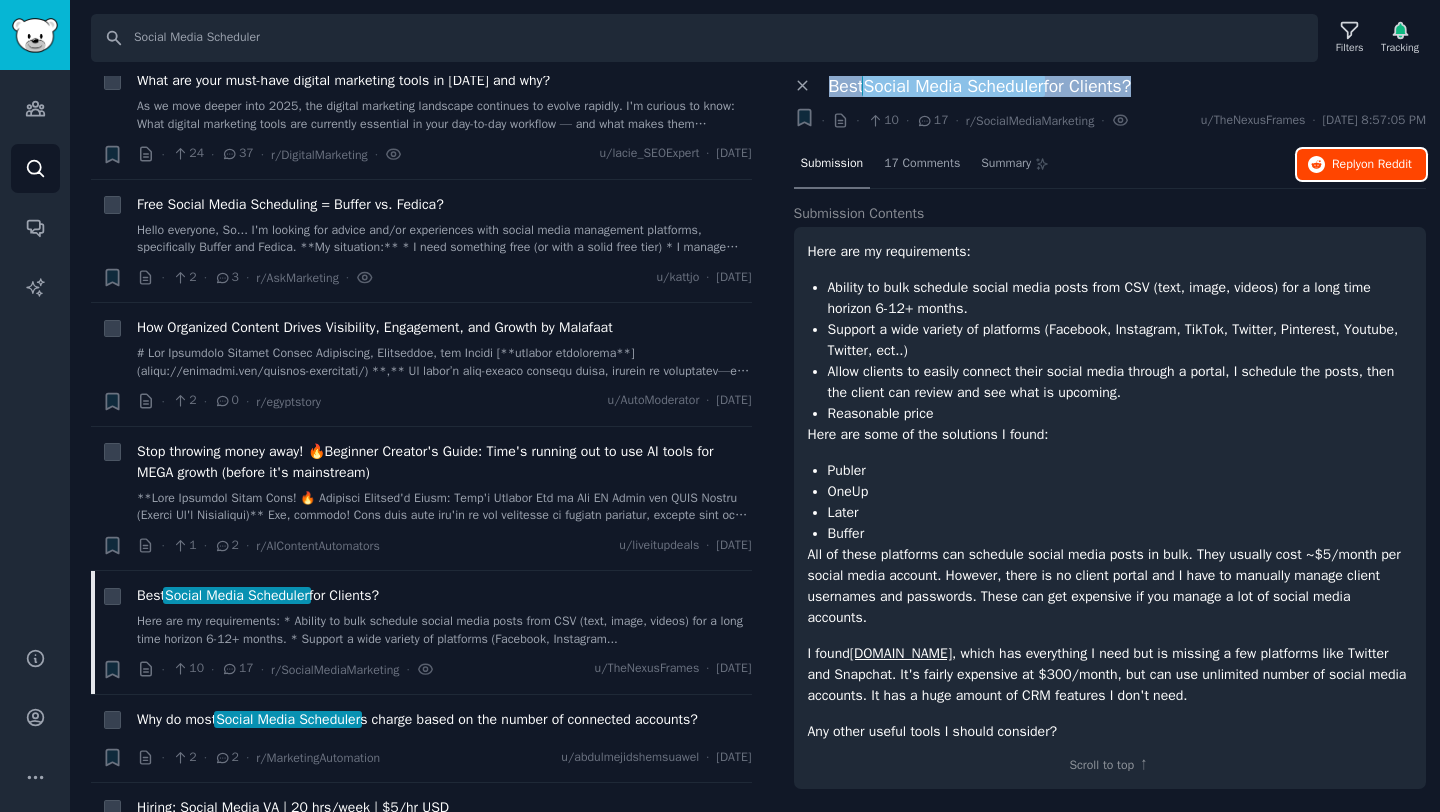 click on "Reply  on Reddit" at bounding box center [1372, 165] 